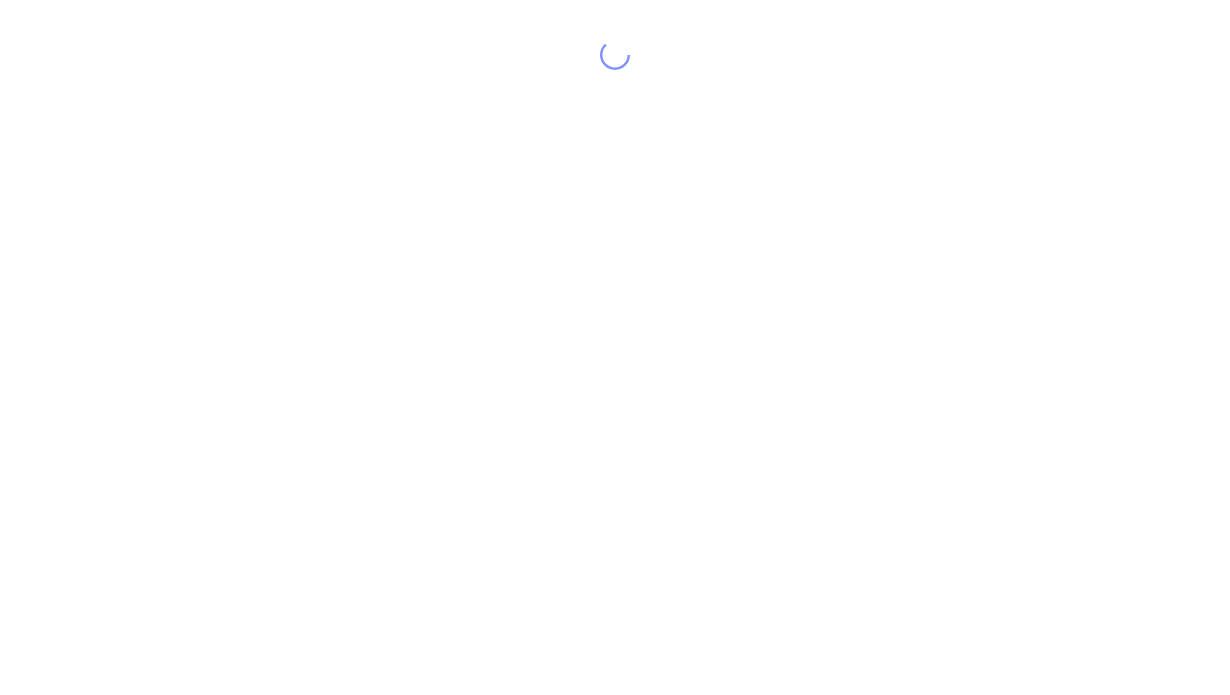 scroll, scrollTop: 0, scrollLeft: 0, axis: both 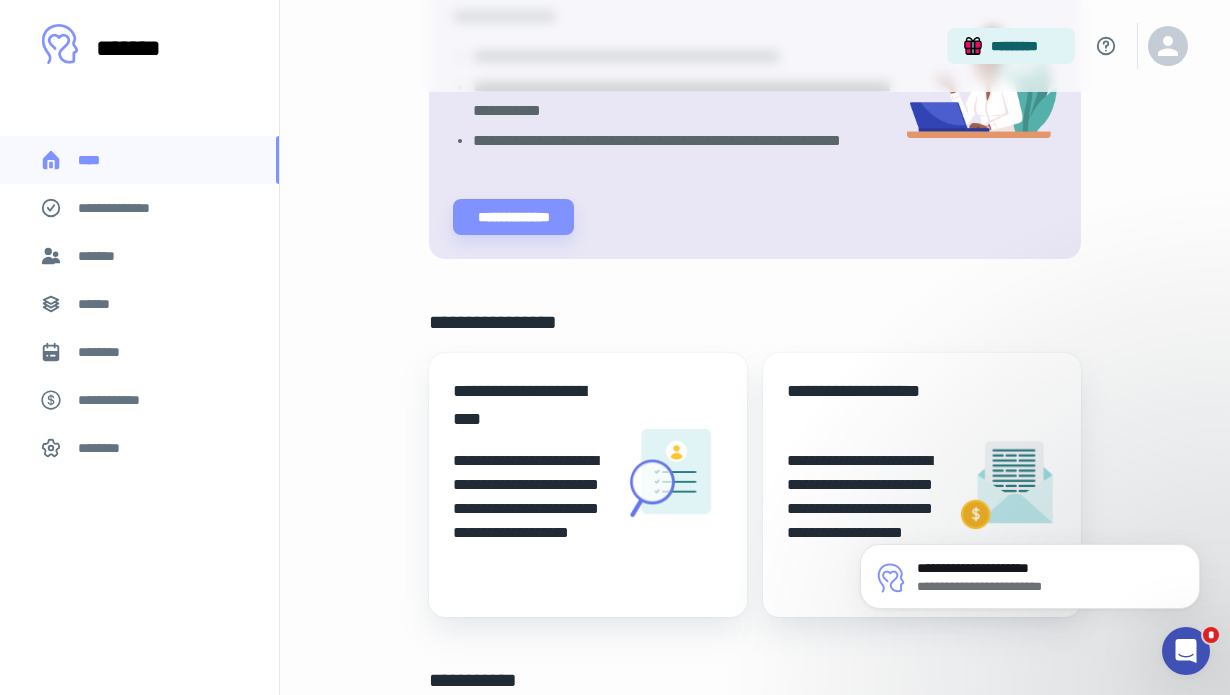 click on "**********" at bounding box center [588, 473] 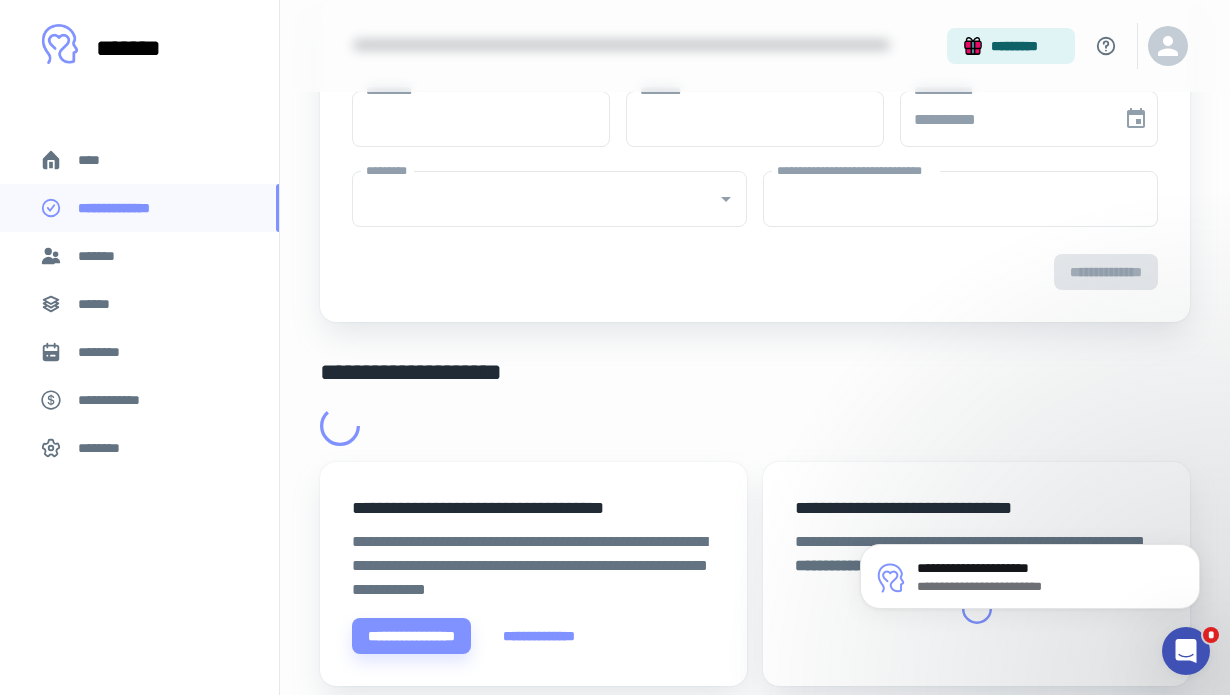scroll, scrollTop: 0, scrollLeft: 0, axis: both 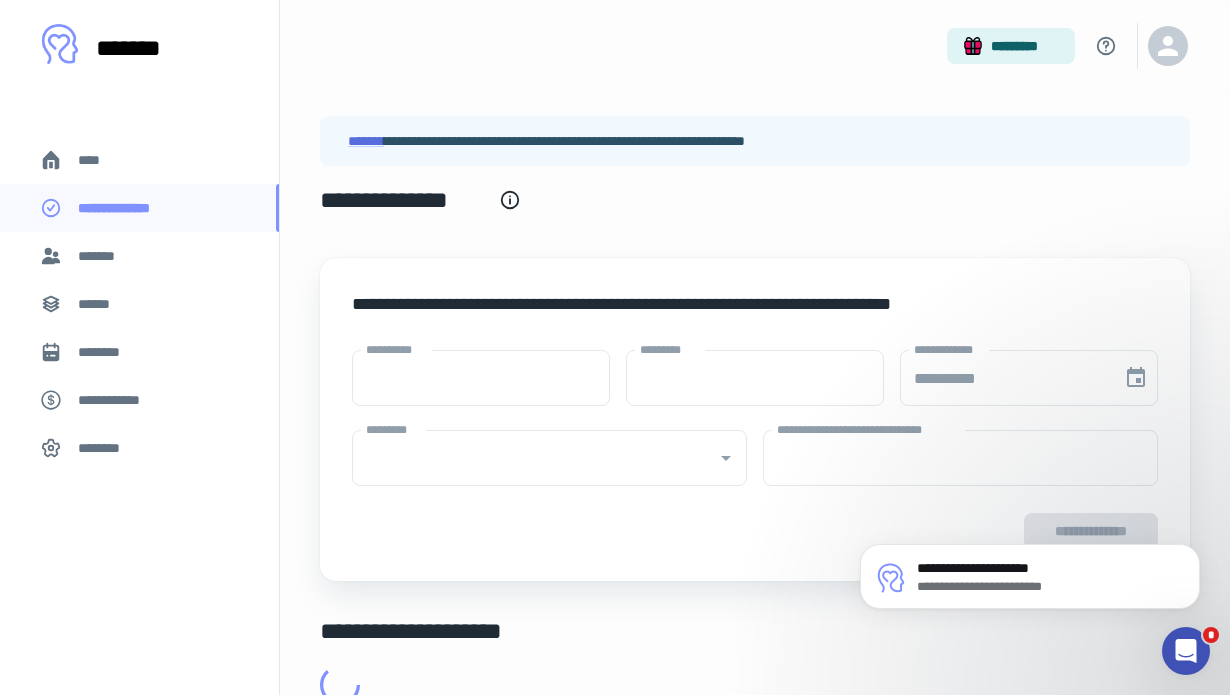 type on "****" 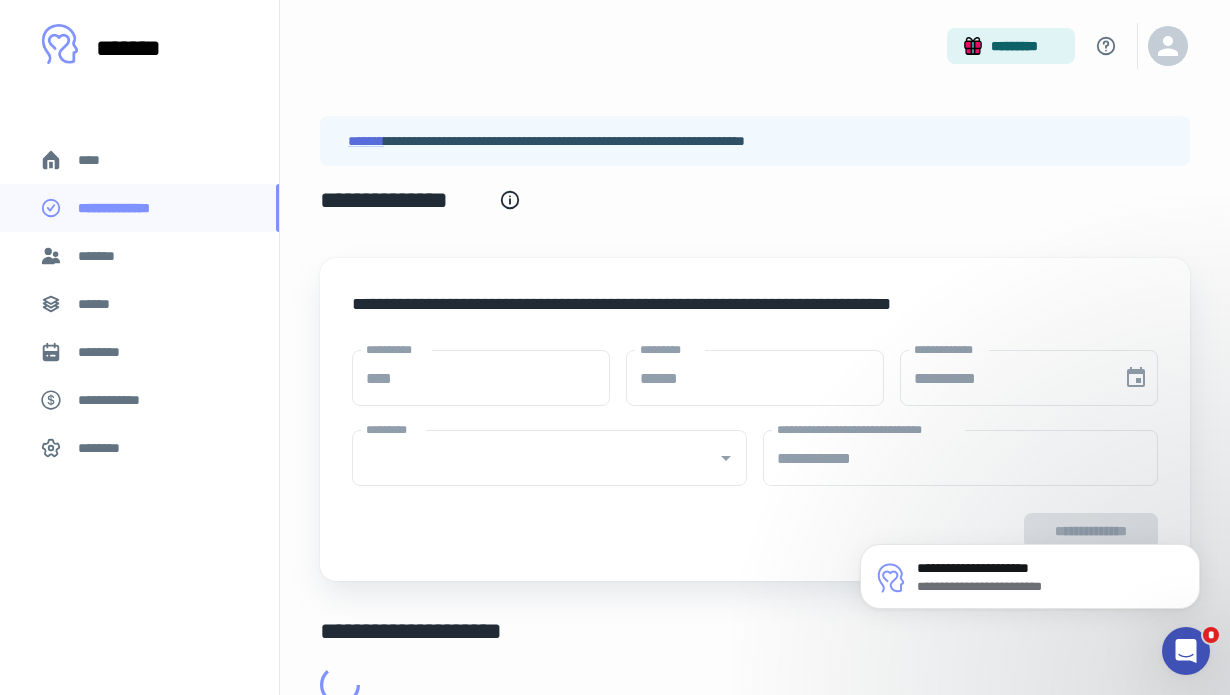type on "**********" 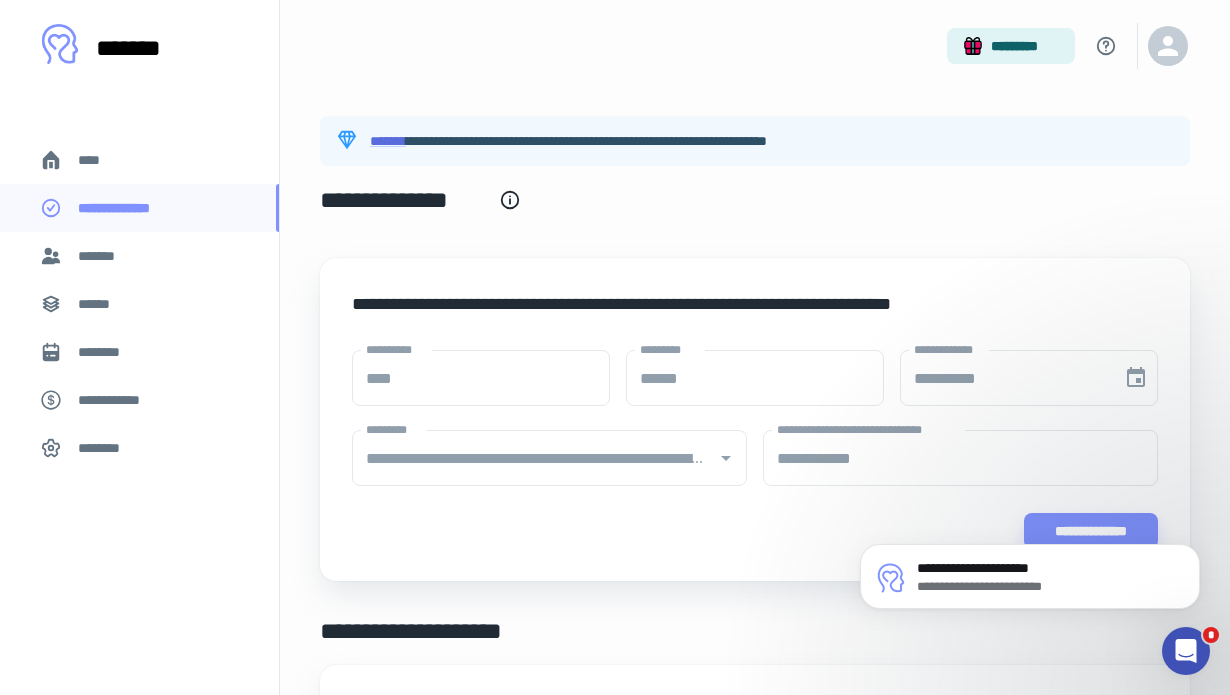 click on "[FIRST] [LAST] [PHONE]" at bounding box center [650, 320] 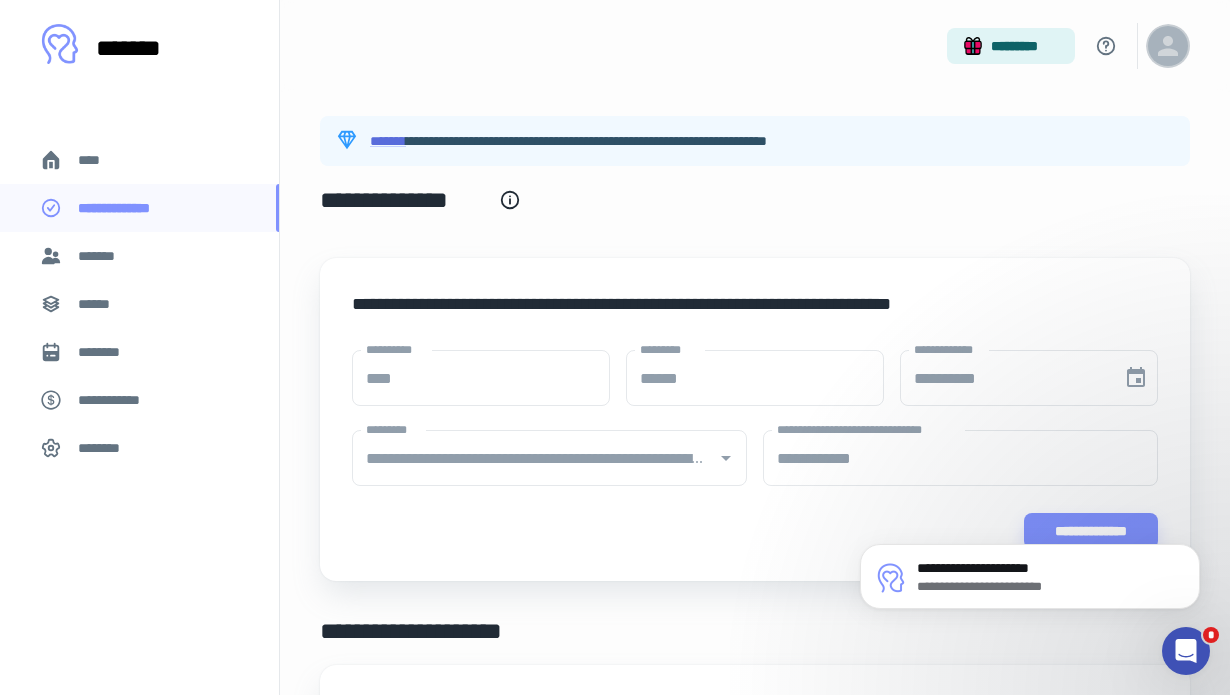 click at bounding box center [1168, 46] 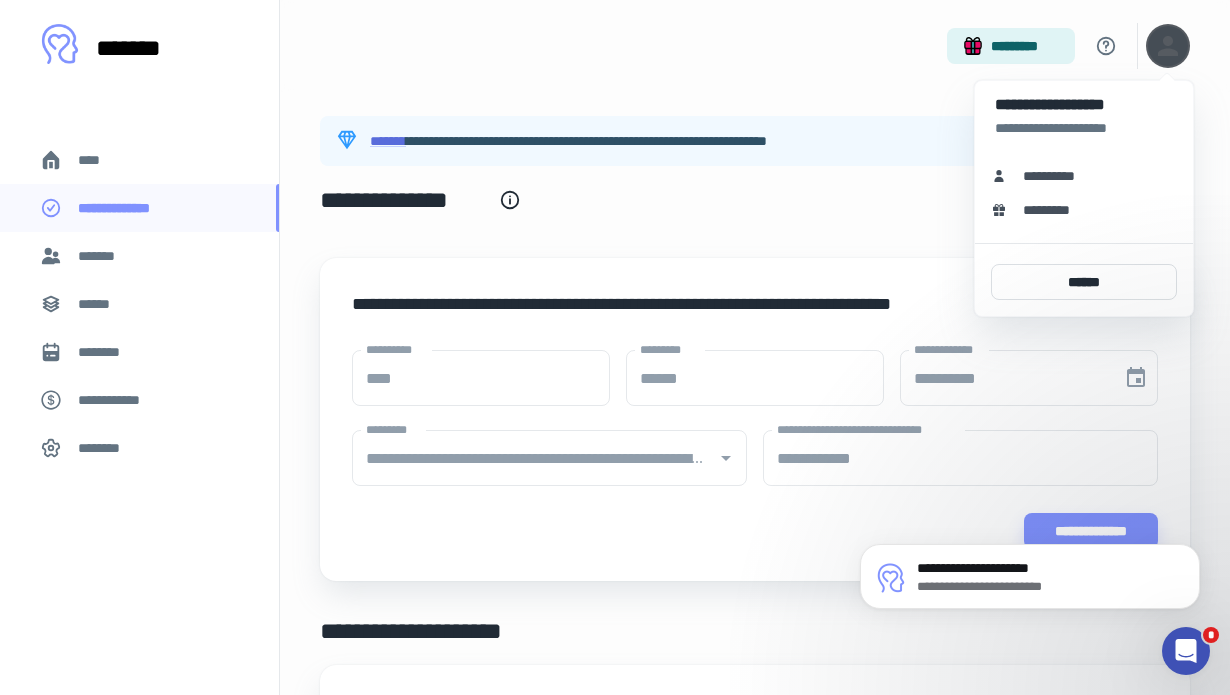 click at bounding box center (615, 347) 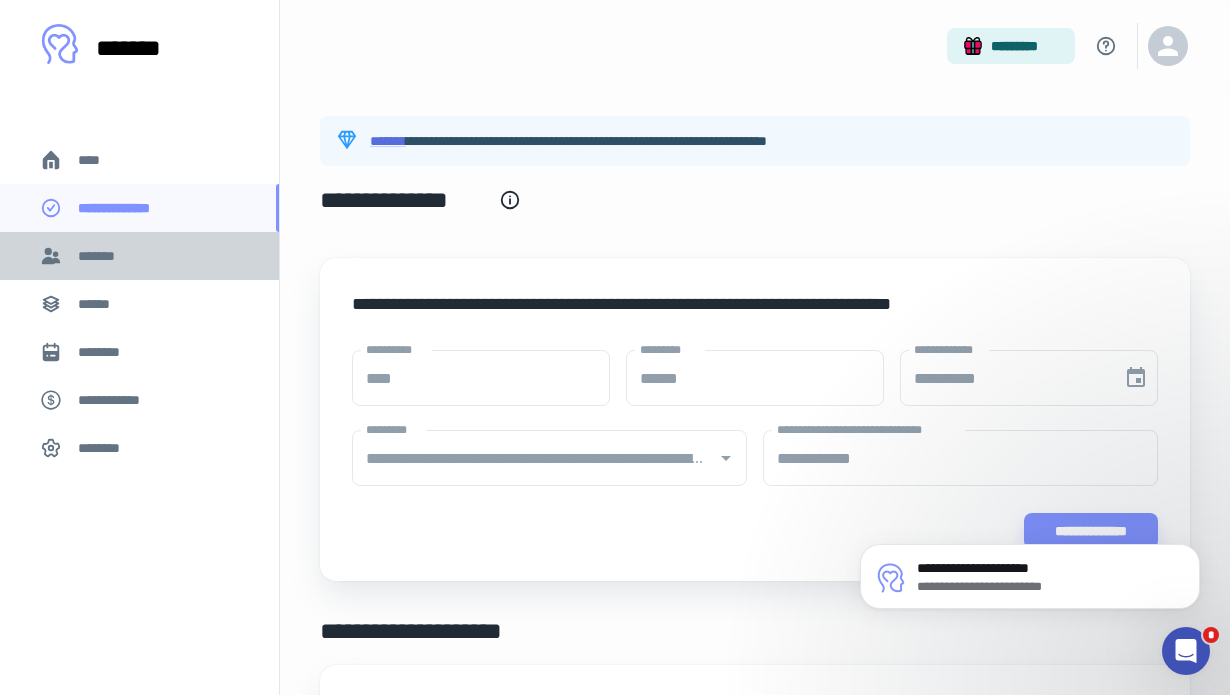 click on "*******" at bounding box center [101, 256] 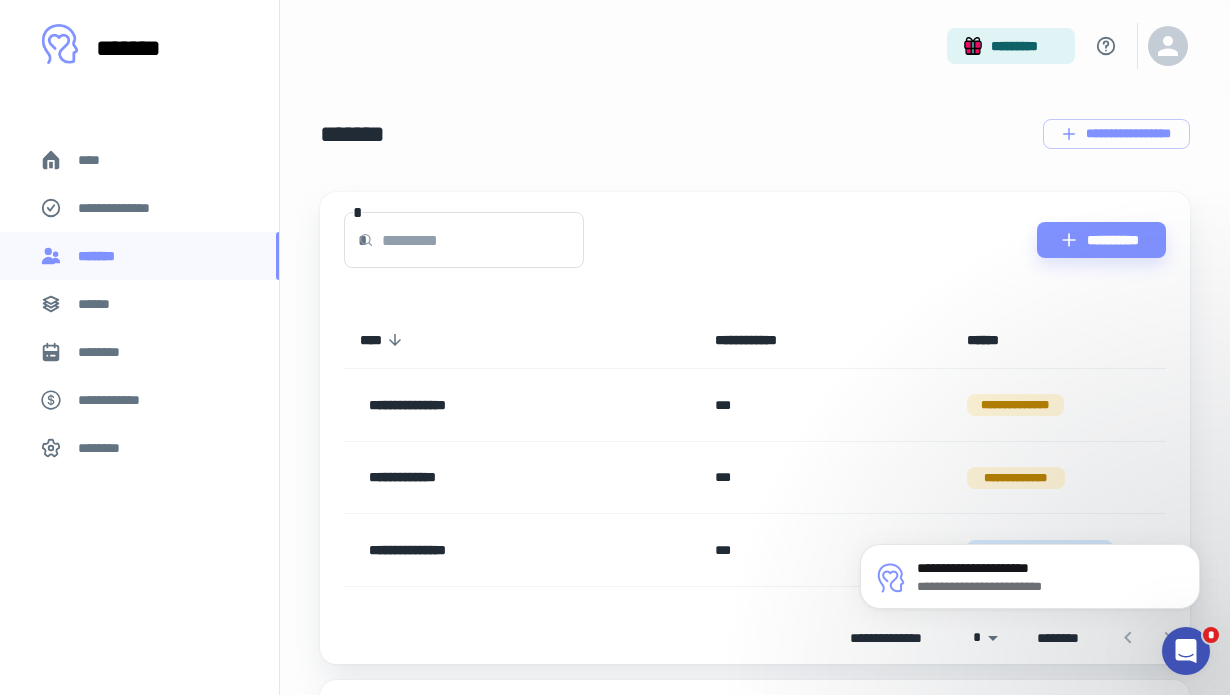 click on "******" at bounding box center (139, 304) 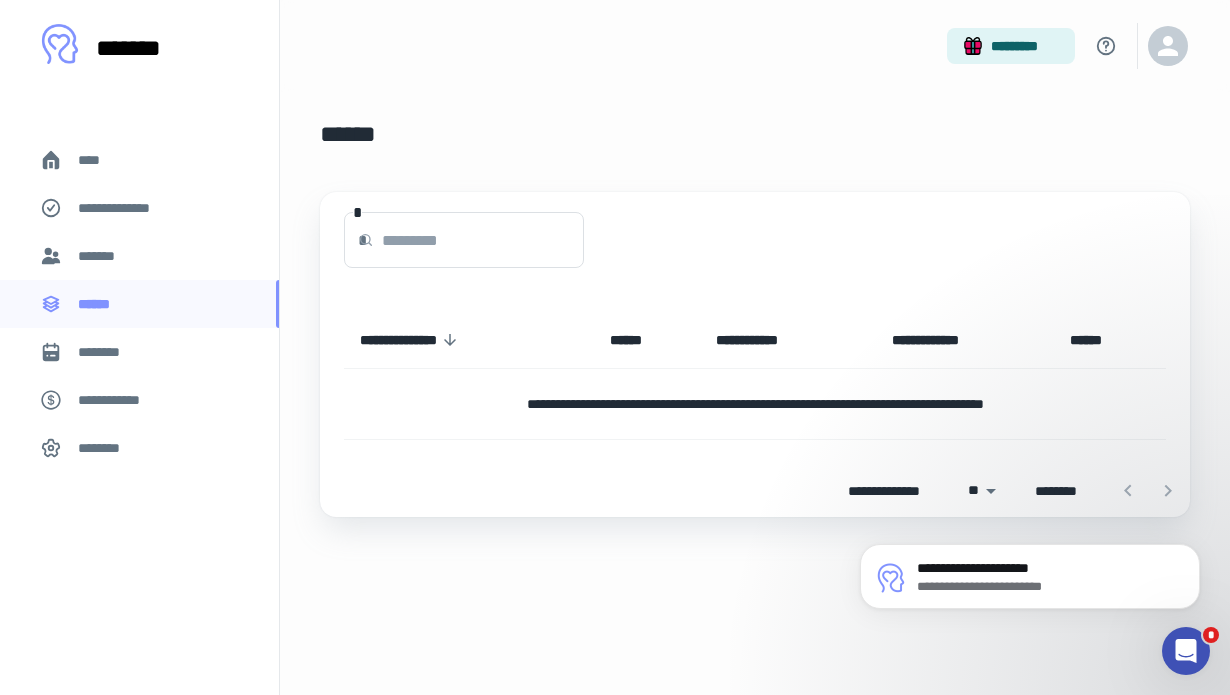 click on "********" at bounding box center [107, 352] 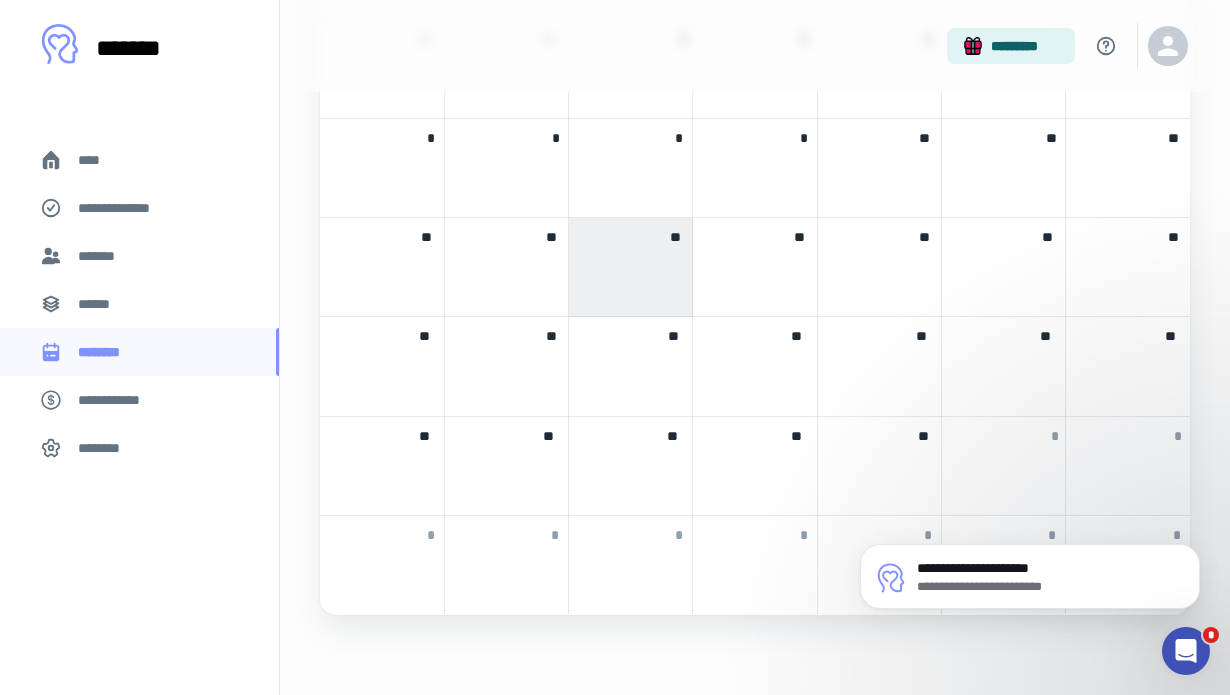 scroll, scrollTop: 729, scrollLeft: 0, axis: vertical 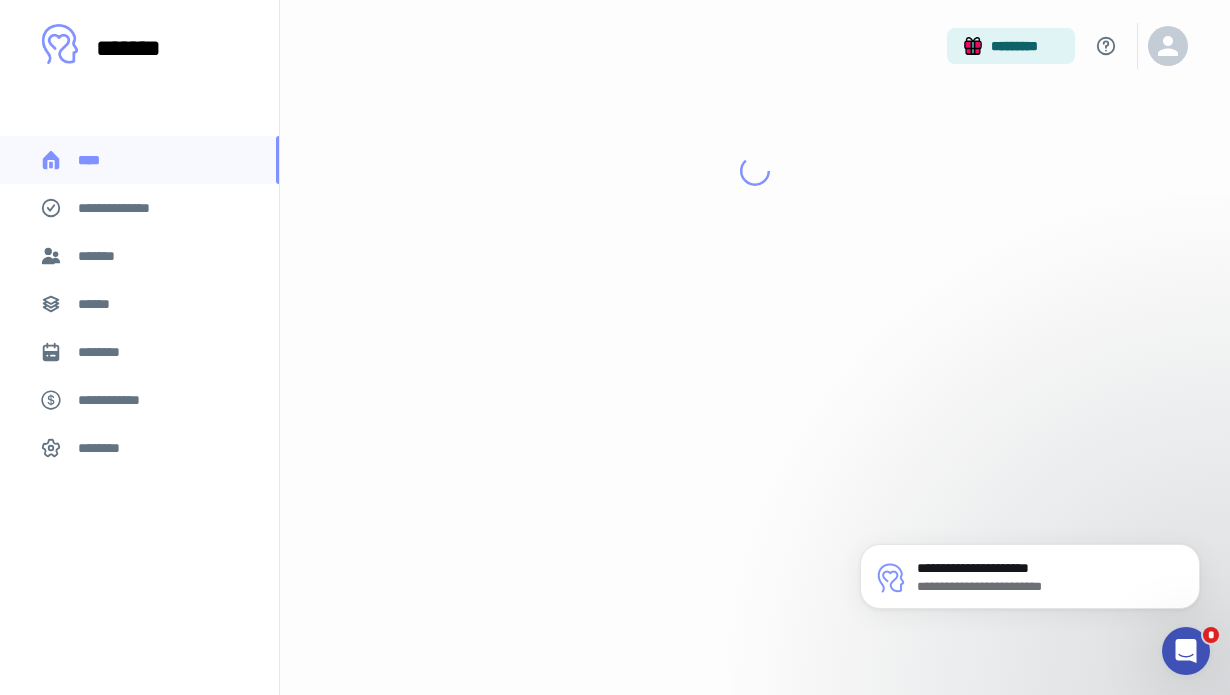 click on "**********" at bounding box center (139, 208) 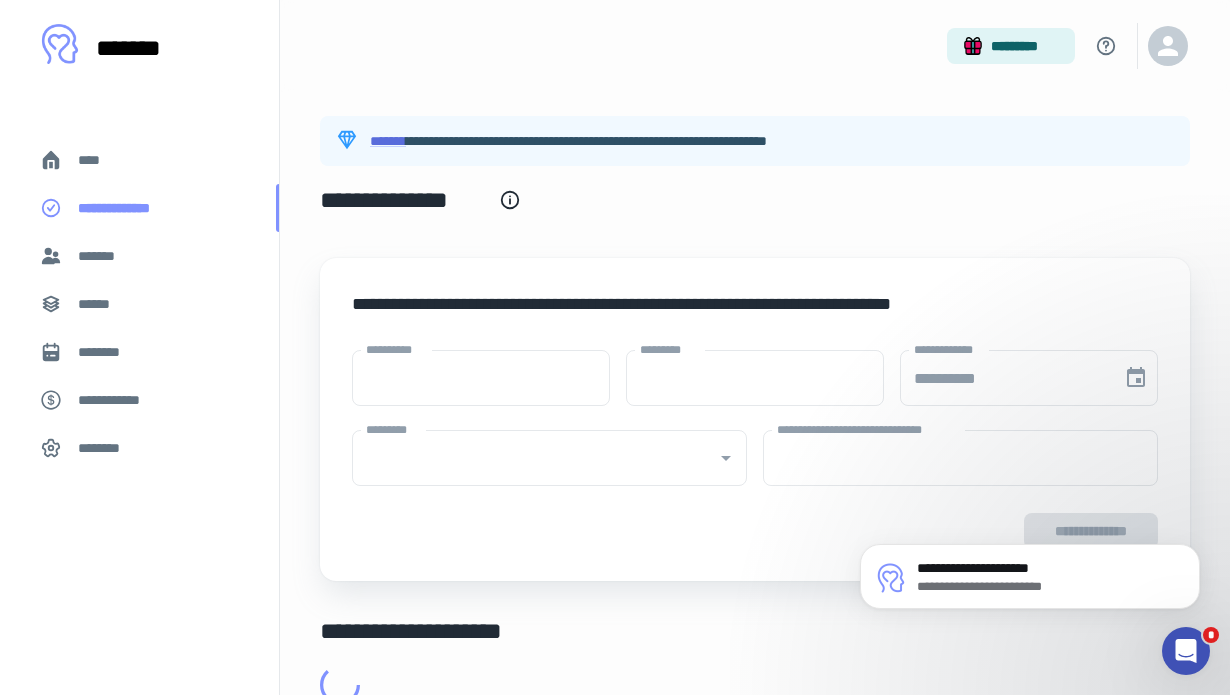 type on "****" 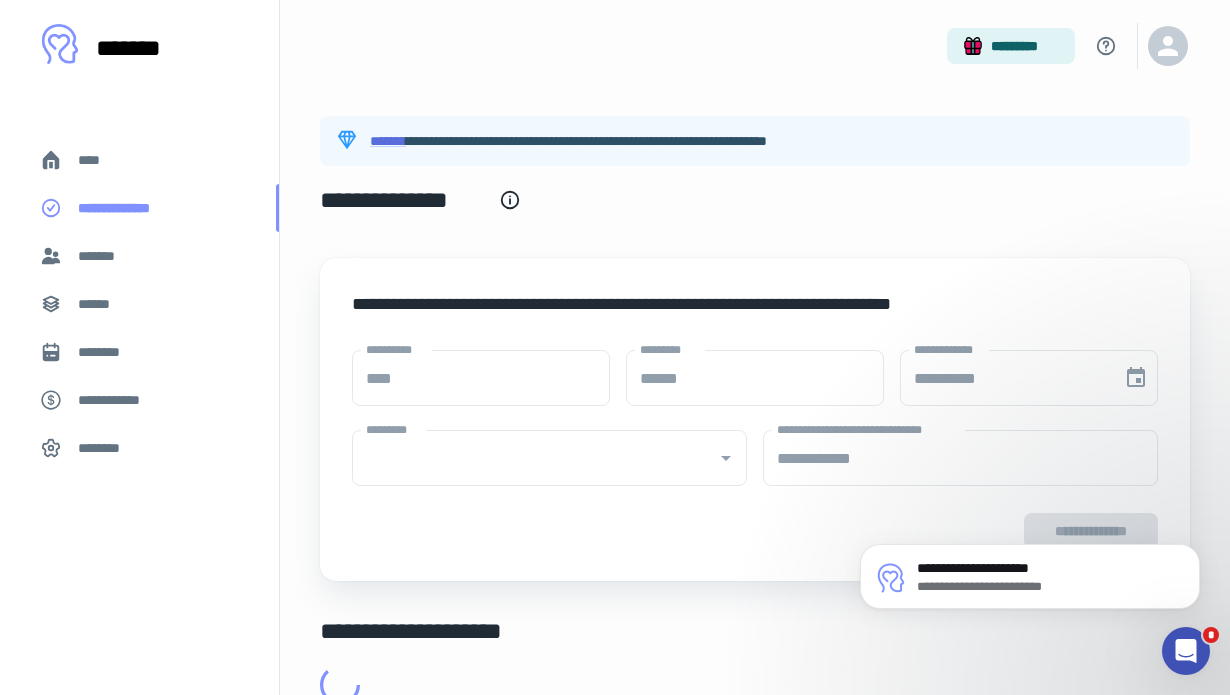 type on "**********" 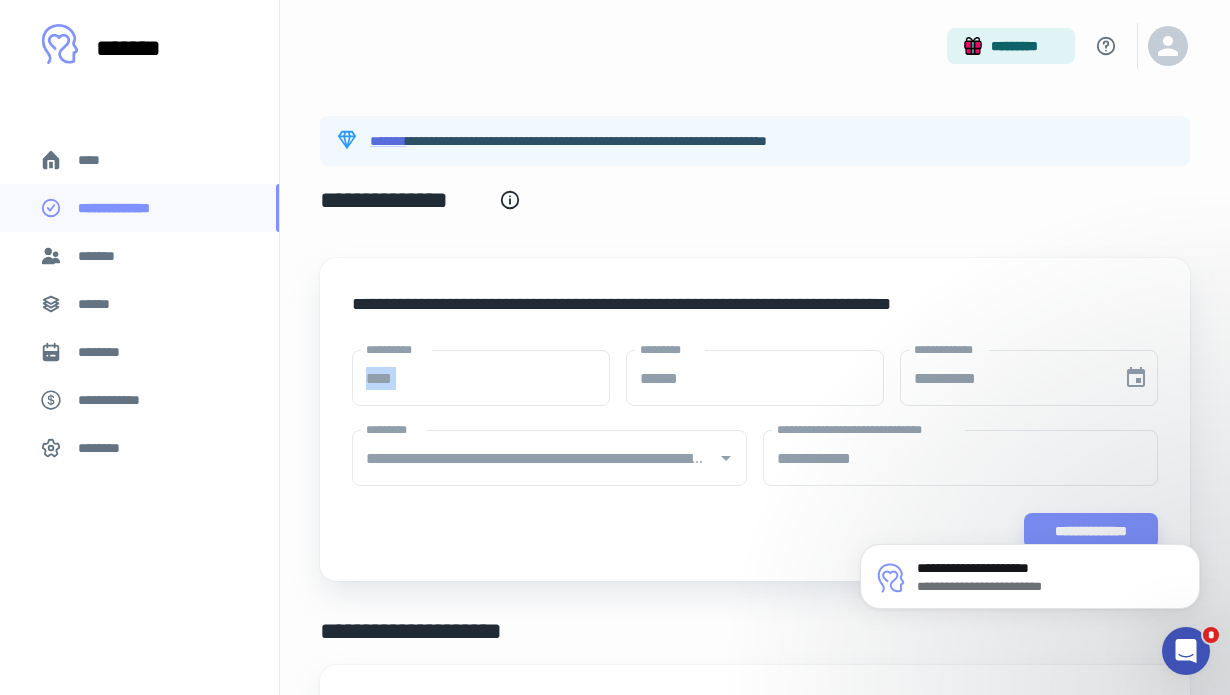 click on "[STREET] [CITY], [STATE] [ZIP_CODE] [COUNTRY] [ADDRESS_LINE_2] [ADDRESS_LINE_3] [POSTAL_CODE] [ADDRESS_LINE_4] [ADDRESS_LINE_5] [ADDRESS_LINE_6] [ADDRESS_LINE_7] [ADDRESS_LINE_8] [ADDRESS_LINE_9] [ADDRESS_LINE_10] [ADDRESS_LINE_11] [ADDRESS_LINE_12] [ADDRESS_LINE_13] [ADDRESS_LINE_14] [ADDRESS_LINE_15] [ADDRESS_LINE_16] [ADDRESS_LINE_17] [ADDRESS_LINE_18] [ADDRESS_LINE_19] [ADDRESS_LINE_20] [ADDRESS_LINE_21] [ADDRESS_LINE_22] [ADDRESS_LINE_23] [ADDRESS_LINE_24] [ADDRESS_LINE_25] [ADDRESS_LINE_26] [ADDRESS_LINE_27] [ADDRESS_LINE_28] [ADDRESS_LINE_29] [ADDRESS_LINE_30] [ADDRESS_LINE_31] [ADDRESS_LINE_32] [ADDRESS_LINE_33] [ADDRESS_LINE_34] [ADDRESS_LINE_35] [ADDRESS_LINE_36] [ADDRESS_LINE_37] [ADDRESS_LINE_38] [ADDRESS_LINE_39] [ADDRESS_LINE_40] [ADDRESS_LINE_41] [ADDRESS_LINE_42] [ADDRESS_LINE_43] [ADDRESS_LINE_44] [ADDRESS_LINE_45] [ADDRESS_LINE_46] [ADDRESS_LINE_47] [ADDRESS_LINE_48] [ADDRESS_LINE_49] [ADDRESS_LINE_50]" at bounding box center [755, 419] 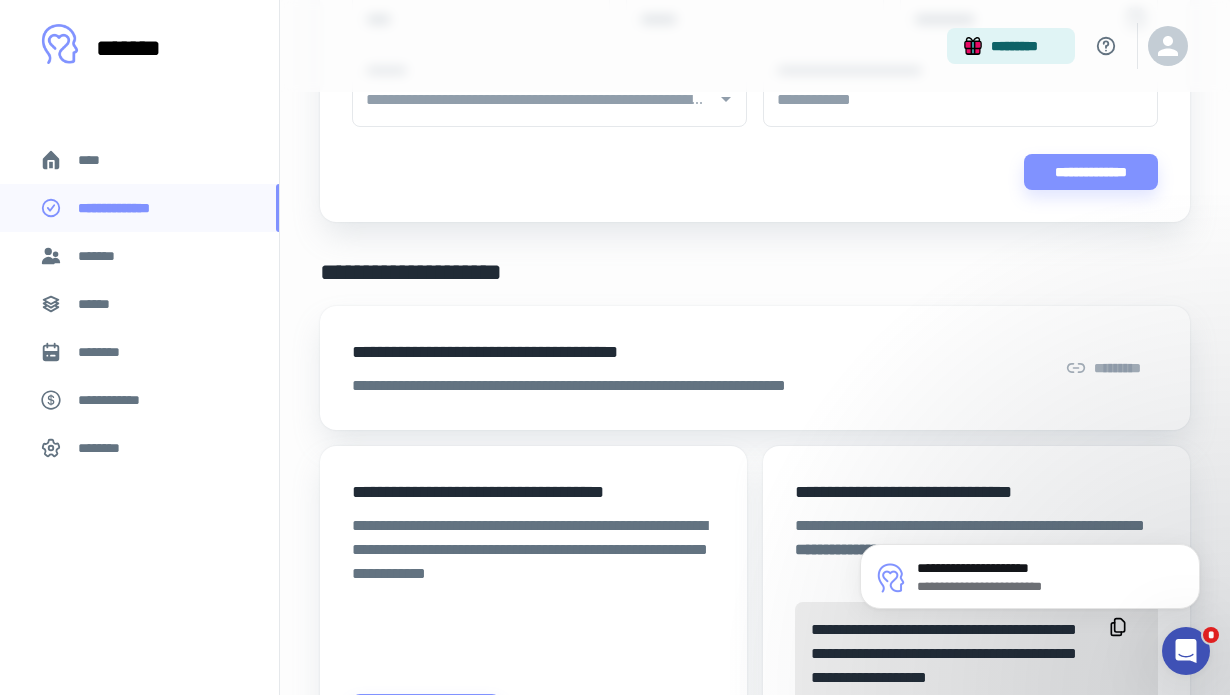 scroll, scrollTop: 359, scrollLeft: 0, axis: vertical 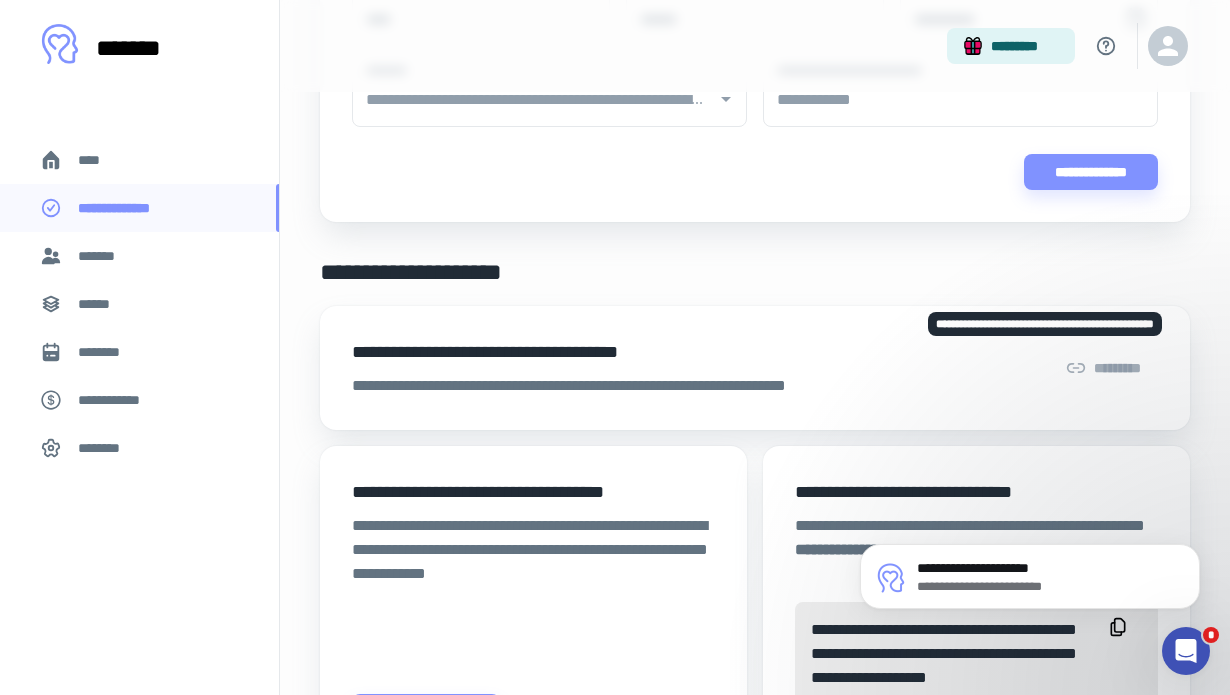 click on "*********" at bounding box center (1103, 368) 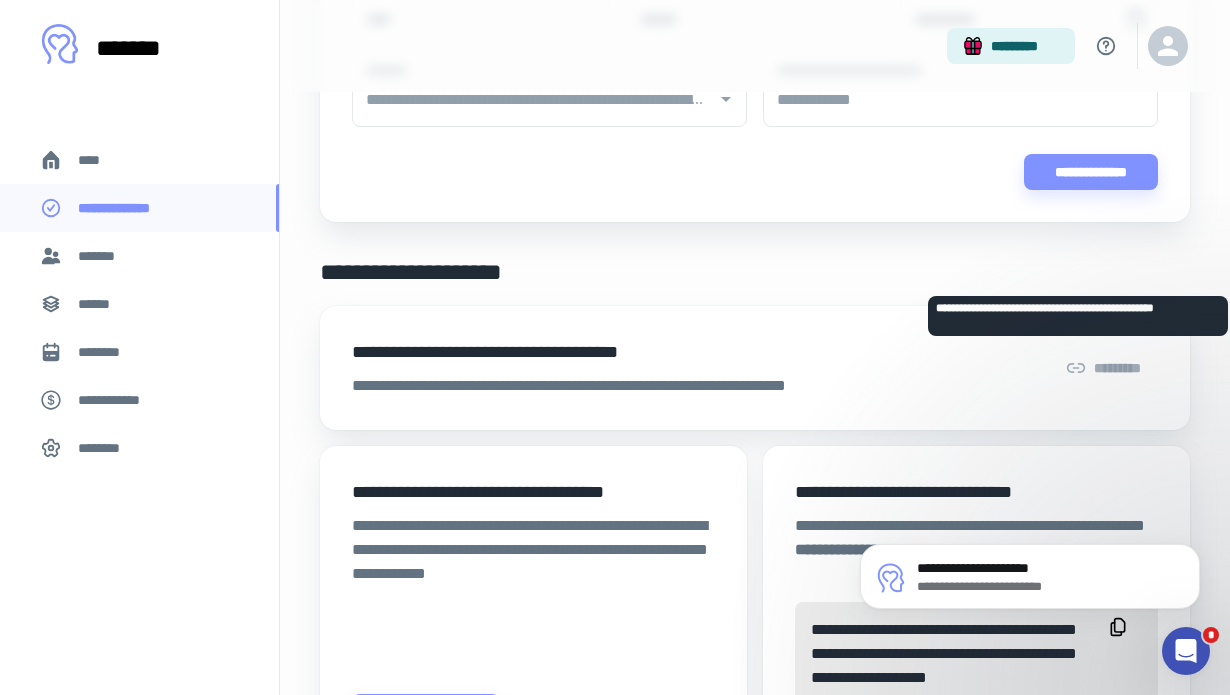 click on "*********" at bounding box center (1103, 368) 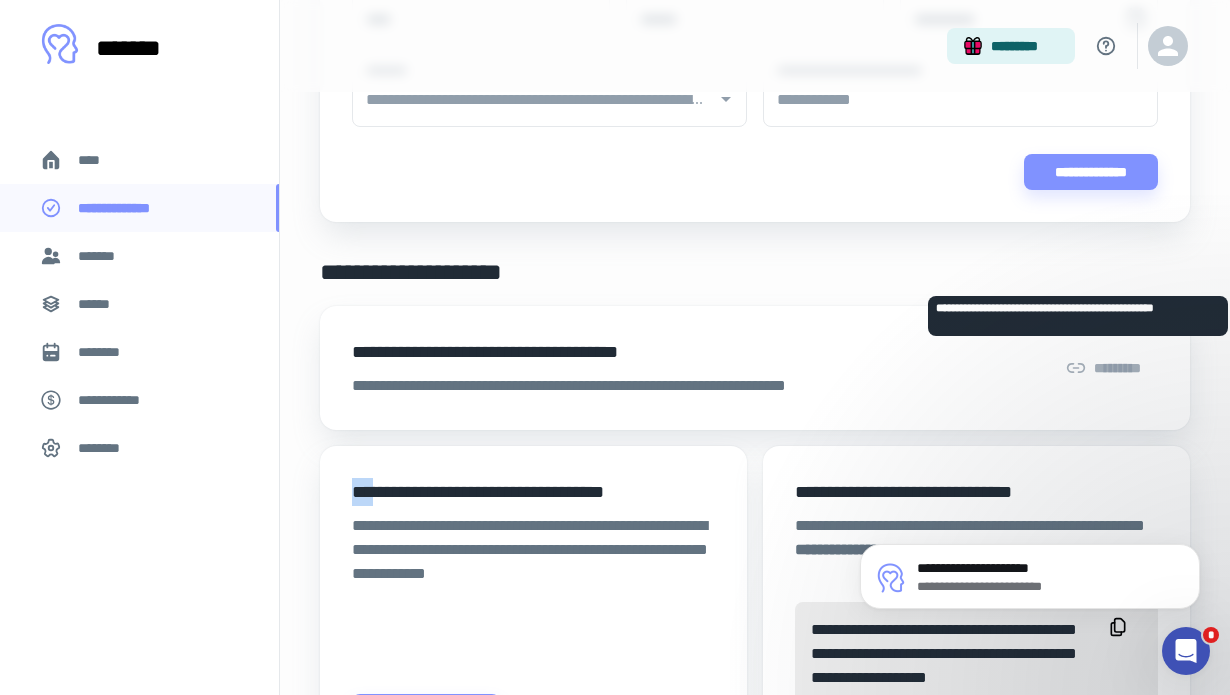 click on "*********" at bounding box center (1103, 368) 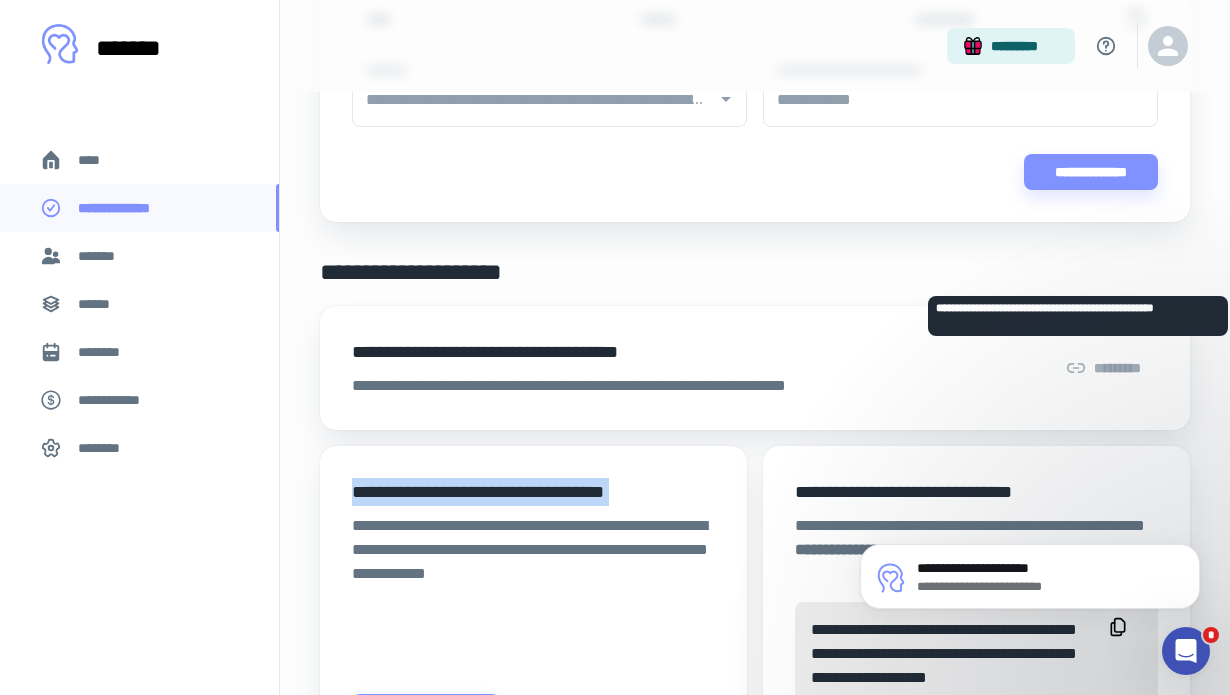 click on "*********" at bounding box center [1103, 368] 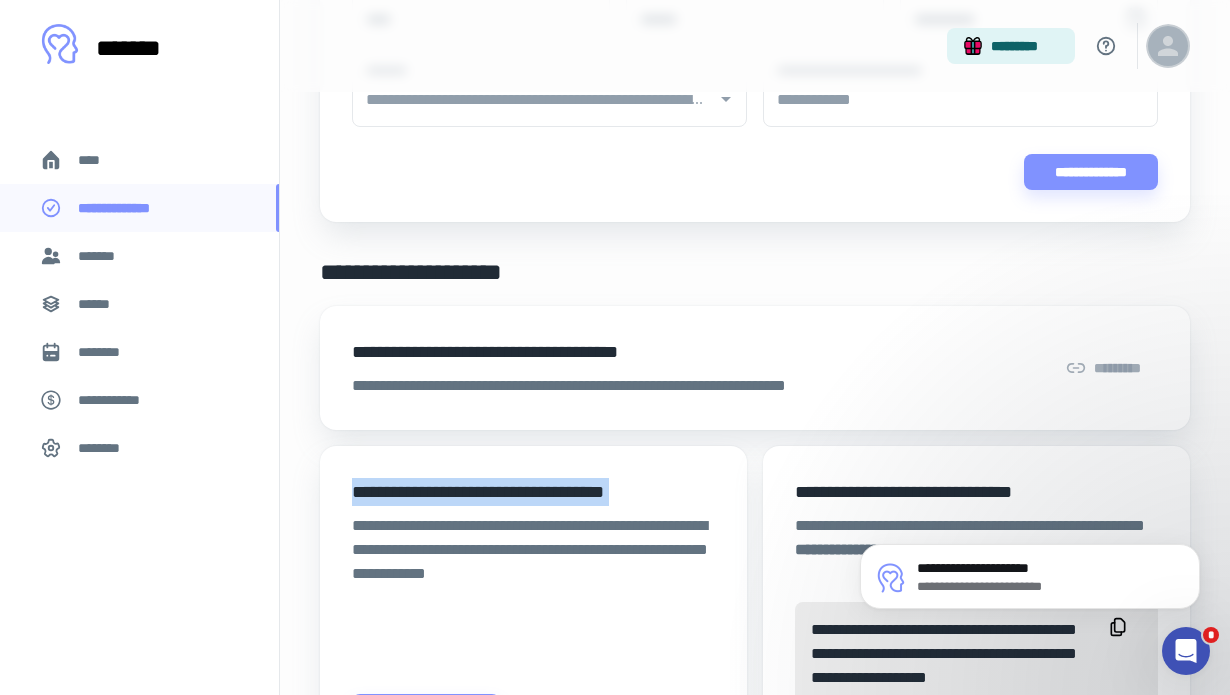 click at bounding box center [1168, 46] 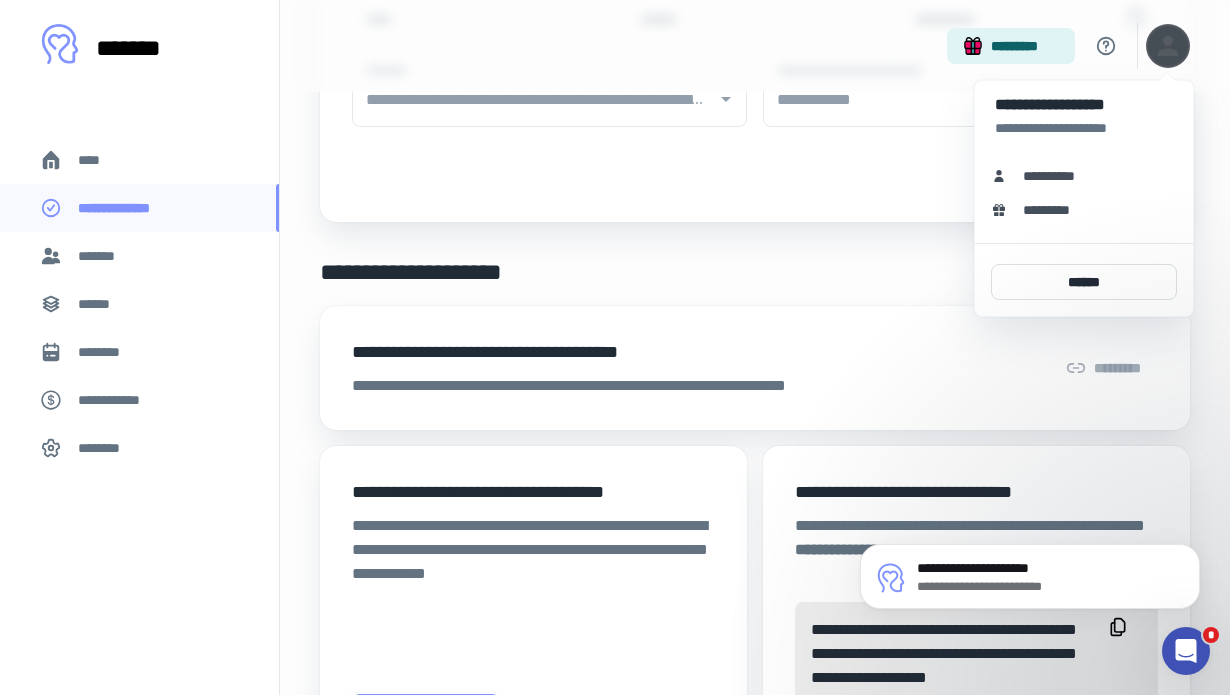 click at bounding box center [615, 347] 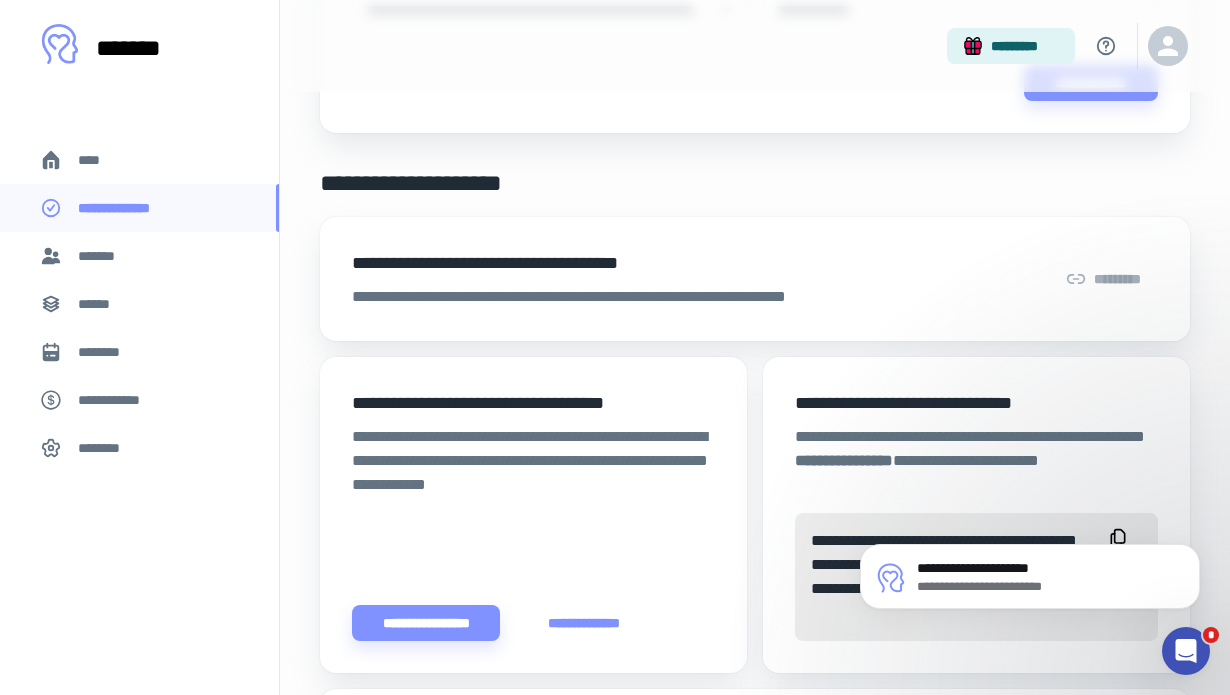 scroll, scrollTop: 448, scrollLeft: 0, axis: vertical 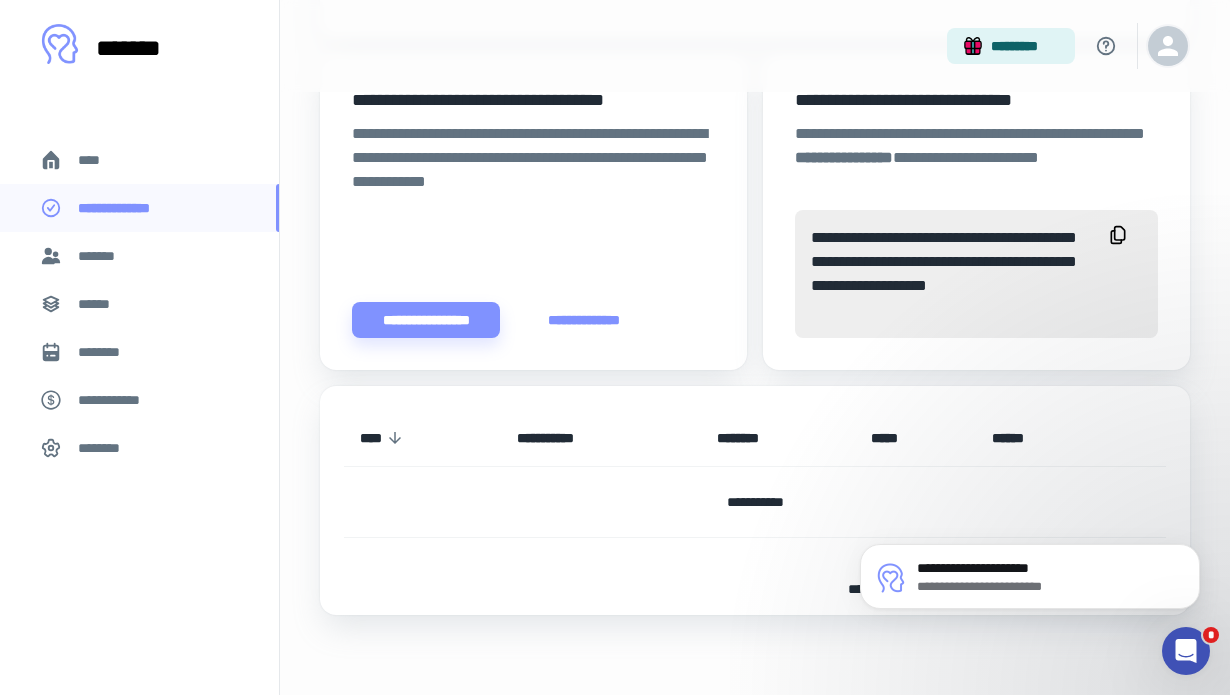 click 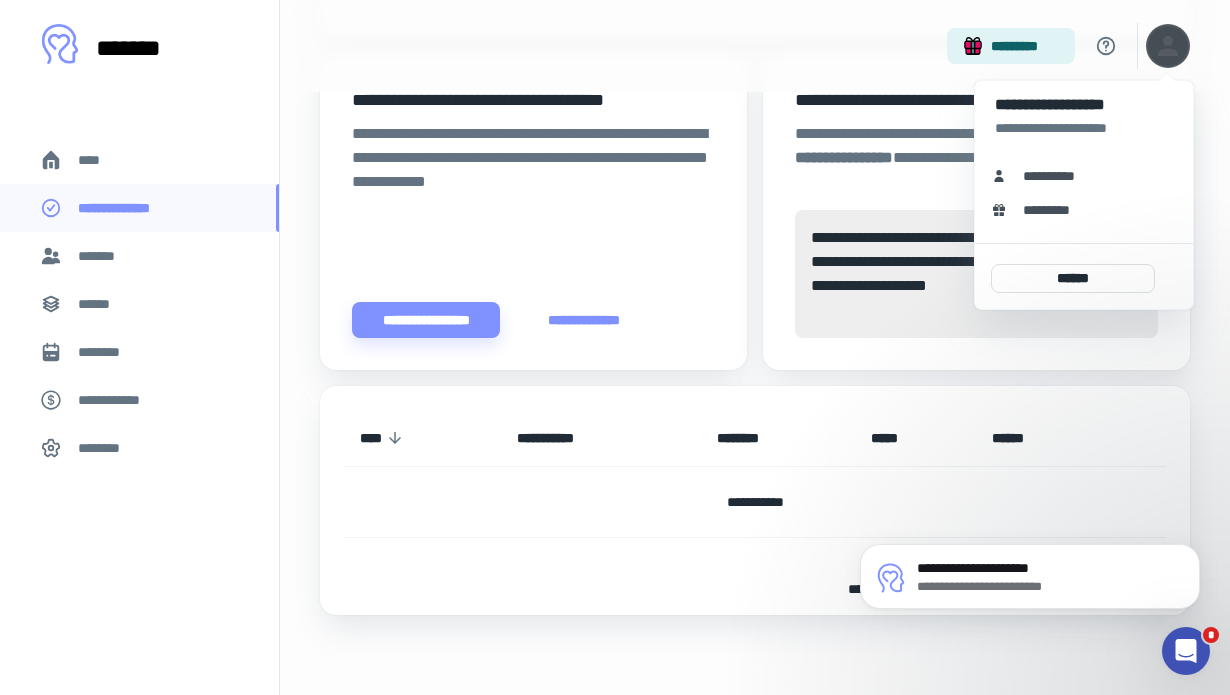 click at bounding box center (615, 347) 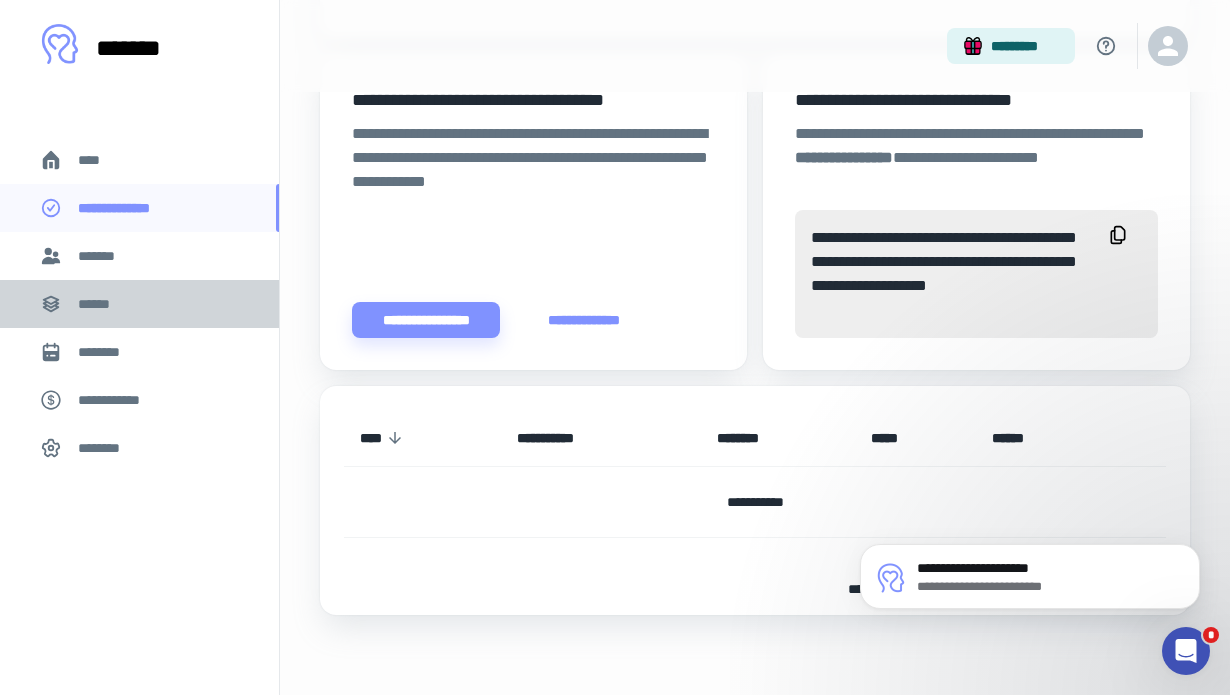 click on "******" at bounding box center [100, 304] 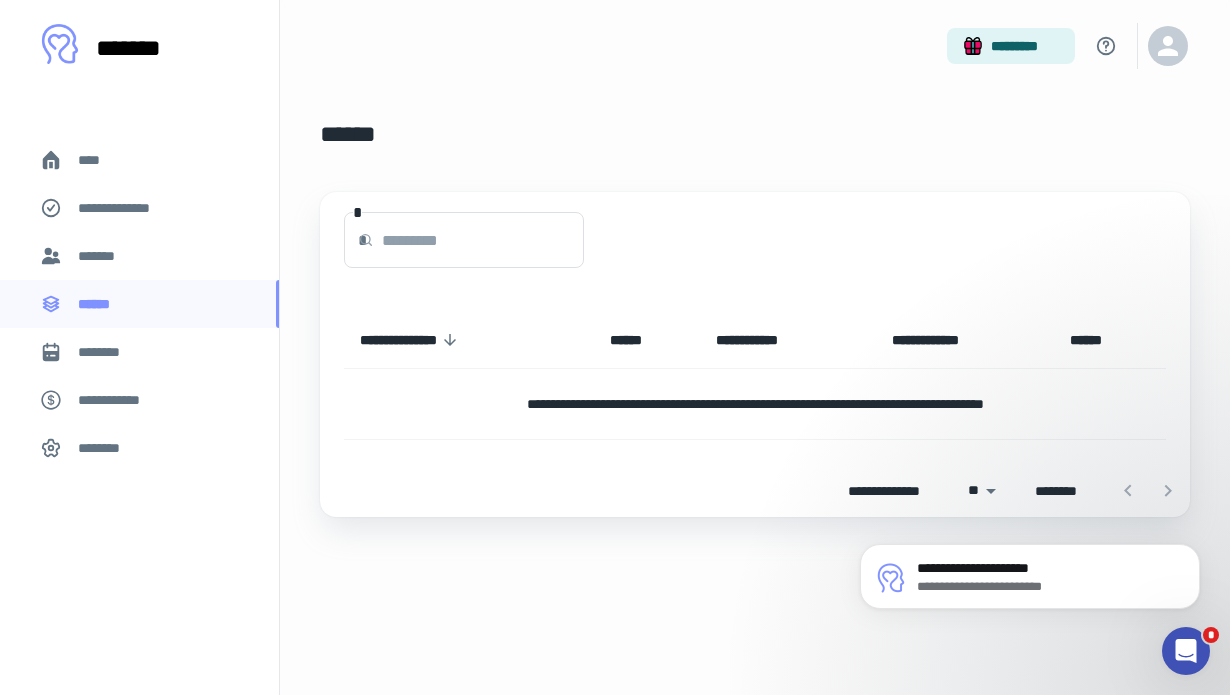 click on "*******" at bounding box center [101, 256] 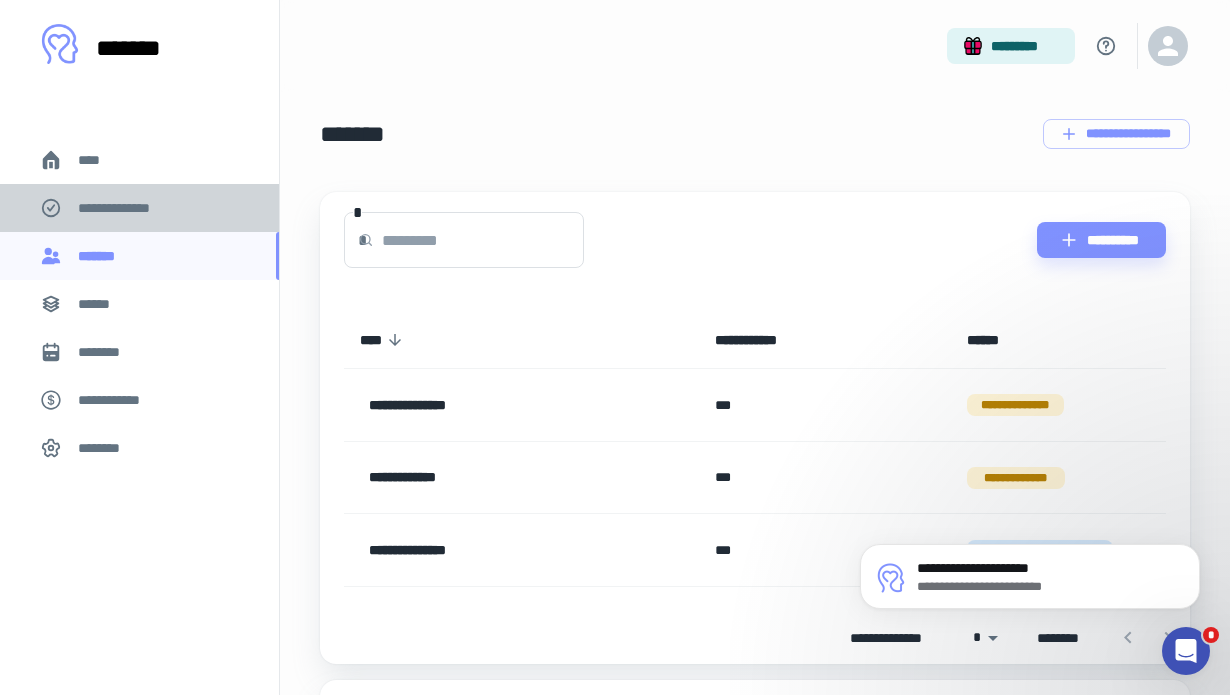 click on "**********" at bounding box center (127, 208) 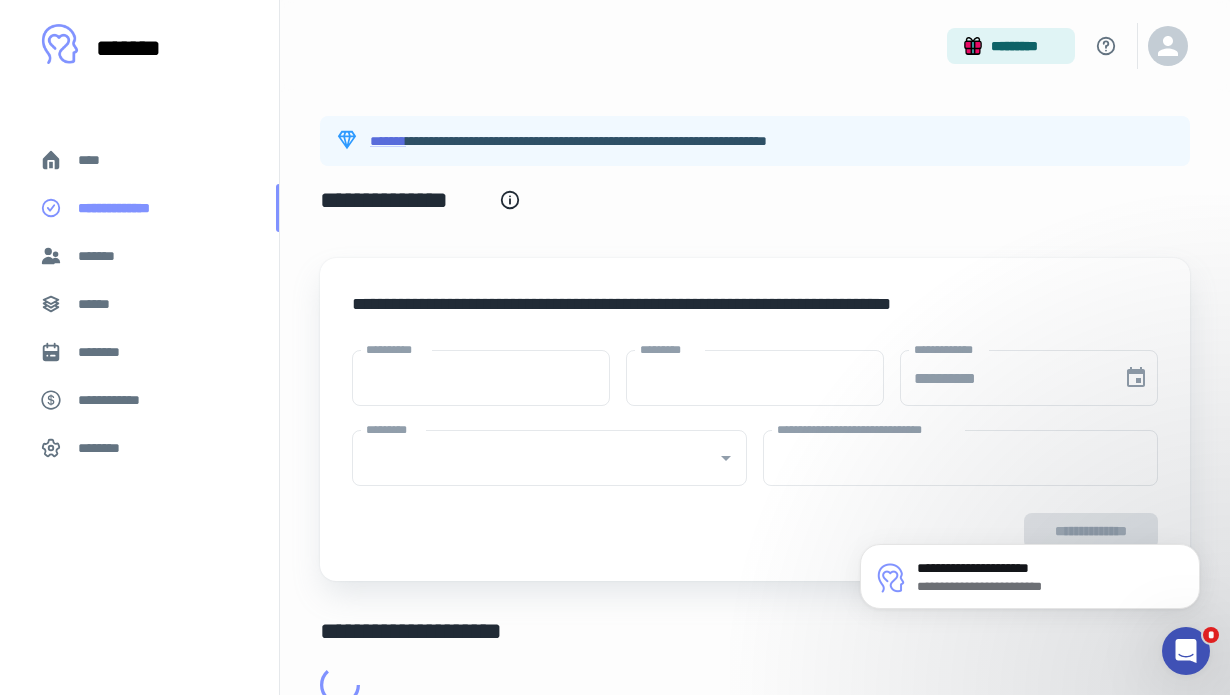 type on "****" 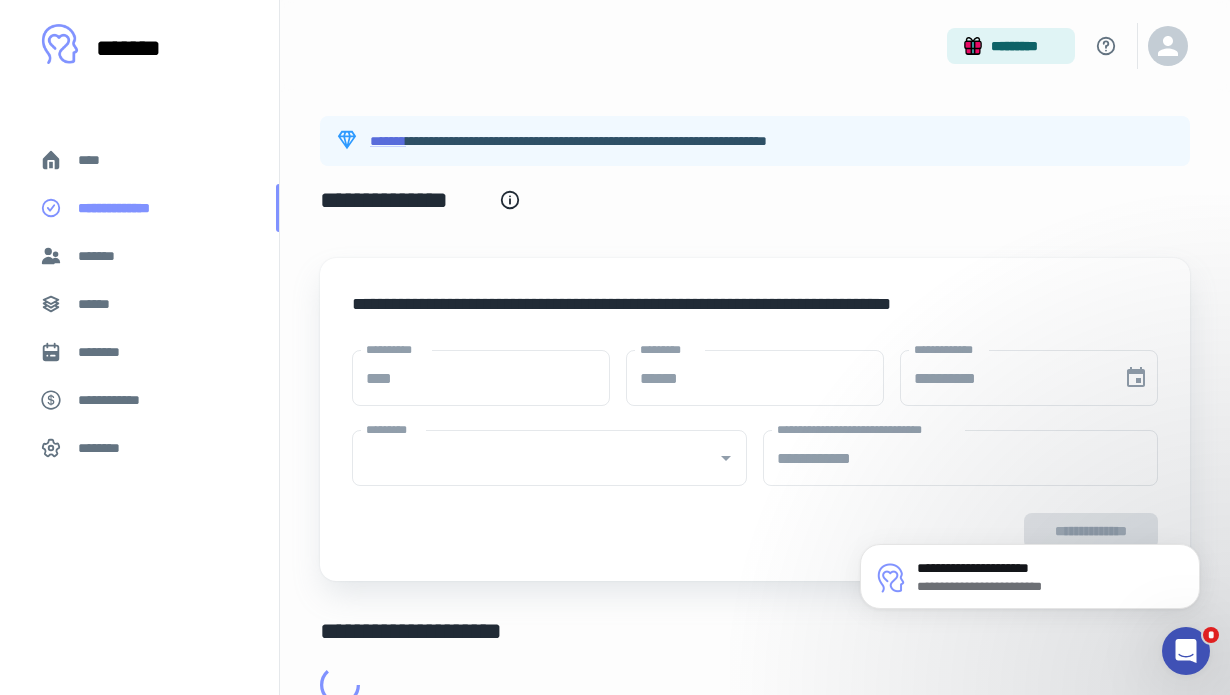 type on "**********" 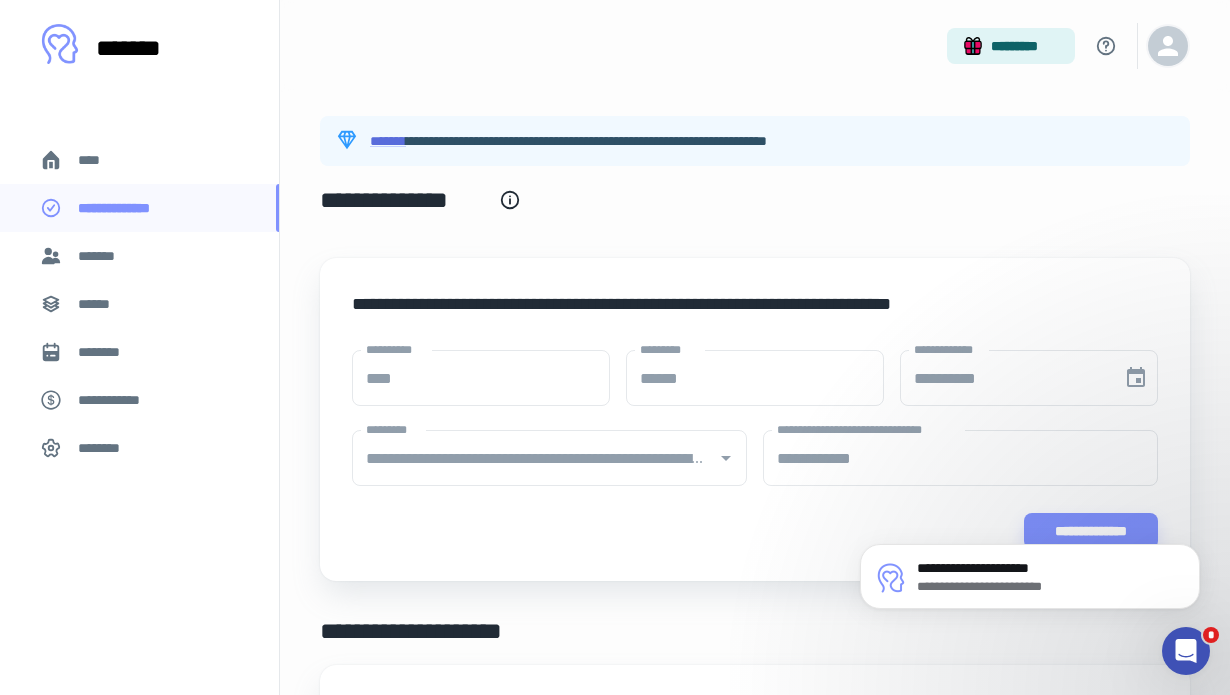 click 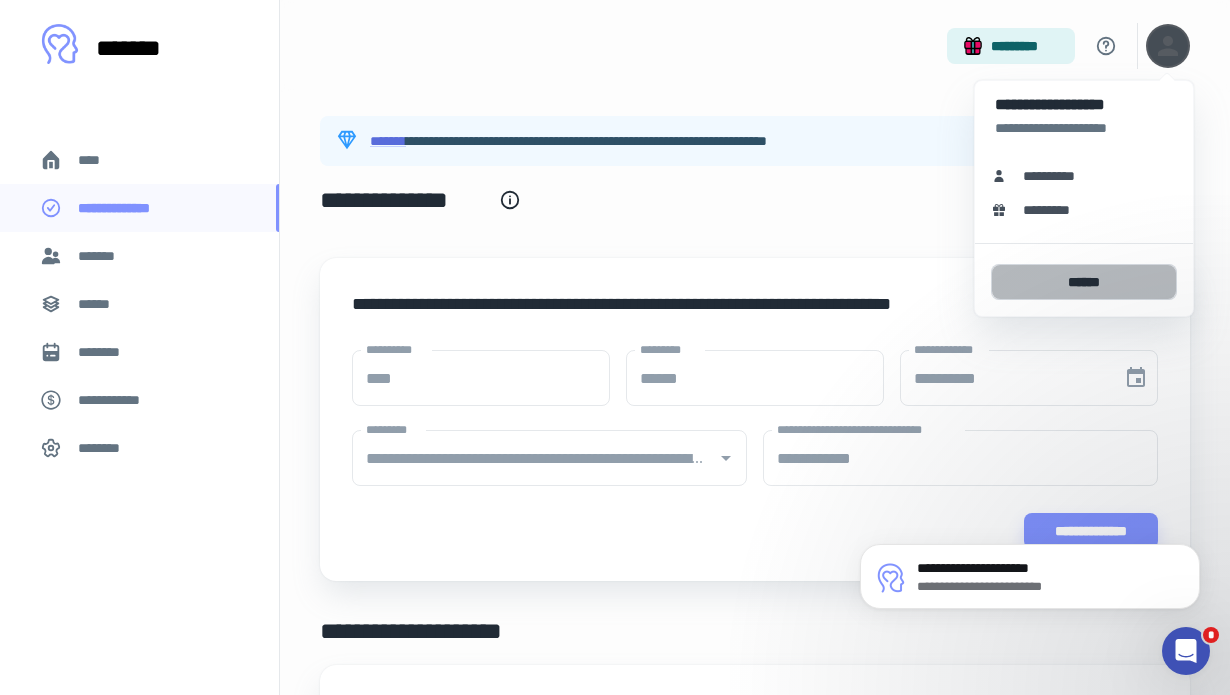click on "******" at bounding box center [1084, 282] 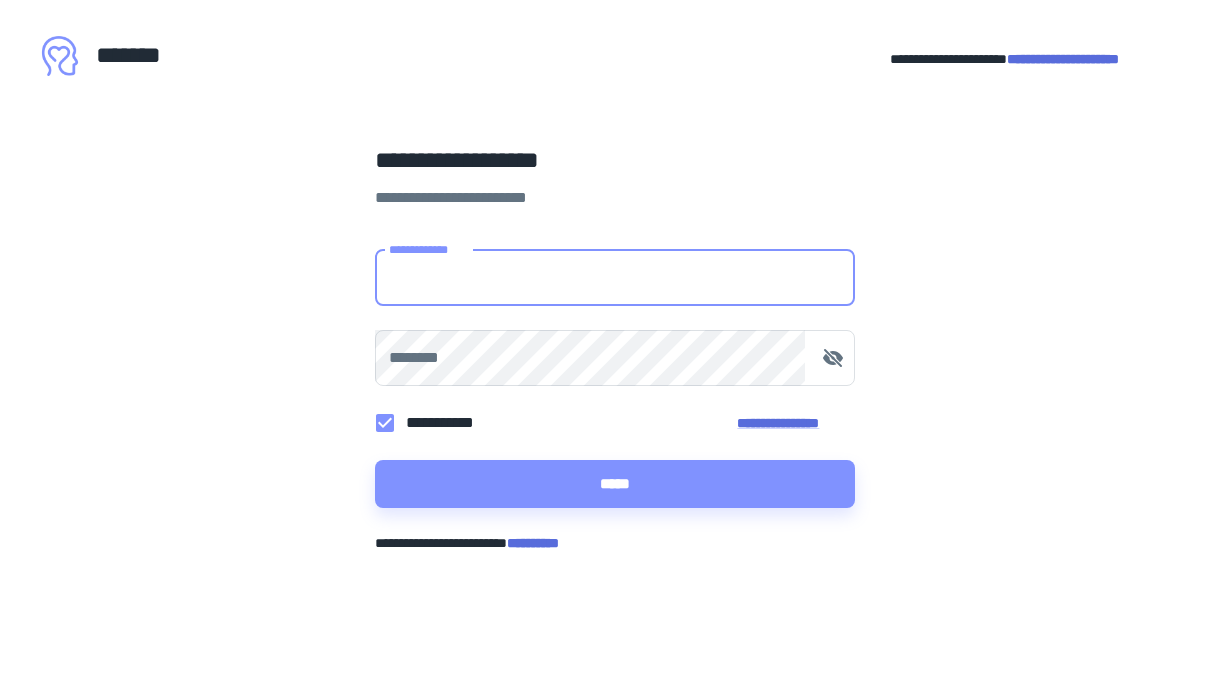 click on "[FIRST] [LAST] [EMAIL] [PHONE] [ADDRESS_LINE_1] [ADDRESS_LINE_2] [ADDRESS_LINE_3] [ADDRESS_LINE_4] [ADDRESS_LINE_5] [ADDRESS_LINE_6] [ADDRESS_LINE_7] [ADDRESS_LINE_8]" at bounding box center [615, 347] 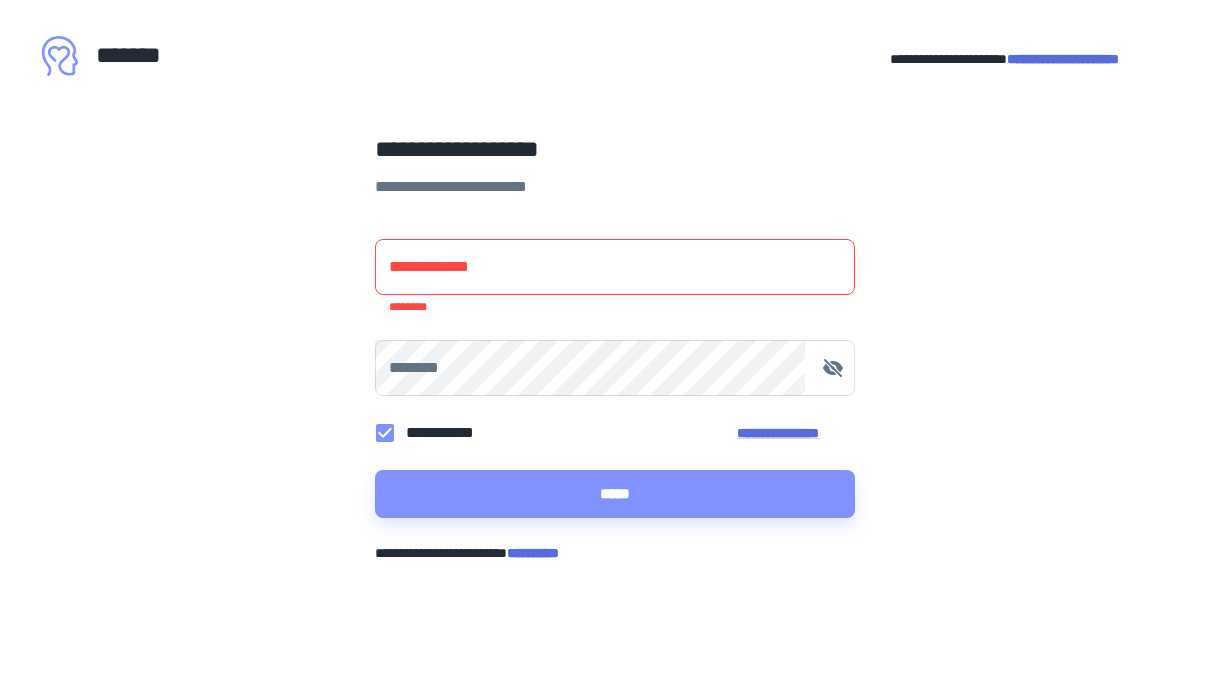 click on "**********" at bounding box center (1063, 59) 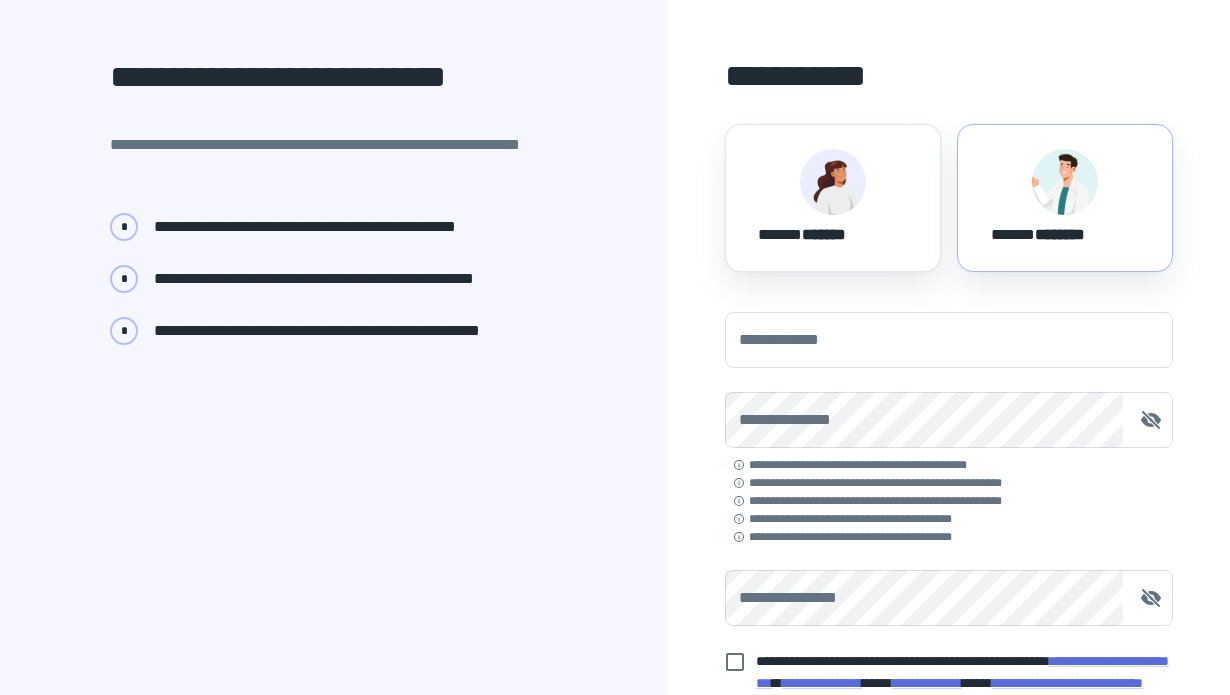 scroll, scrollTop: 89, scrollLeft: 0, axis: vertical 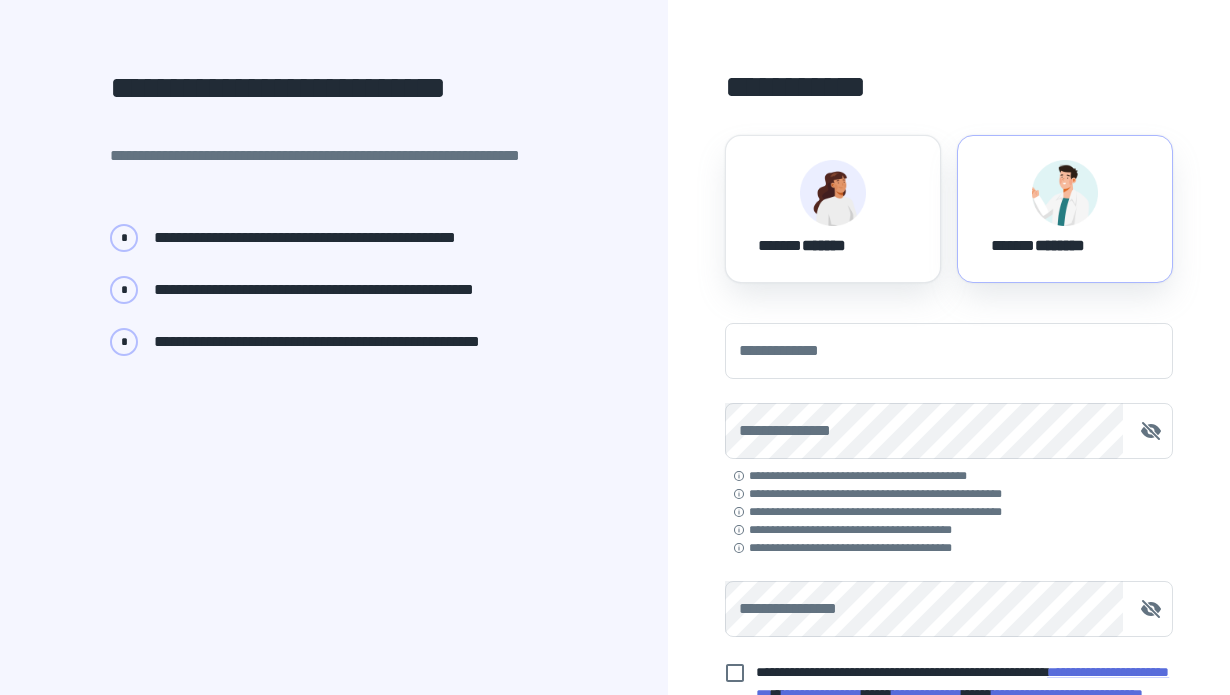 click on "******   ********" at bounding box center [1038, 242] 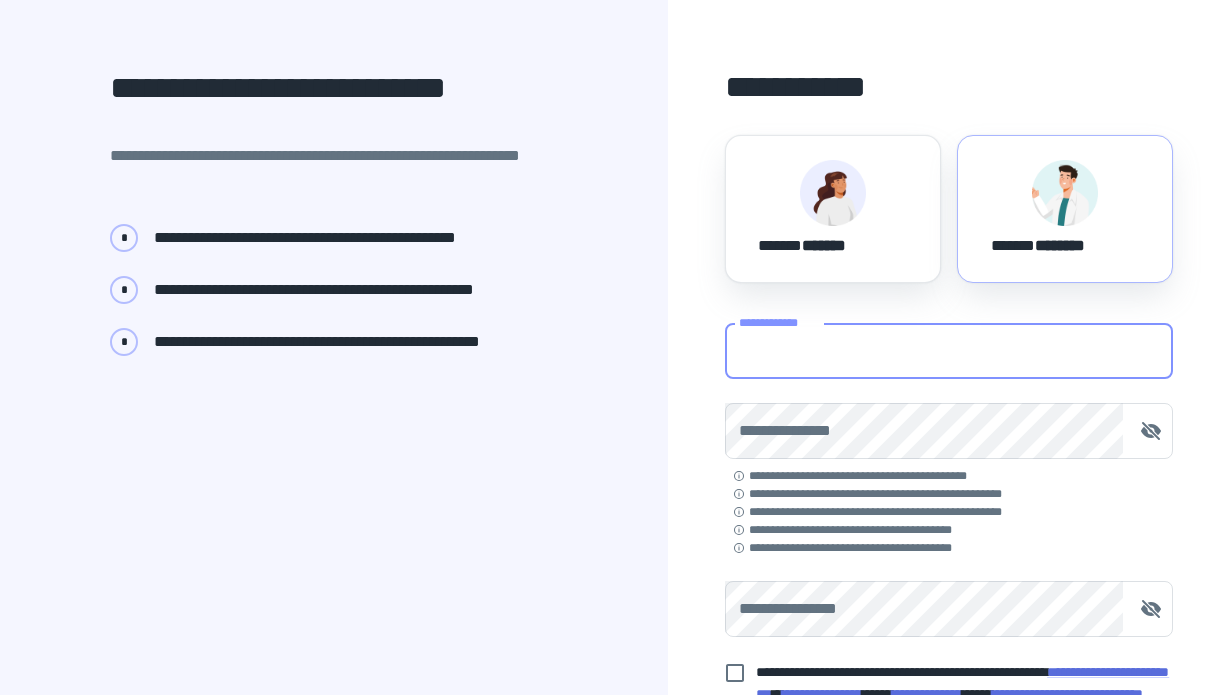 click on "**********" at bounding box center (949, 351) 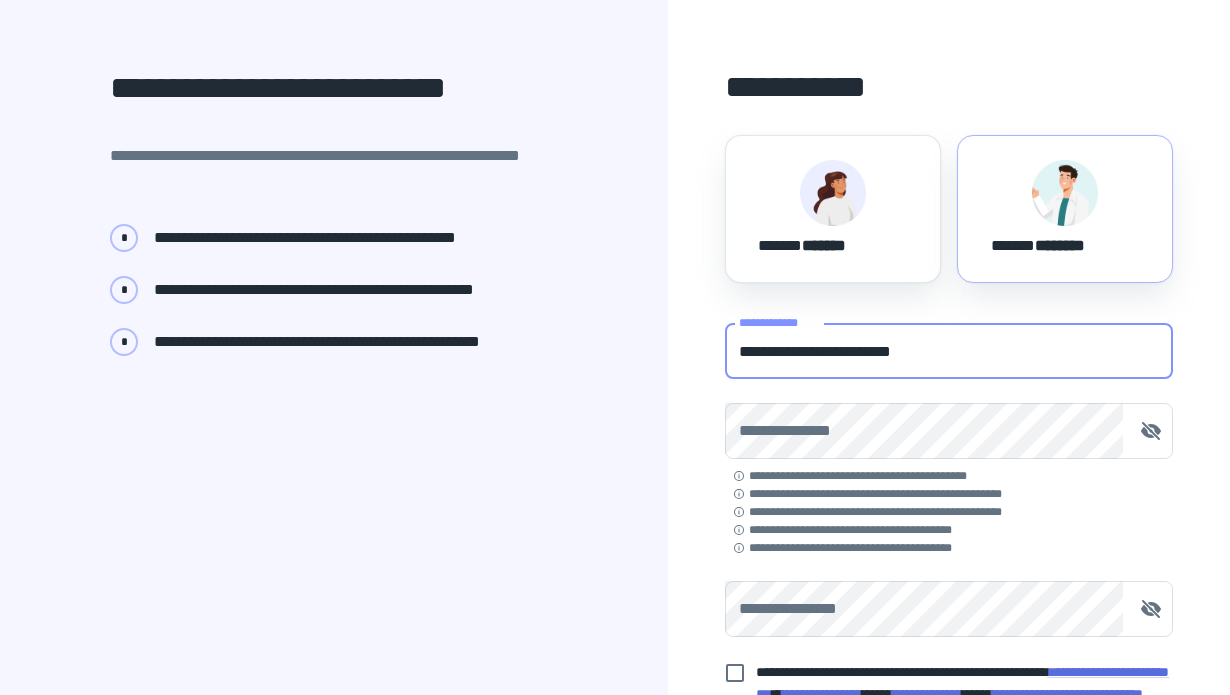 type on "**********" 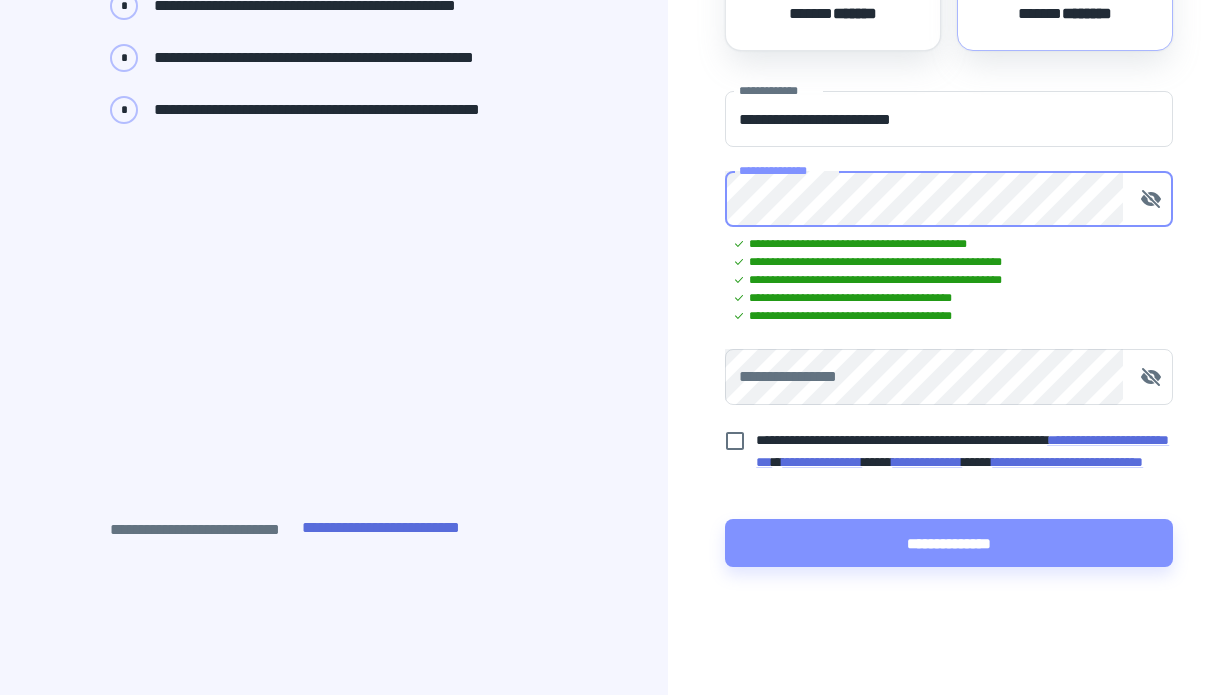 scroll, scrollTop: 321, scrollLeft: 0, axis: vertical 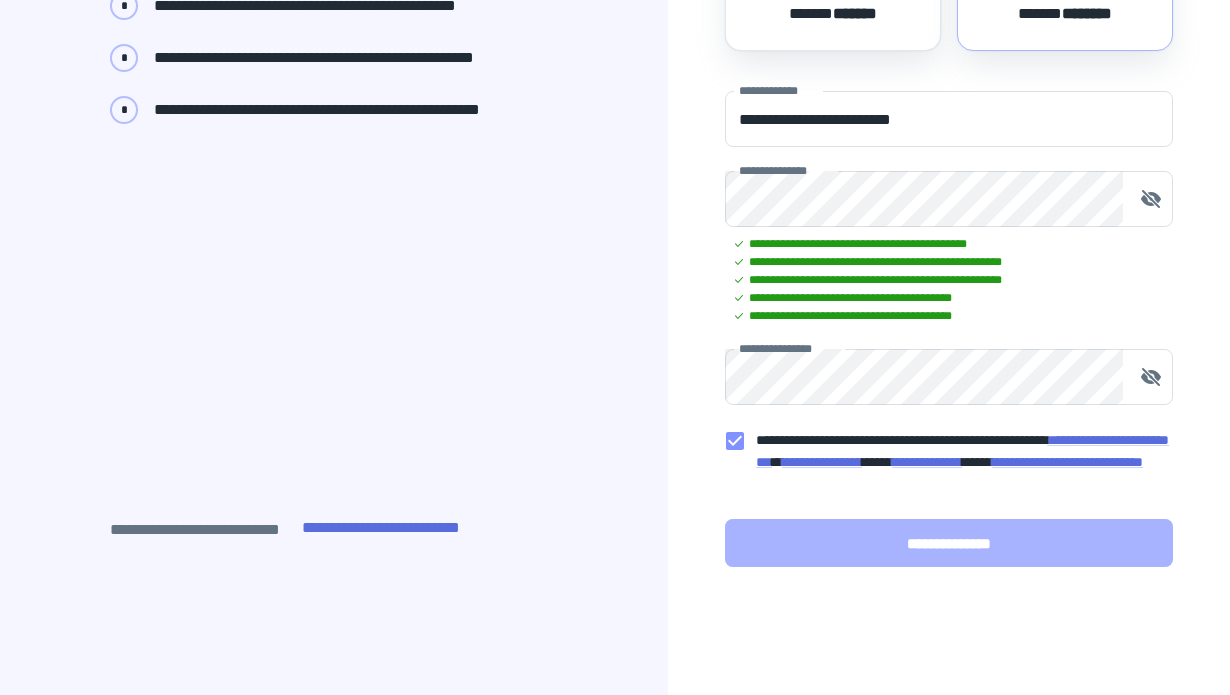 click on "**********" at bounding box center [949, 543] 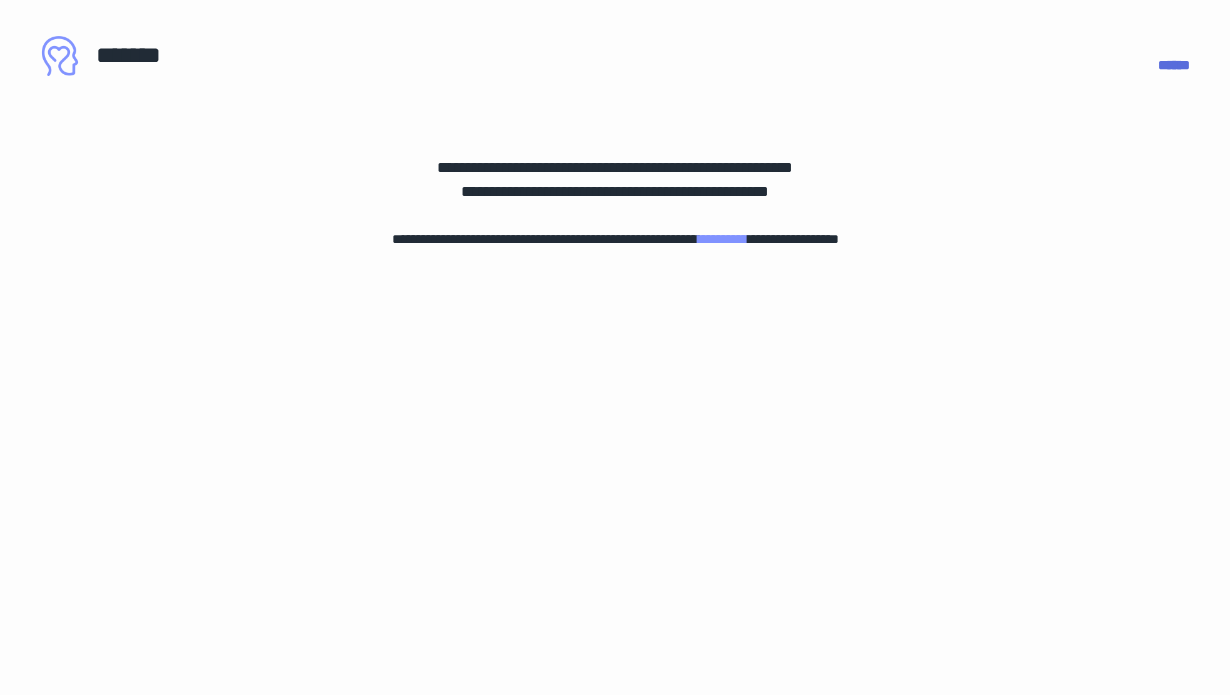 scroll, scrollTop: 0, scrollLeft: 0, axis: both 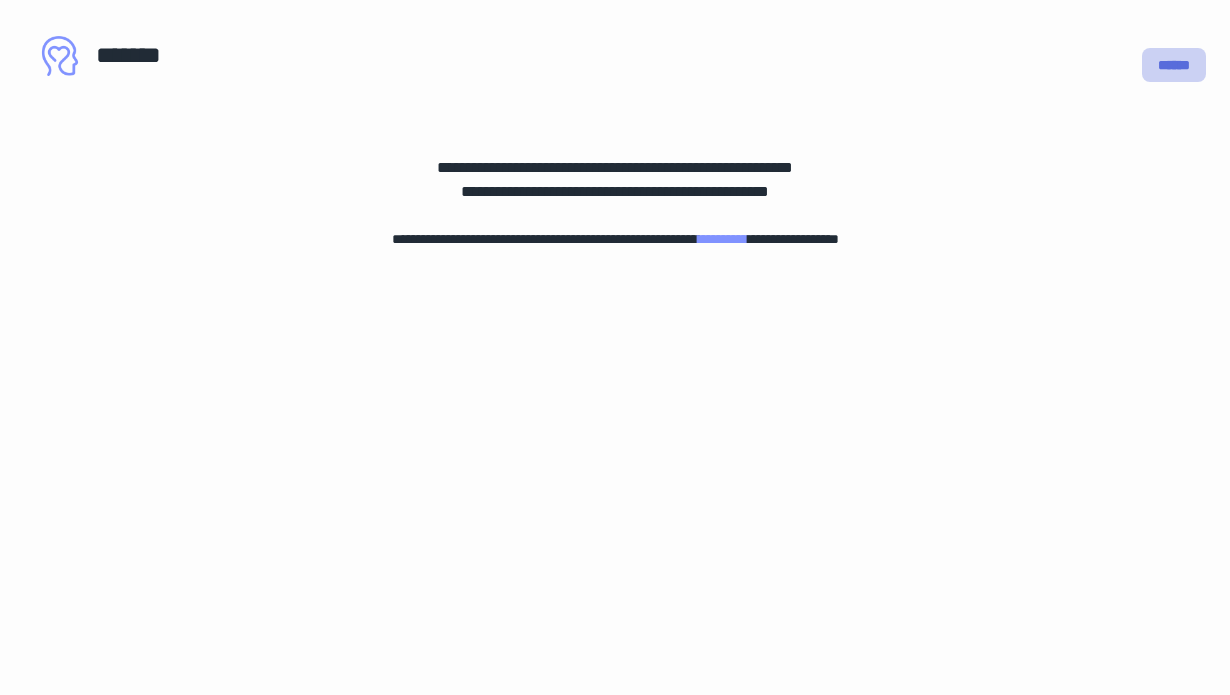 click on "******" at bounding box center [1174, 65] 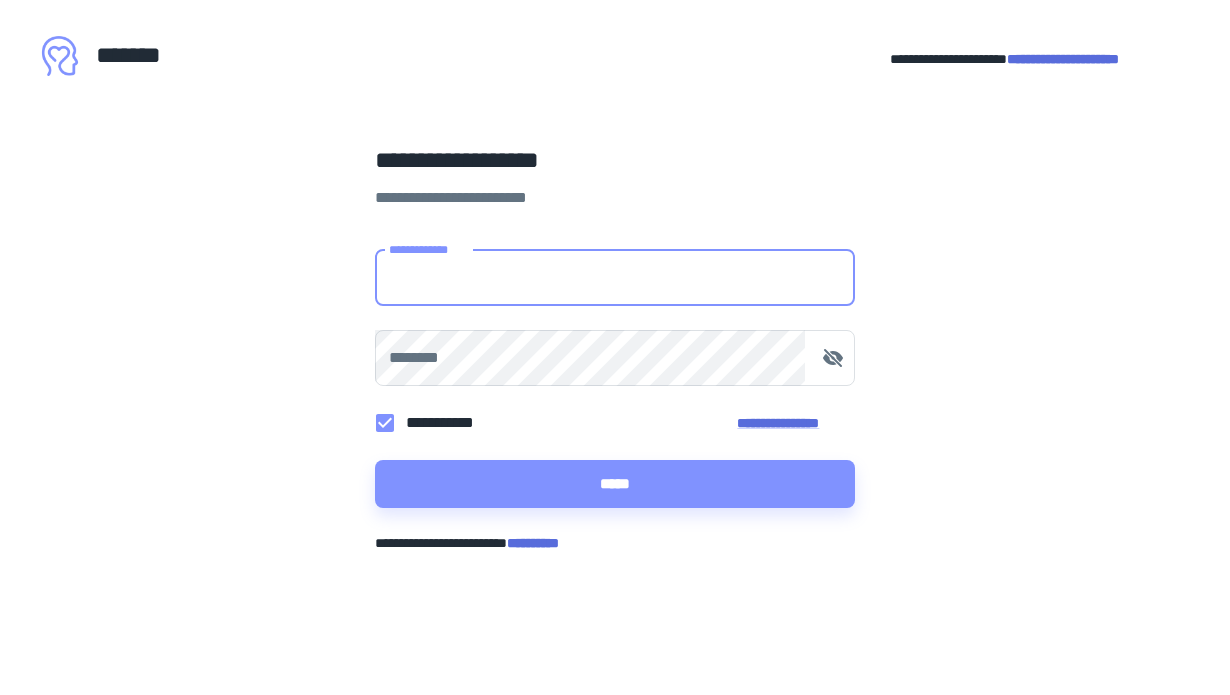 click on "**********" at bounding box center (615, 278) 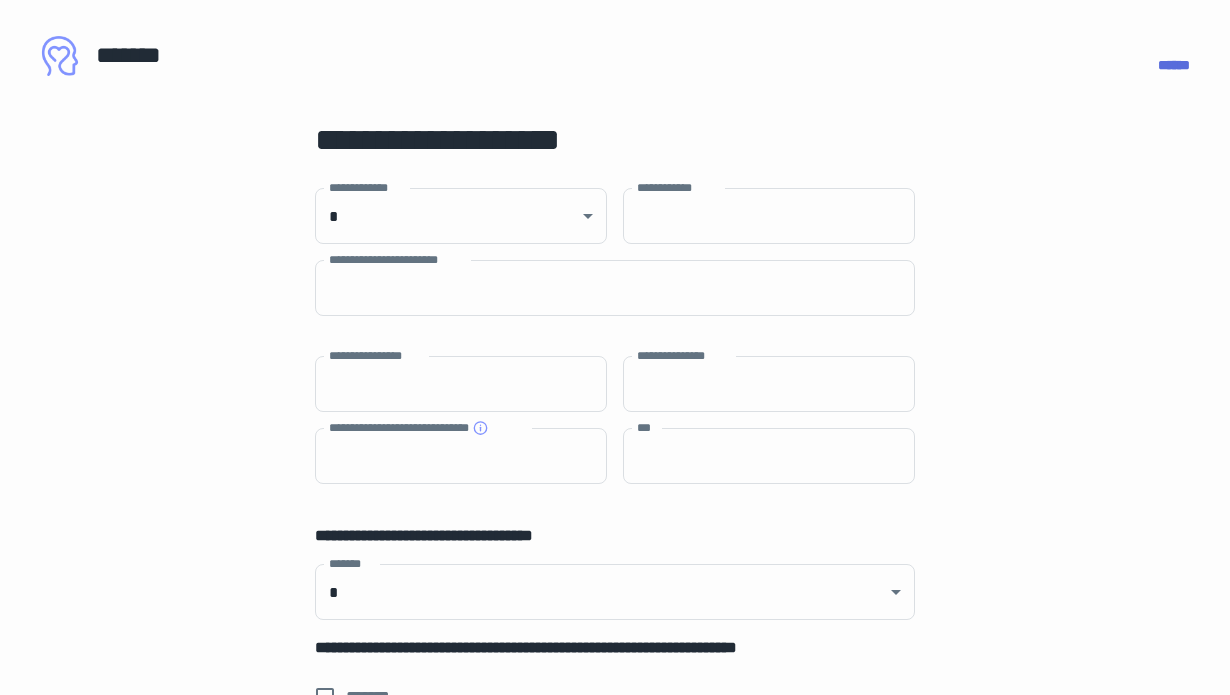 click on "**********" at bounding box center (615, 829) 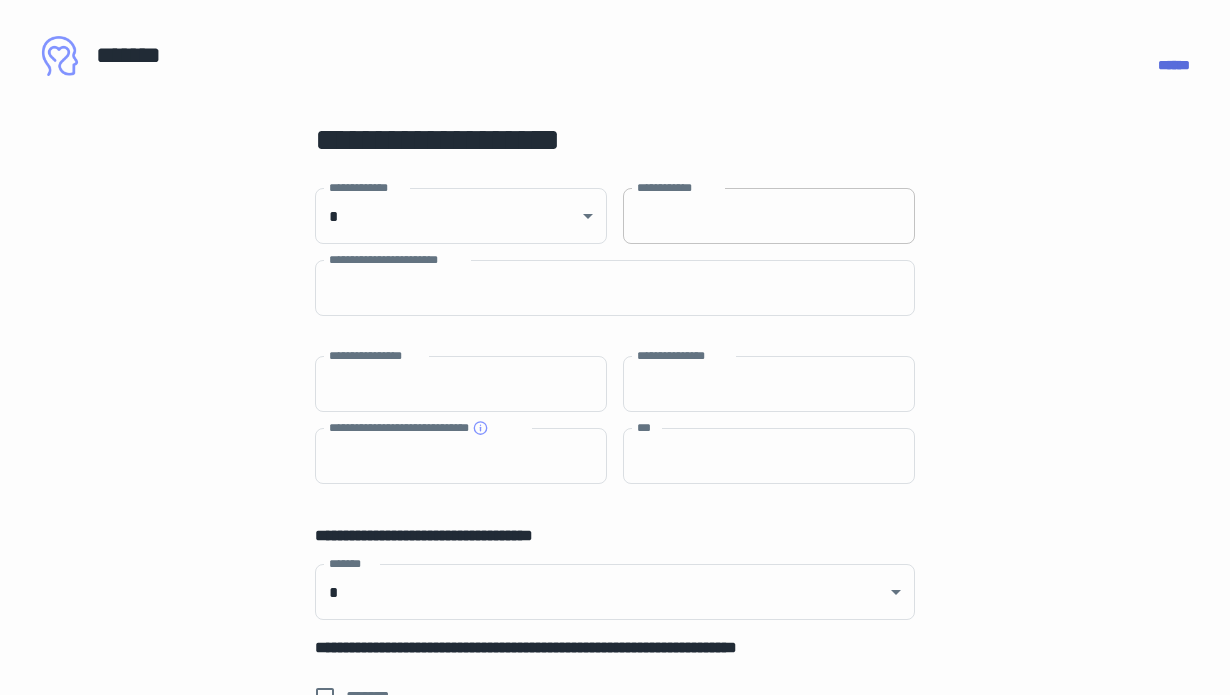 type on "**********" 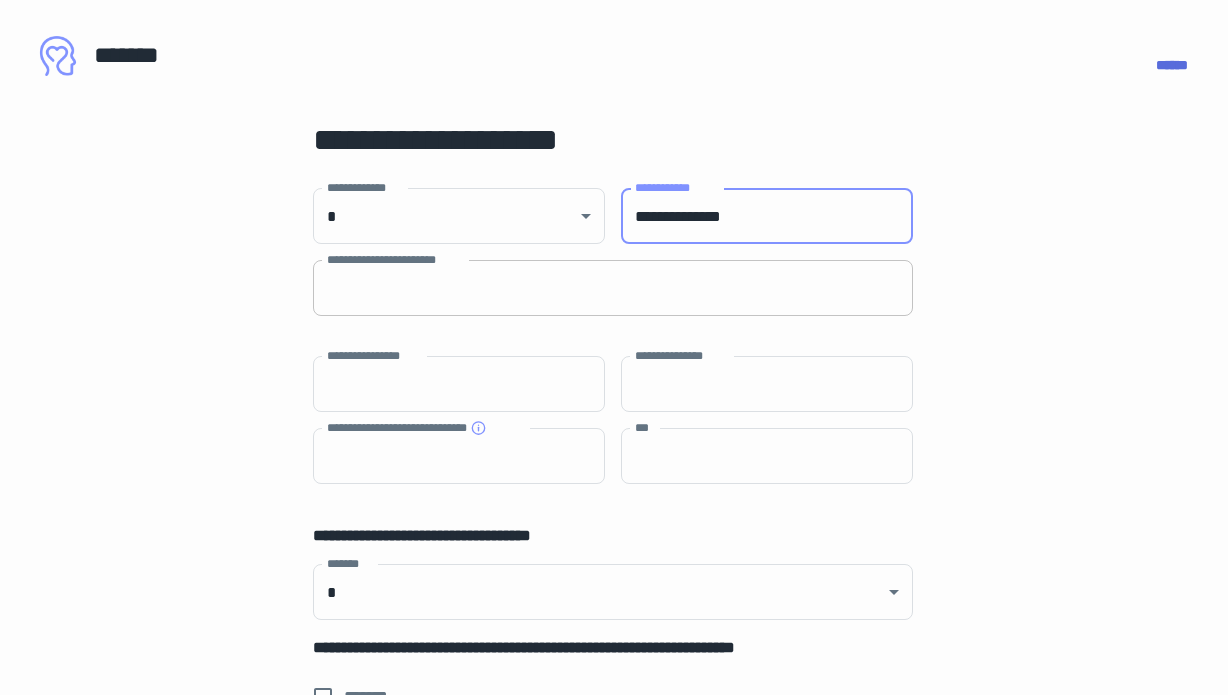 scroll, scrollTop: 0, scrollLeft: 2, axis: horizontal 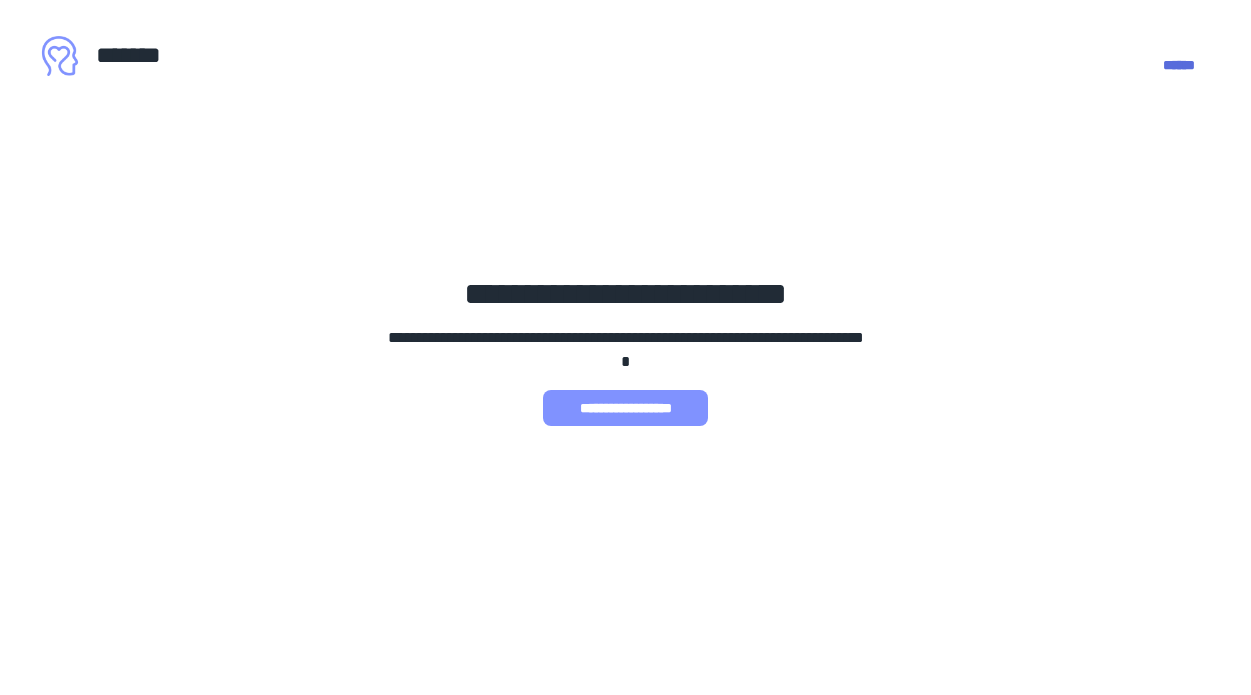 click on "**********" at bounding box center (625, 408) 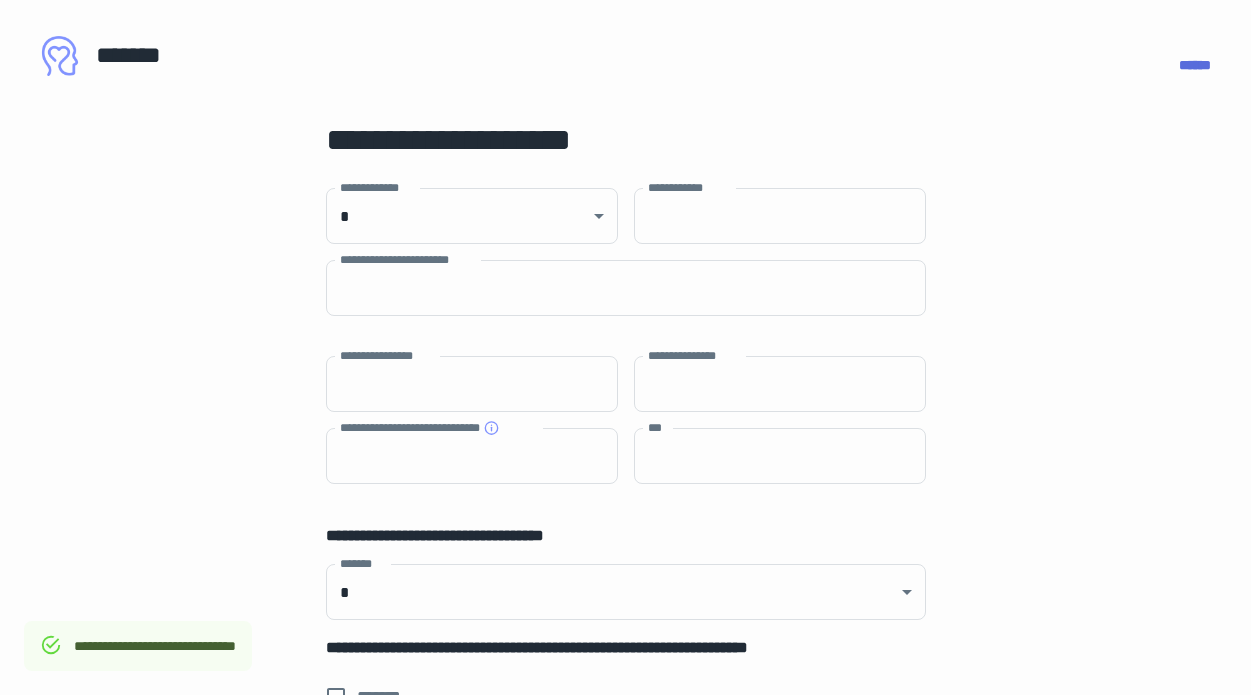 scroll, scrollTop: 0, scrollLeft: 0, axis: both 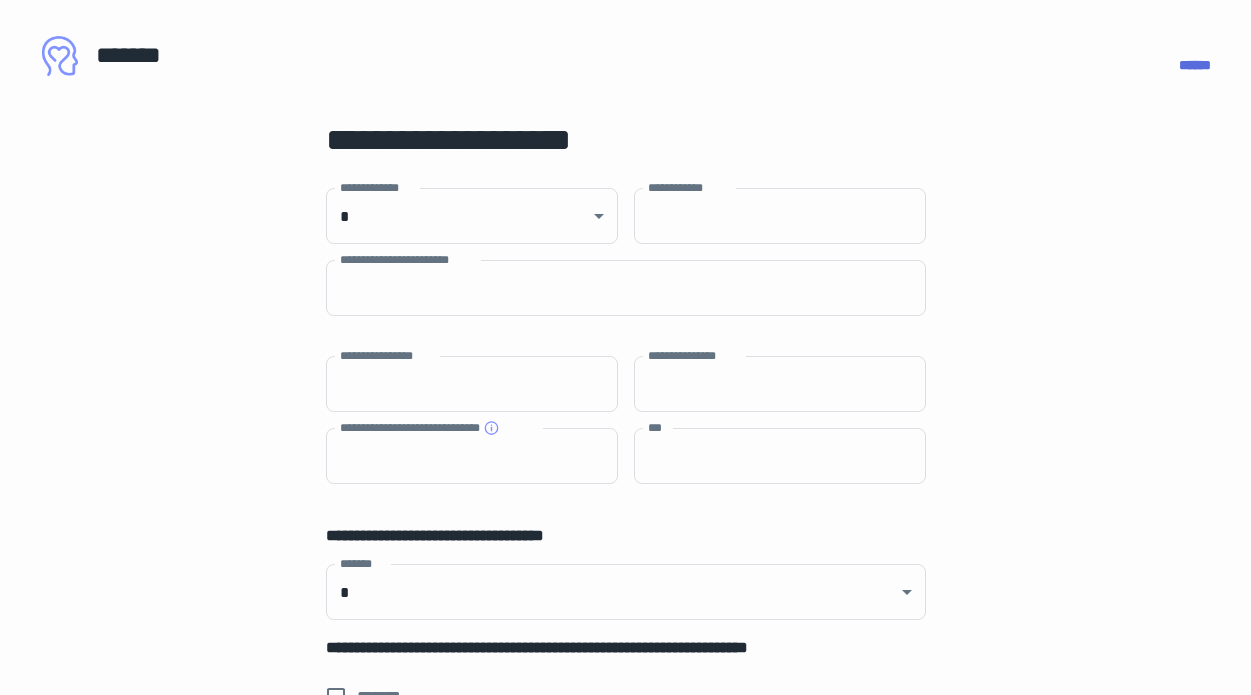 click on "******" at bounding box center (641, 41) 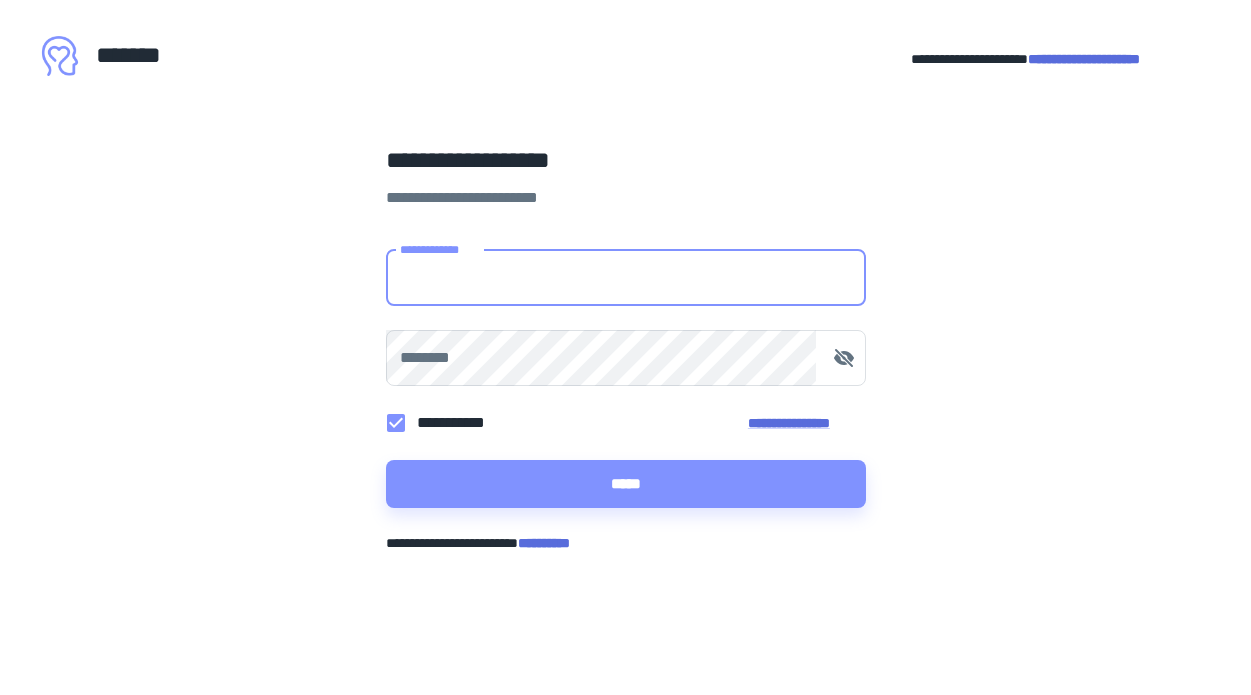 scroll, scrollTop: 0, scrollLeft: 0, axis: both 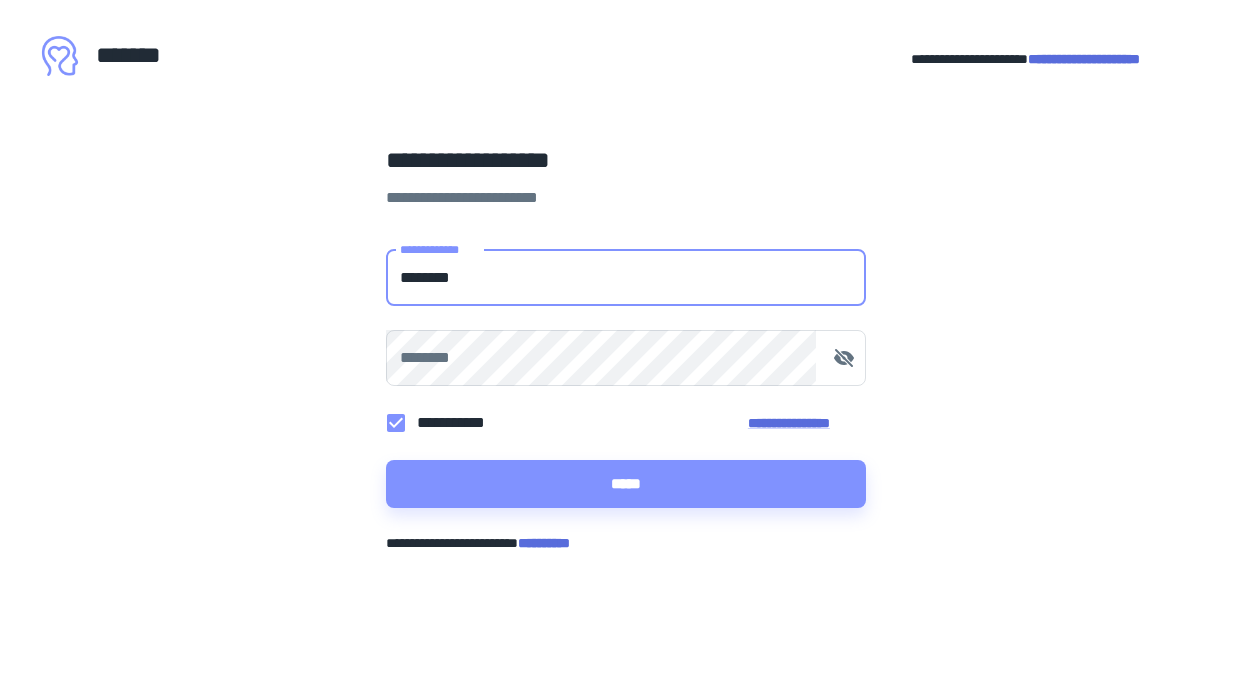type on "**********" 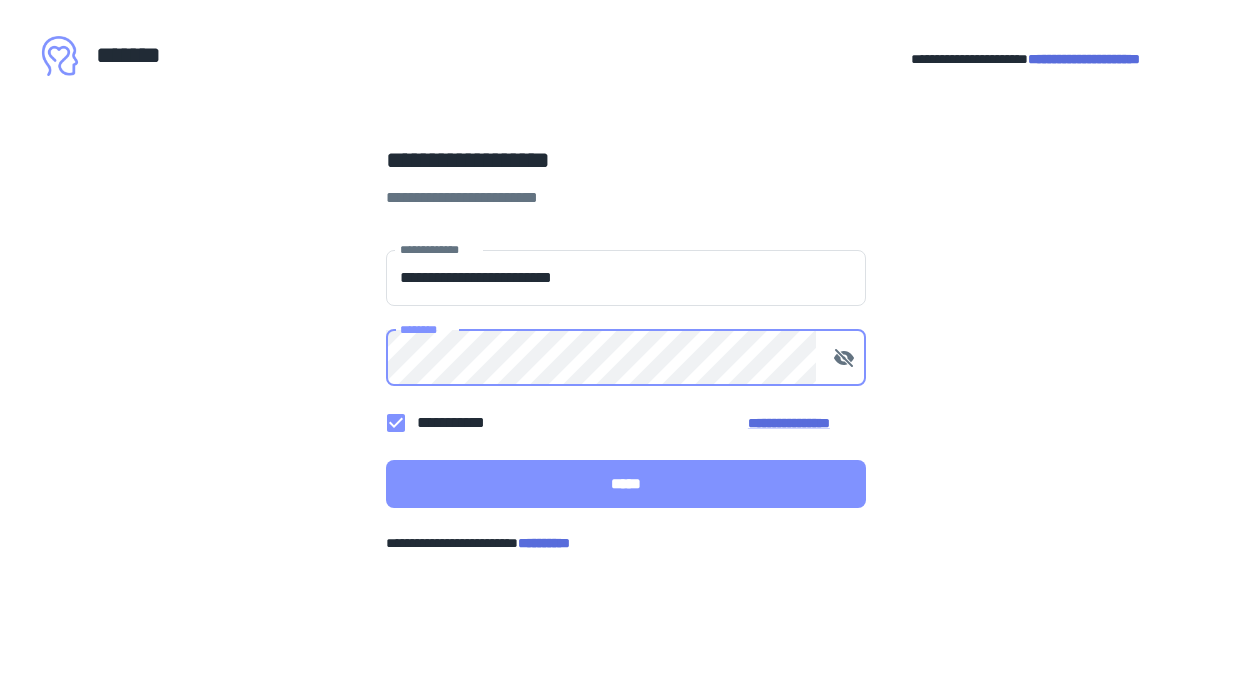 click on "*****" at bounding box center (626, 484) 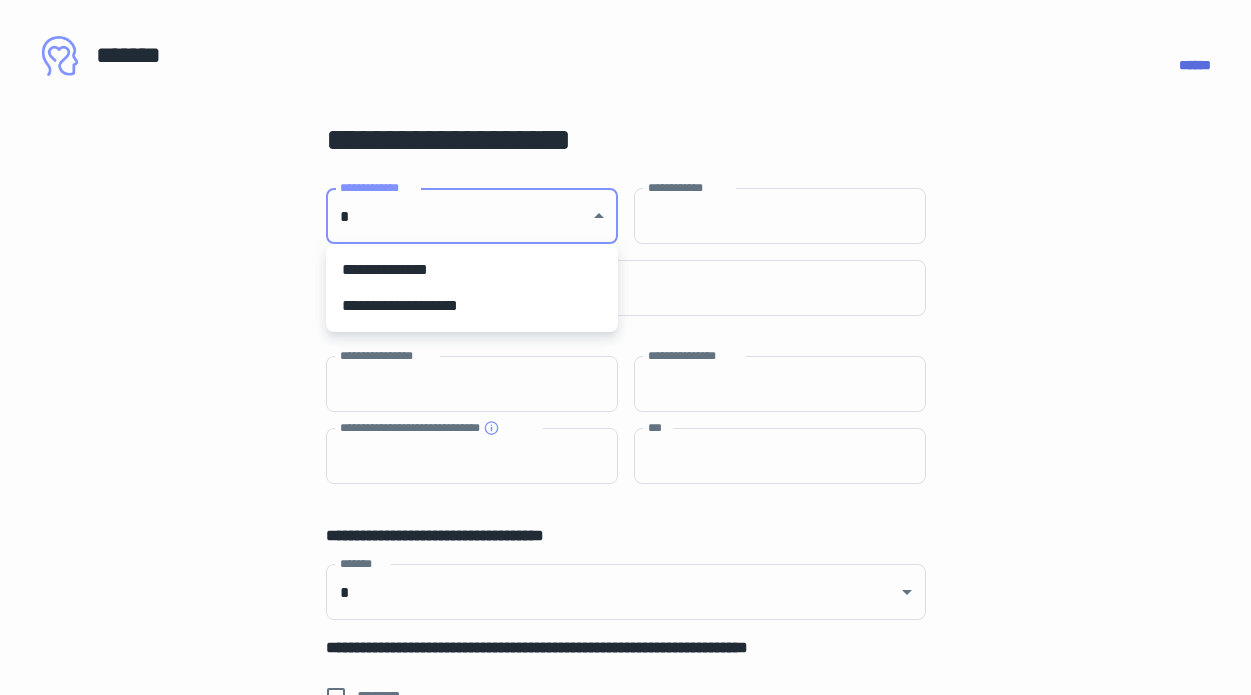 click on "**********" at bounding box center (625, 347) 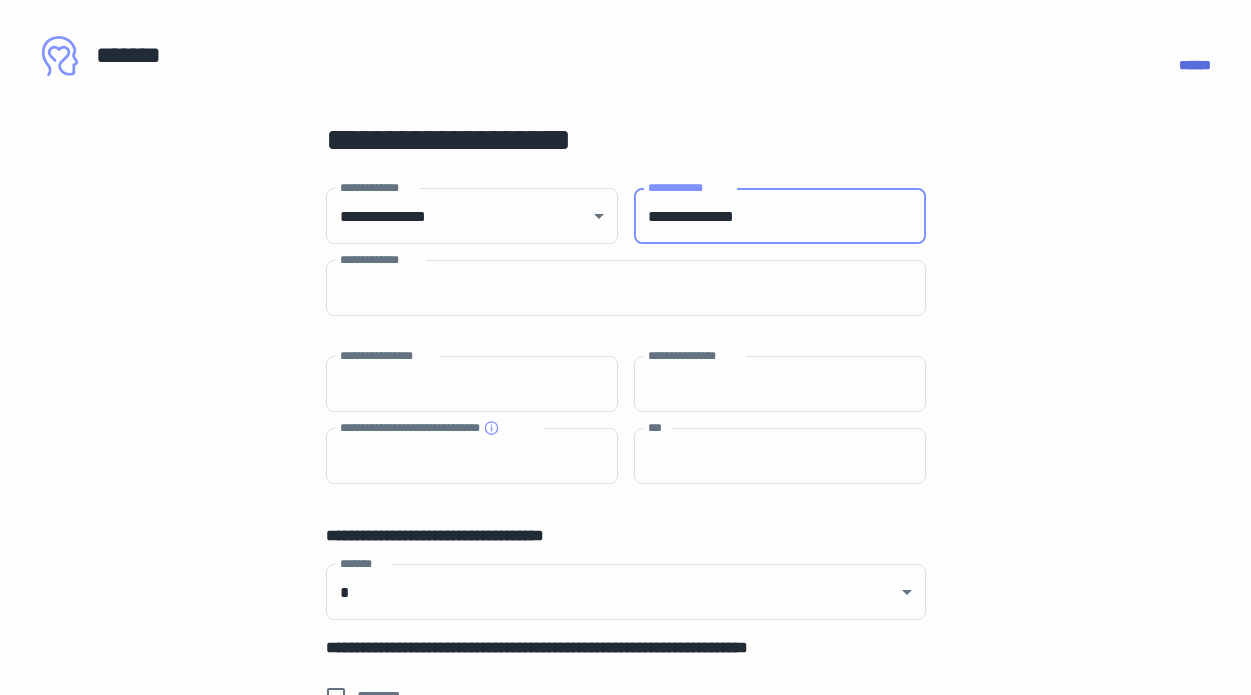 type on "**********" 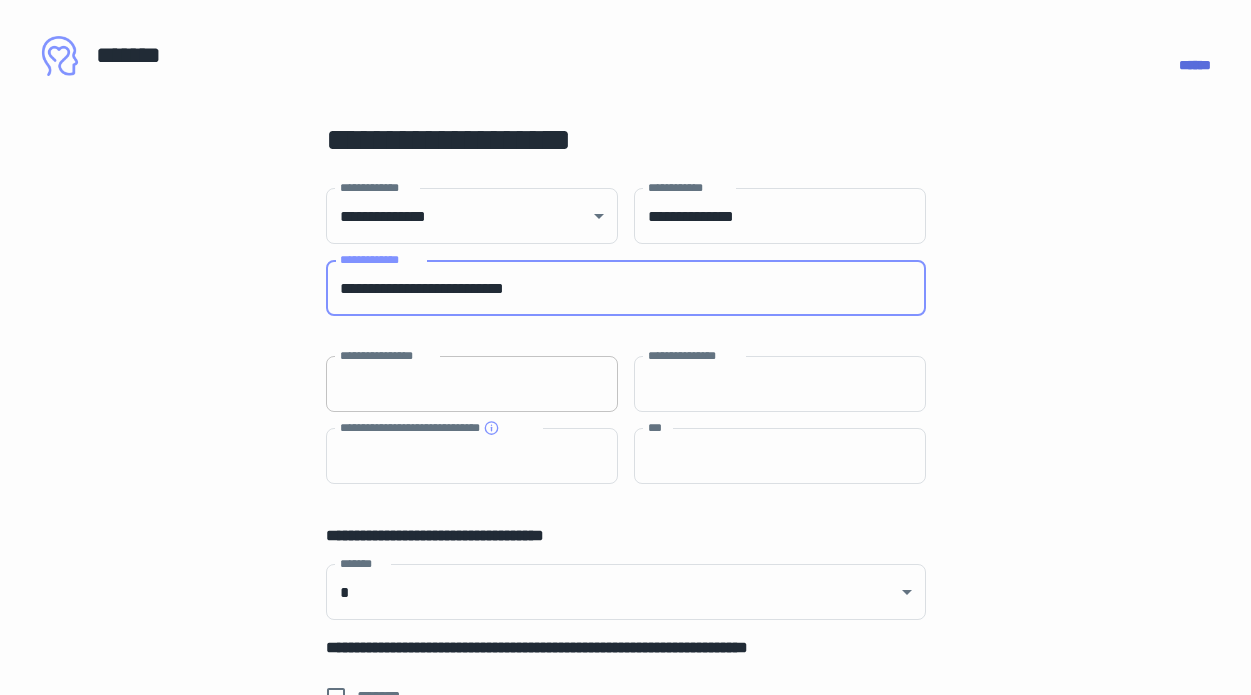 type on "**********" 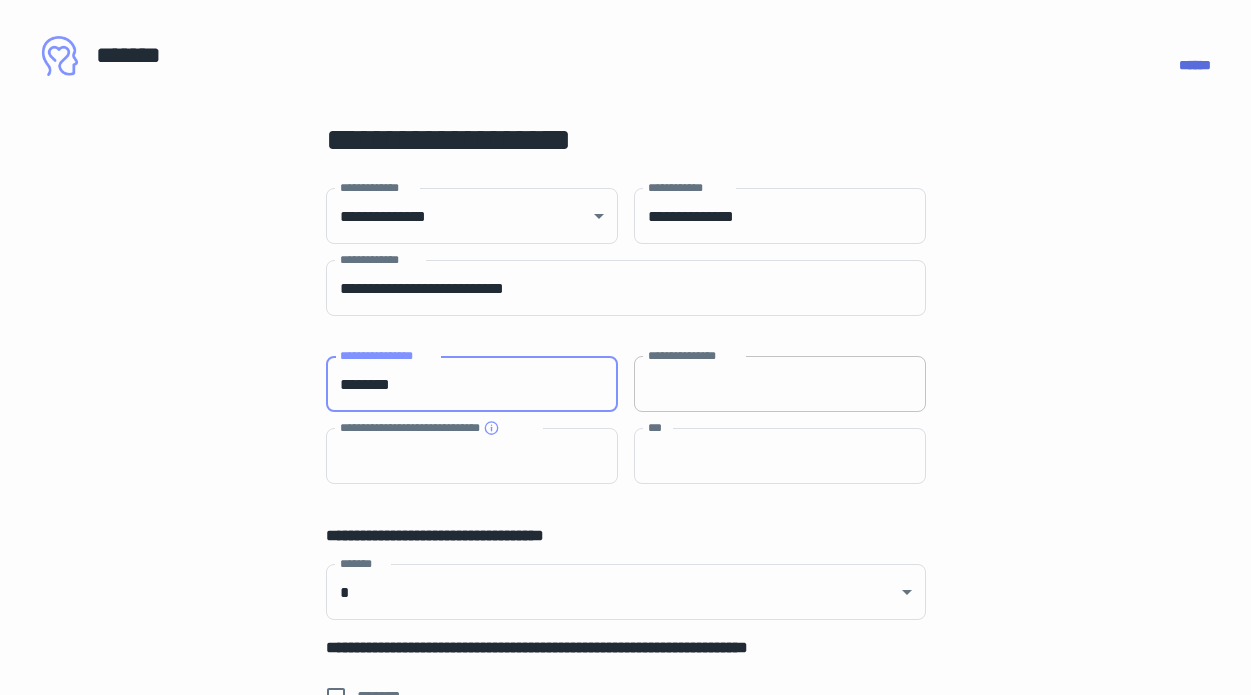type on "********" 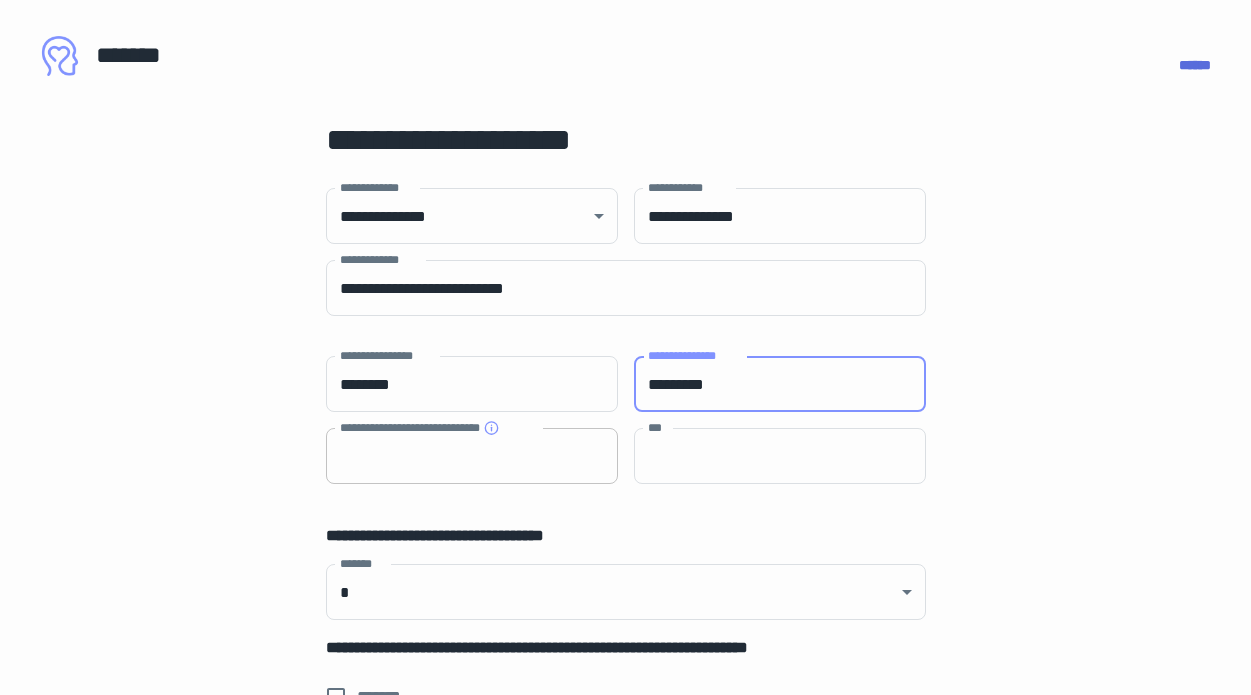 type on "*********" 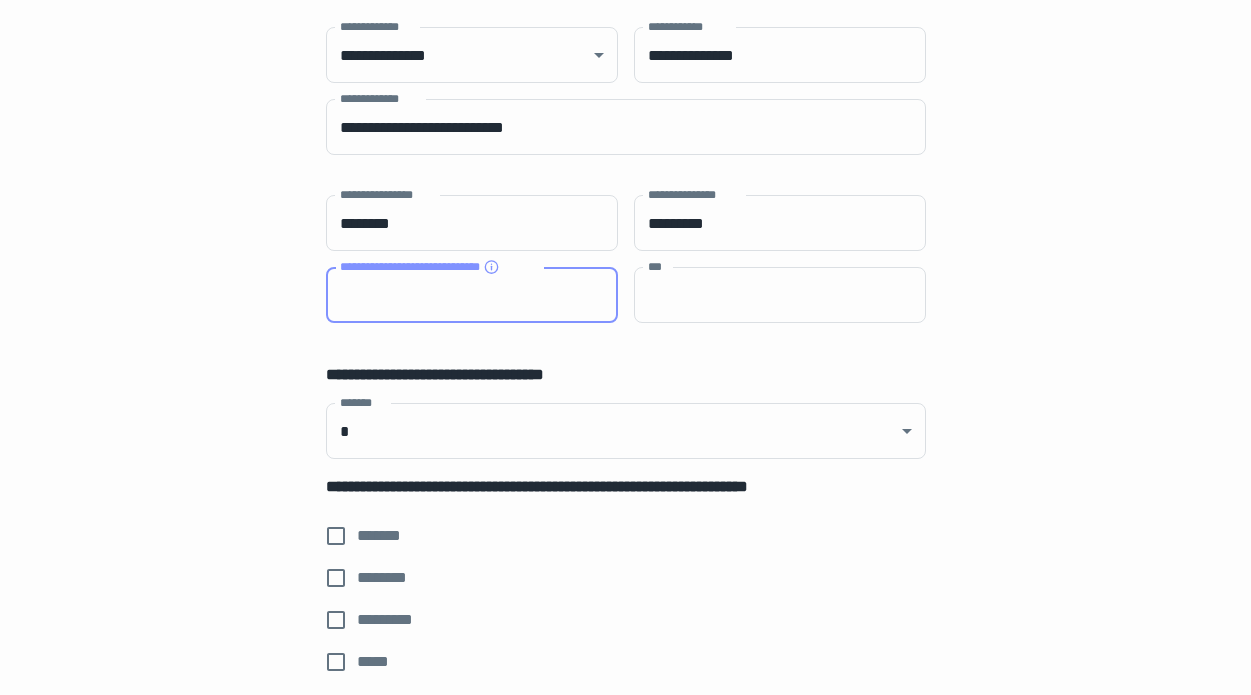 scroll, scrollTop: 173, scrollLeft: 0, axis: vertical 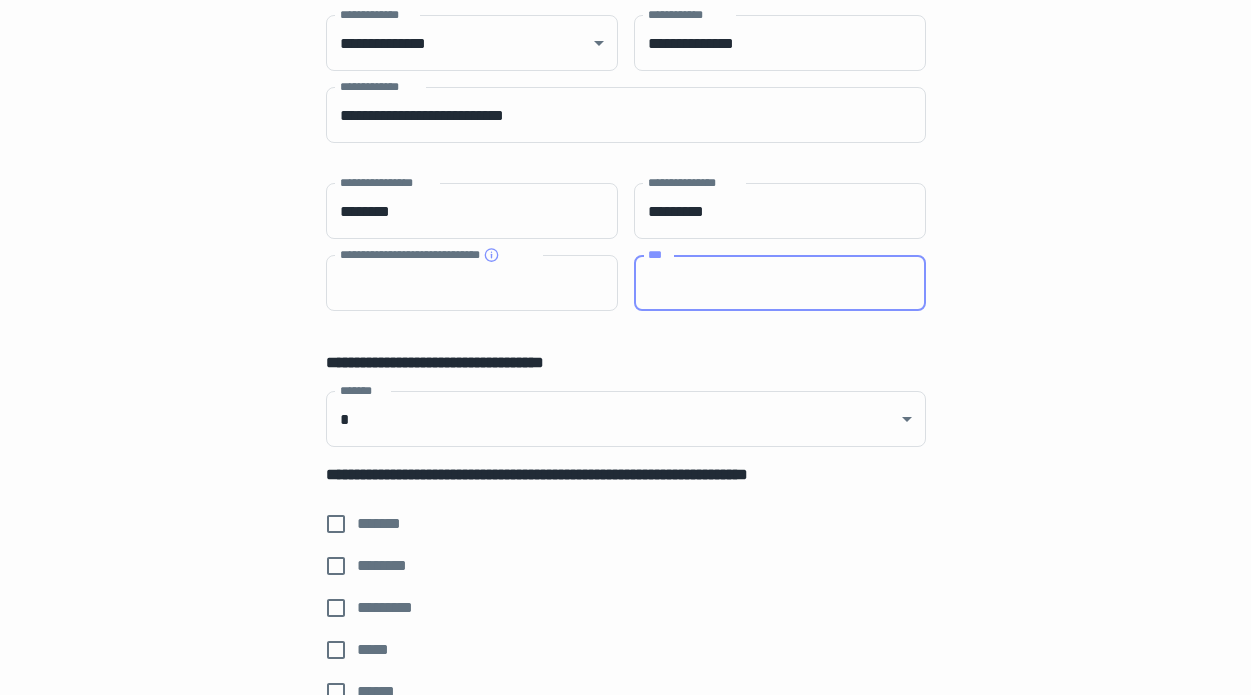 click on "***" at bounding box center (780, 283) 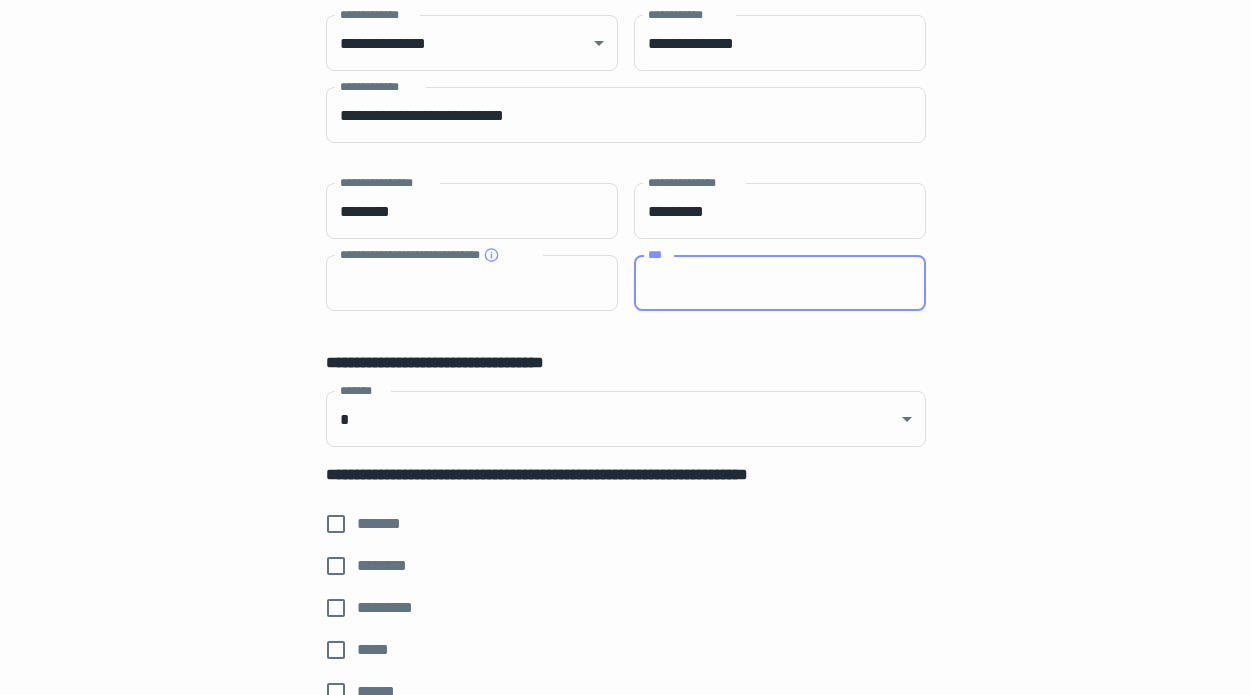 click on "***" at bounding box center [780, 283] 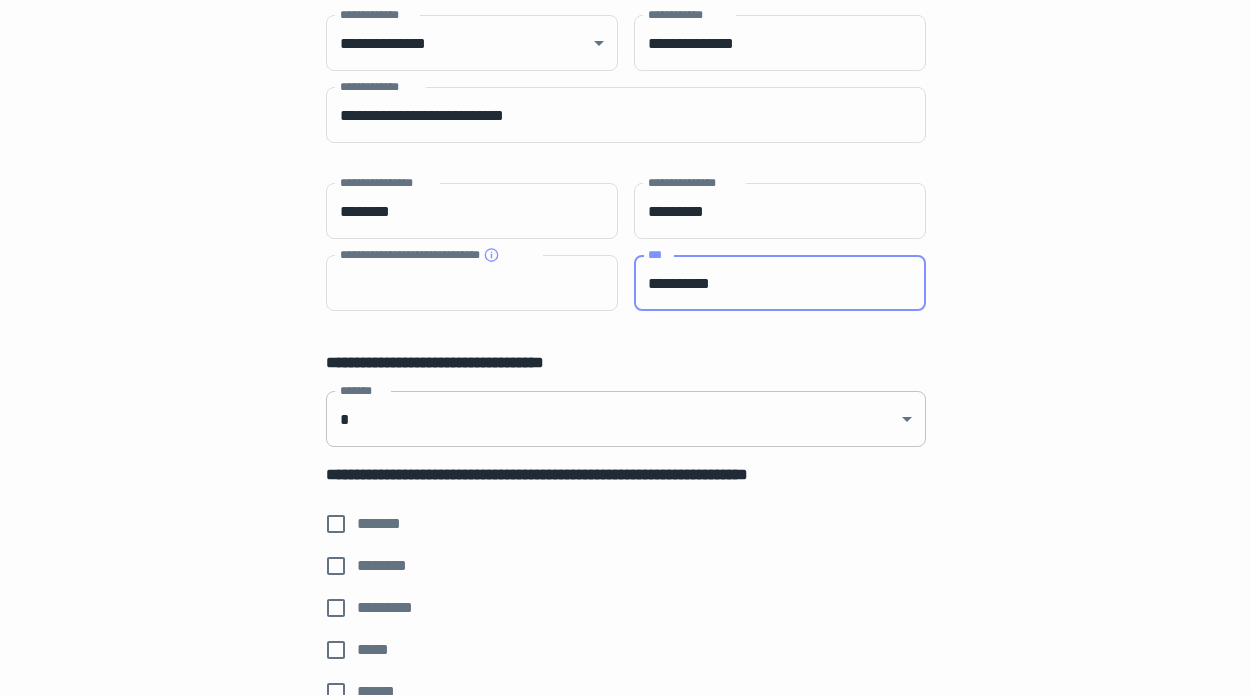 type on "**********" 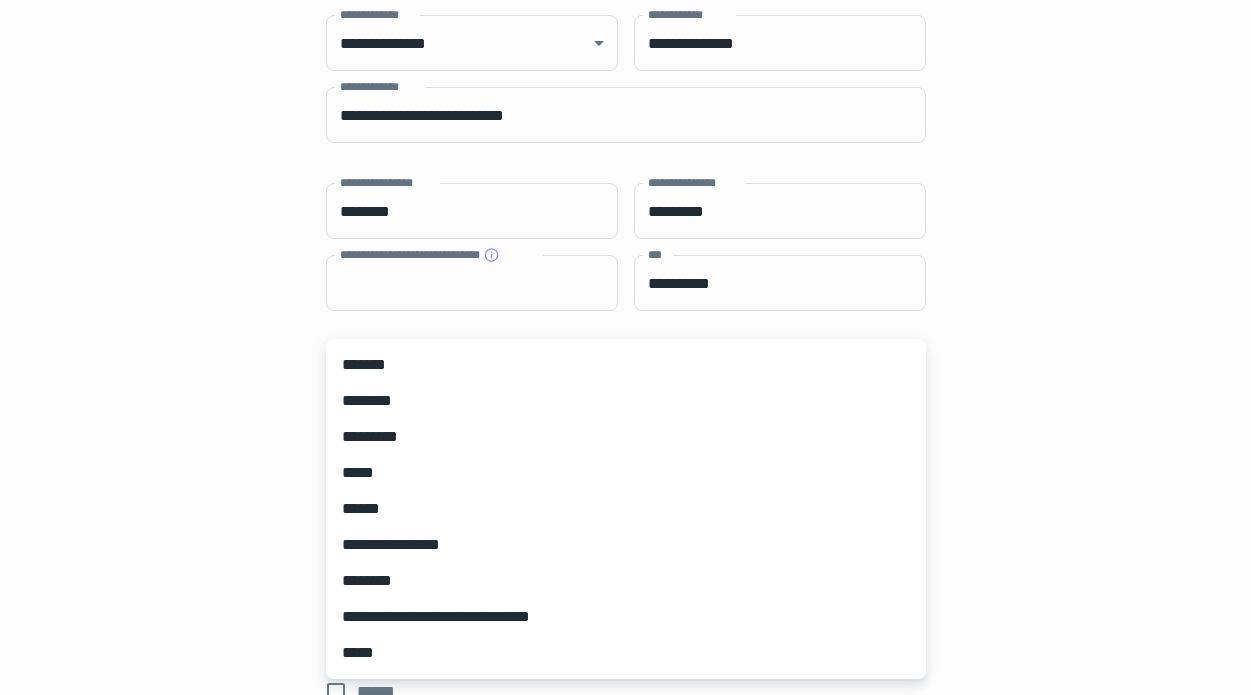 click on "**********" at bounding box center (625, 174) 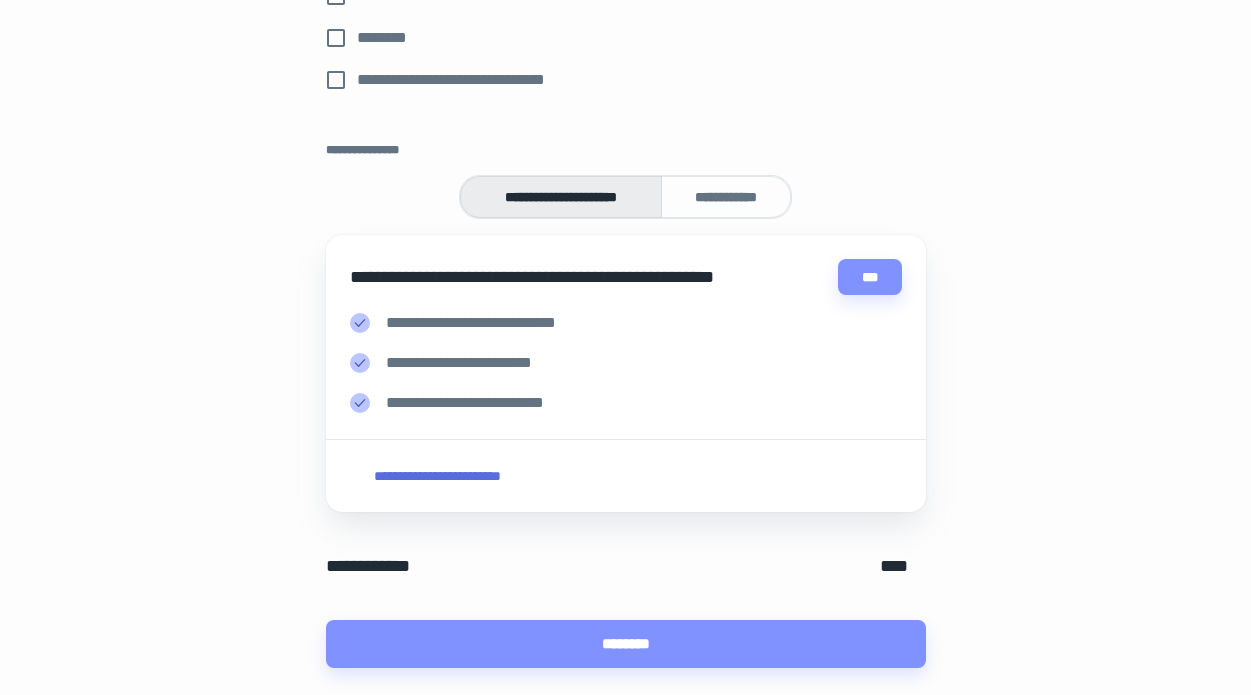 scroll, scrollTop: 864, scrollLeft: 0, axis: vertical 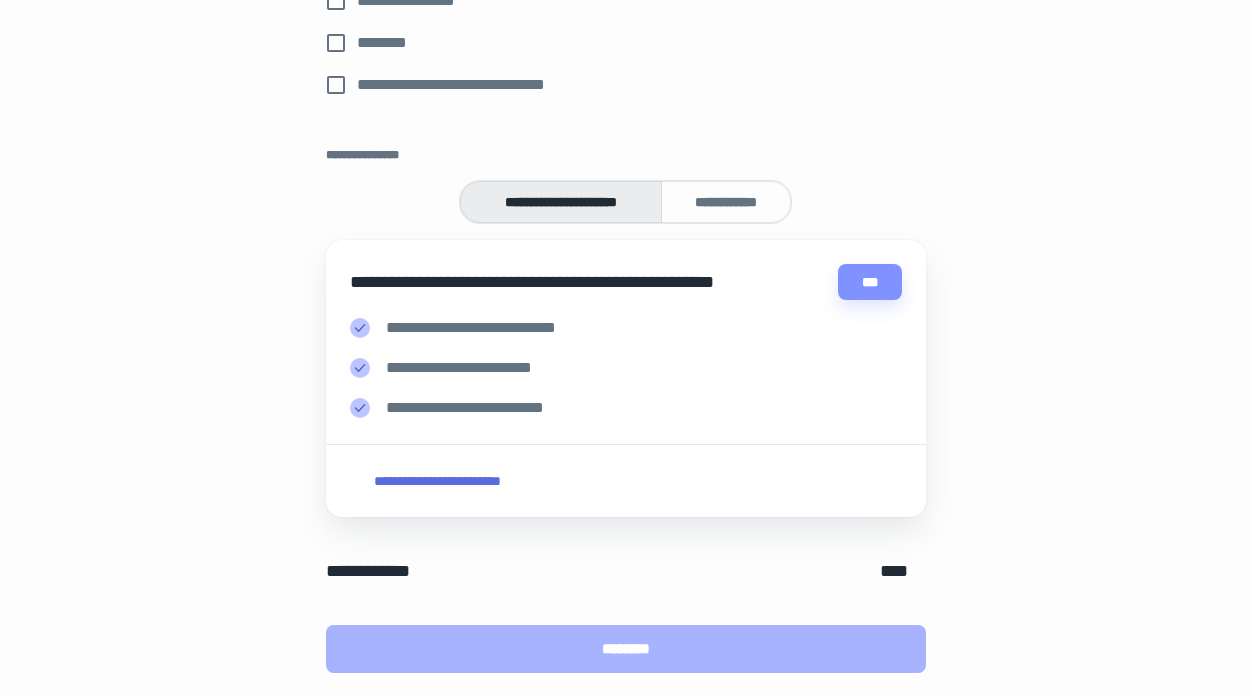 click on "********" at bounding box center [626, 649] 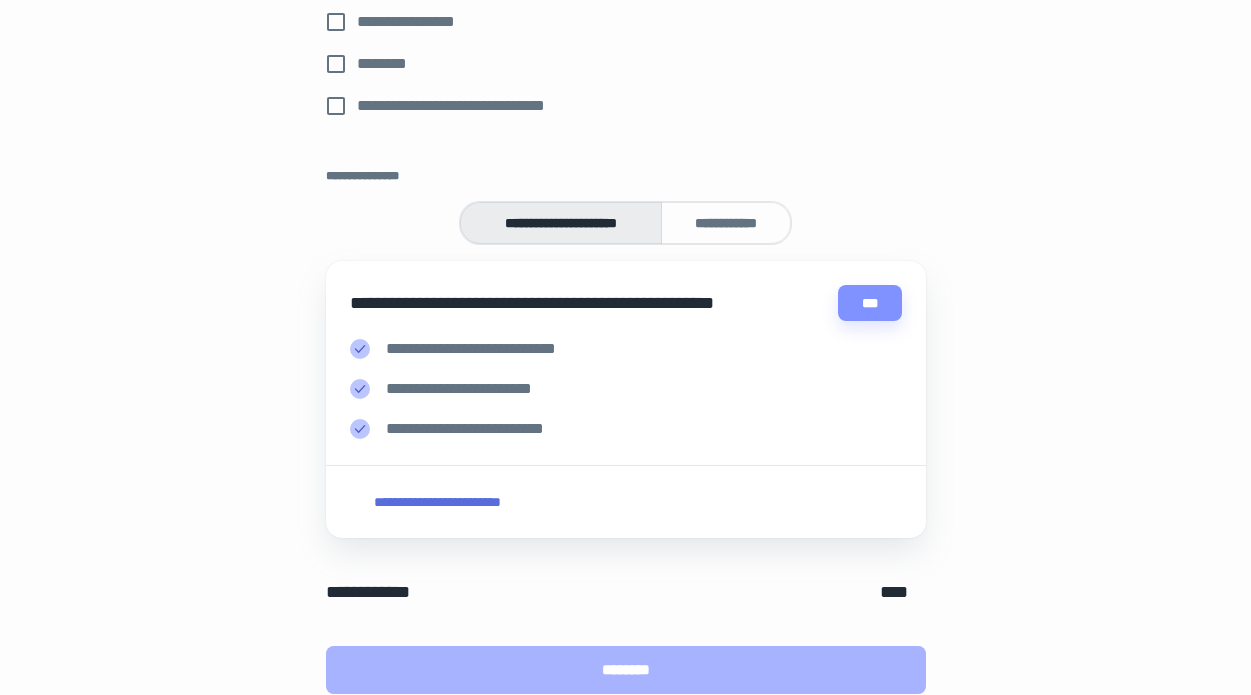 click on "********" at bounding box center (626, 670) 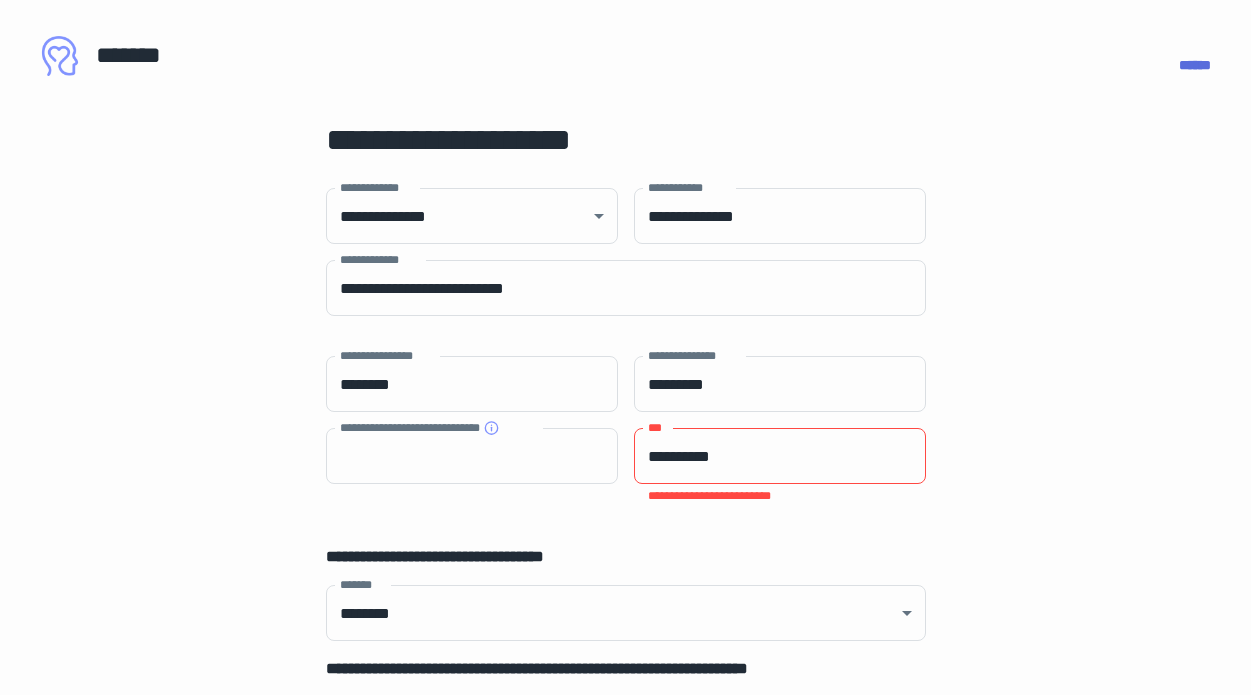 scroll, scrollTop: 0, scrollLeft: 0, axis: both 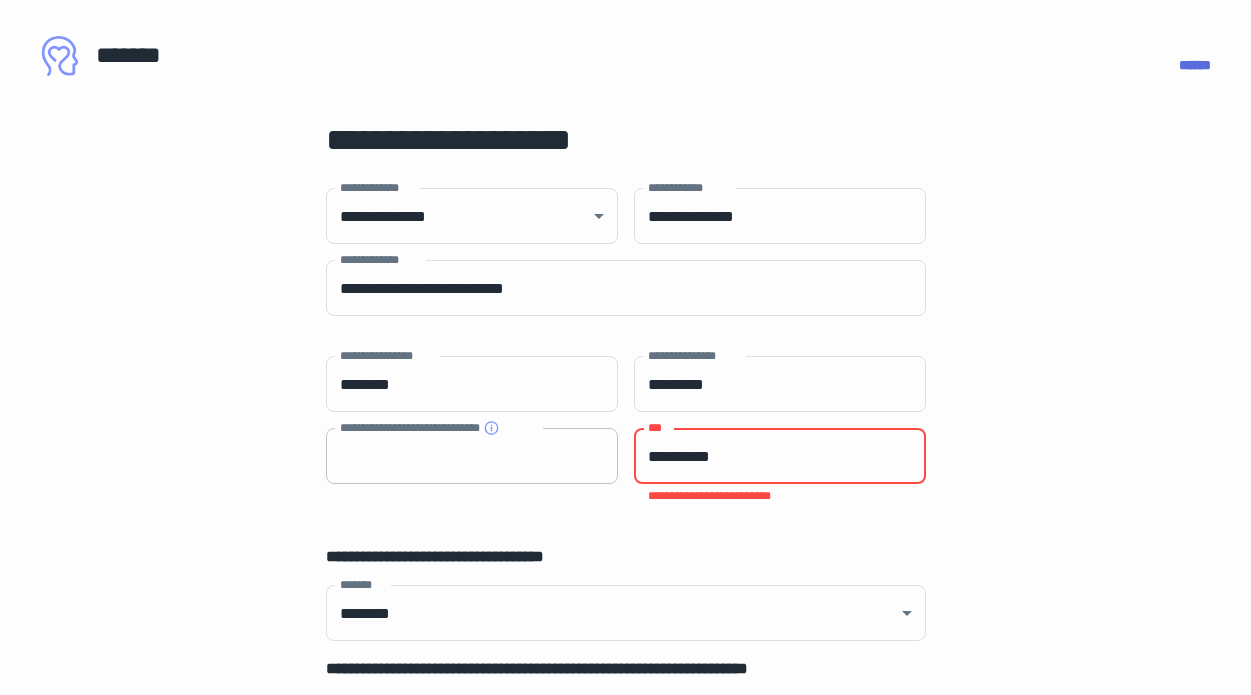 drag, startPoint x: 773, startPoint y: 462, endPoint x: 603, endPoint y: 433, distance: 172.4558 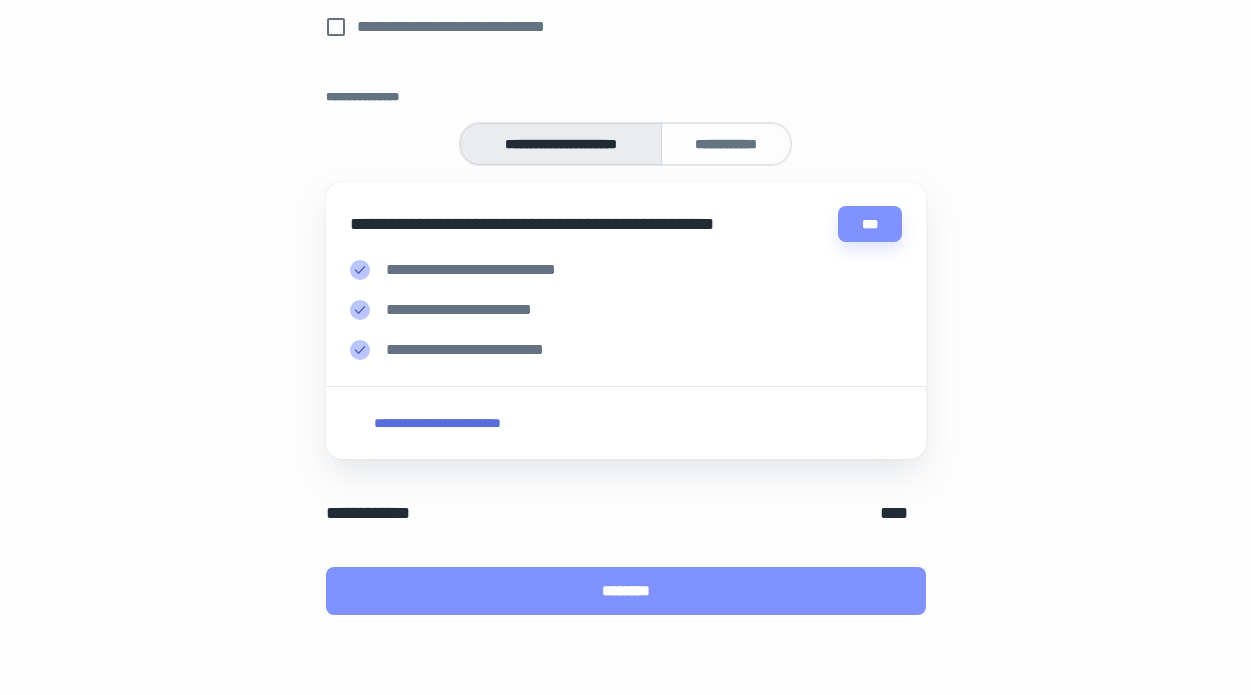 scroll, scrollTop: 922, scrollLeft: 0, axis: vertical 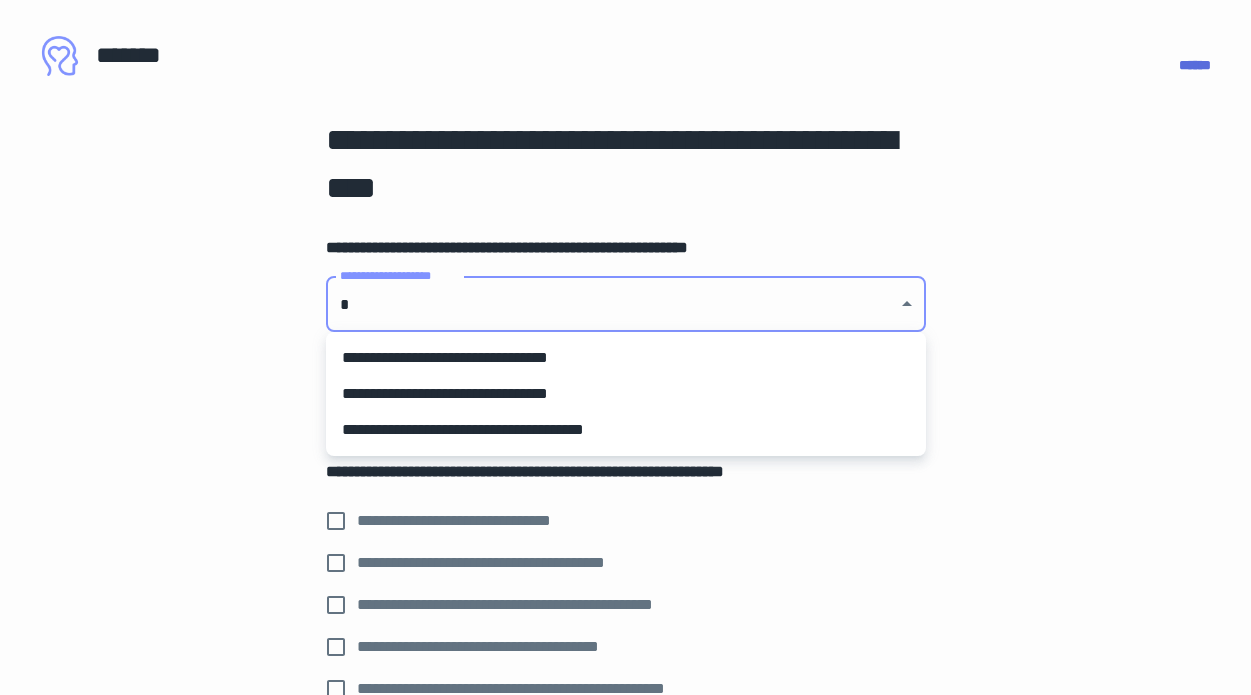 click on "**********" at bounding box center (625, 347) 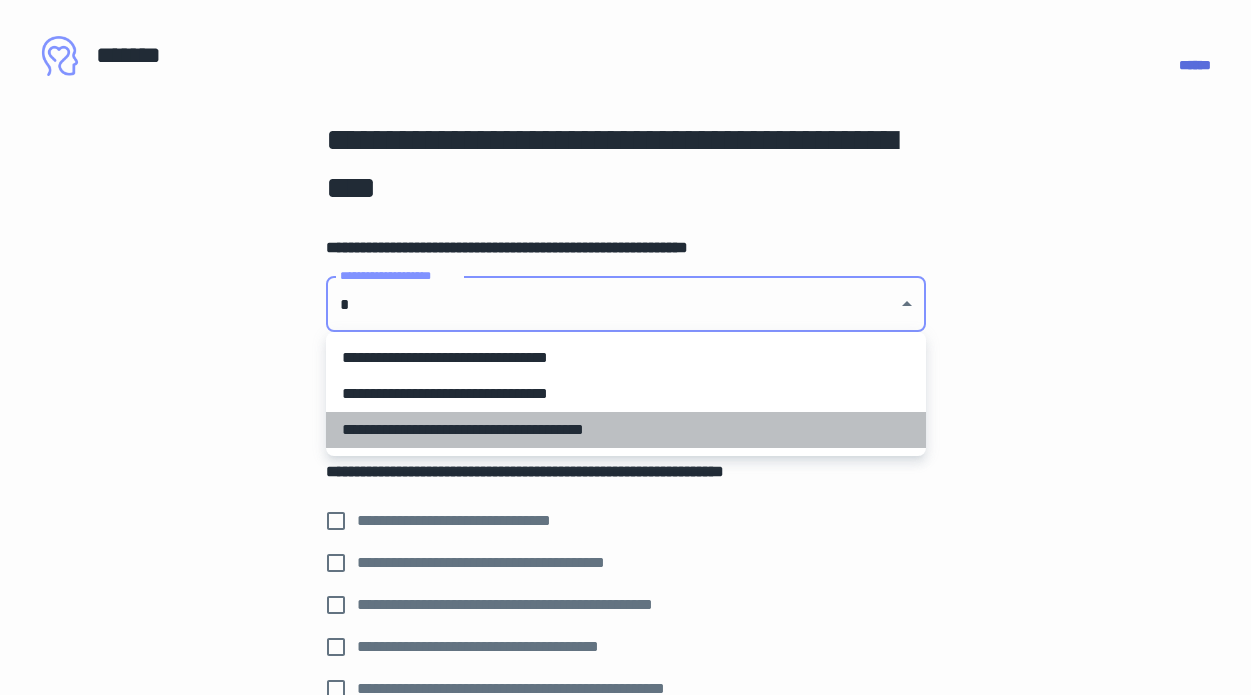click on "**********" at bounding box center (626, 430) 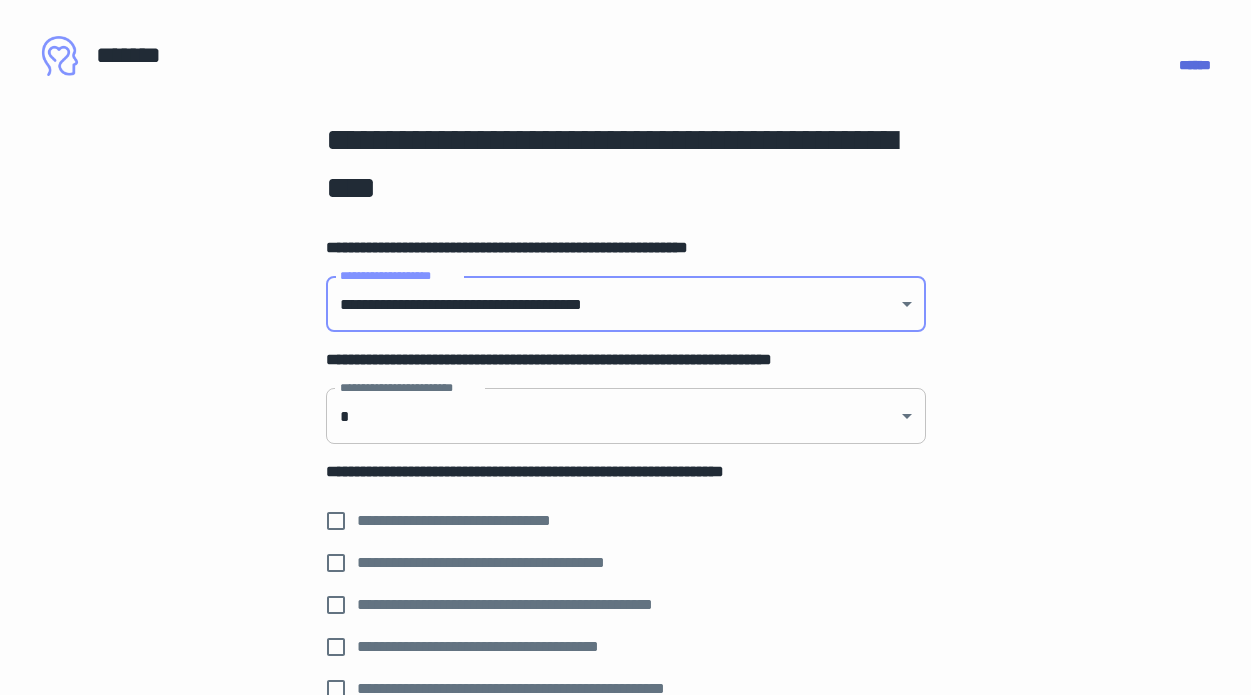 click on "**********" at bounding box center [625, 347] 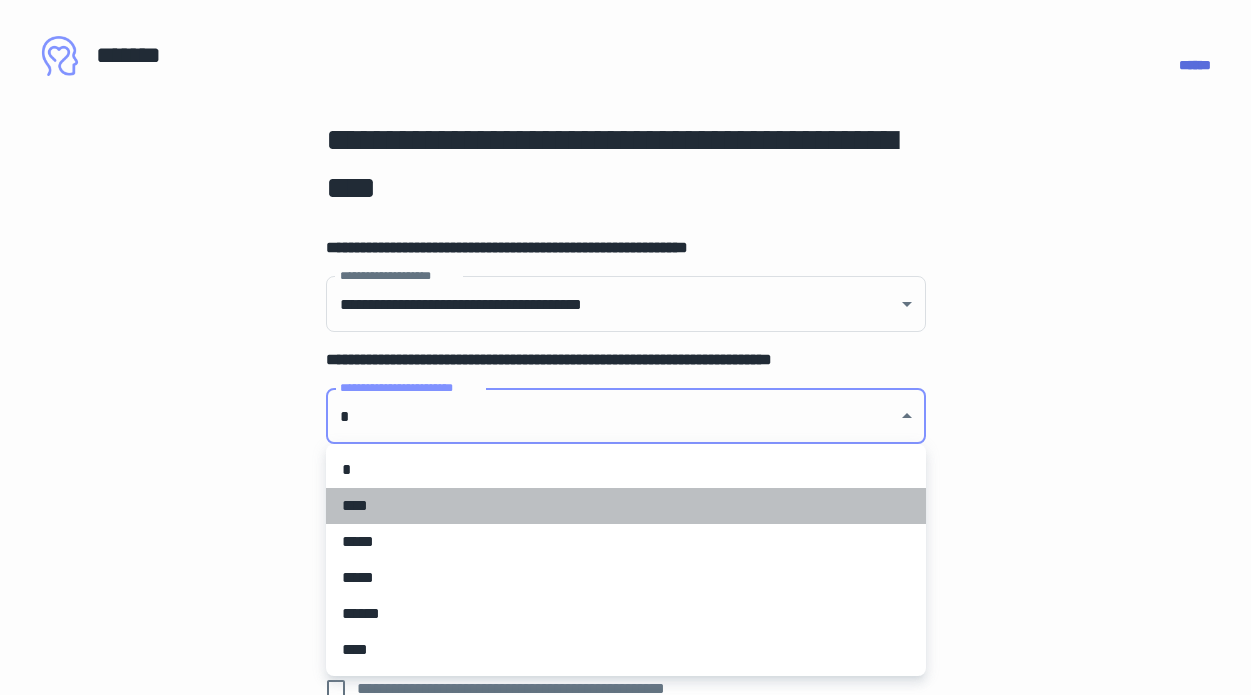 click on "****" at bounding box center (626, 506) 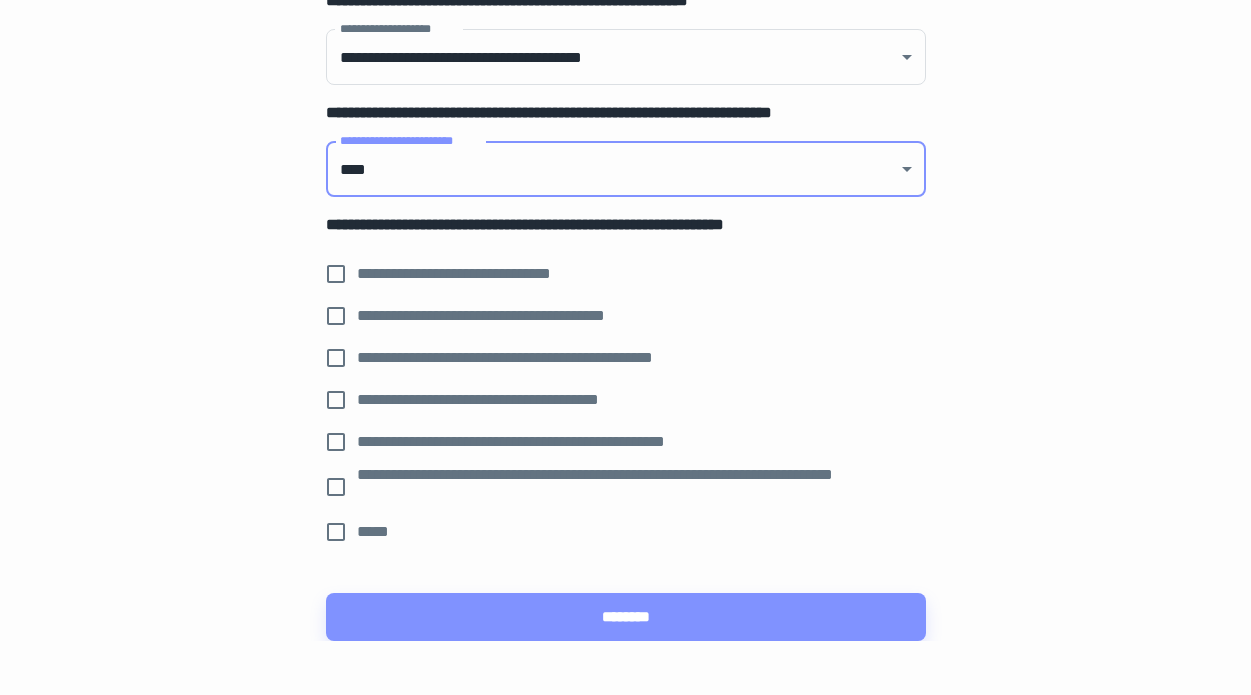 scroll, scrollTop: 255, scrollLeft: 0, axis: vertical 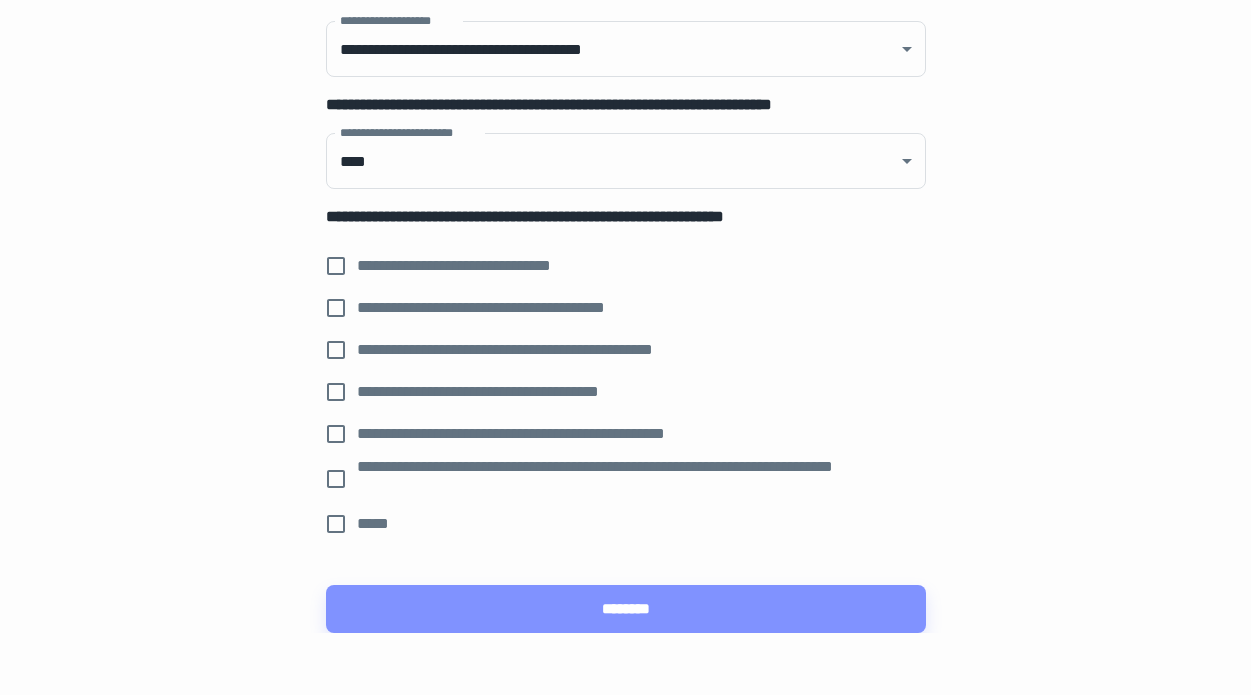 click on "**********" at bounding box center [476, 266] 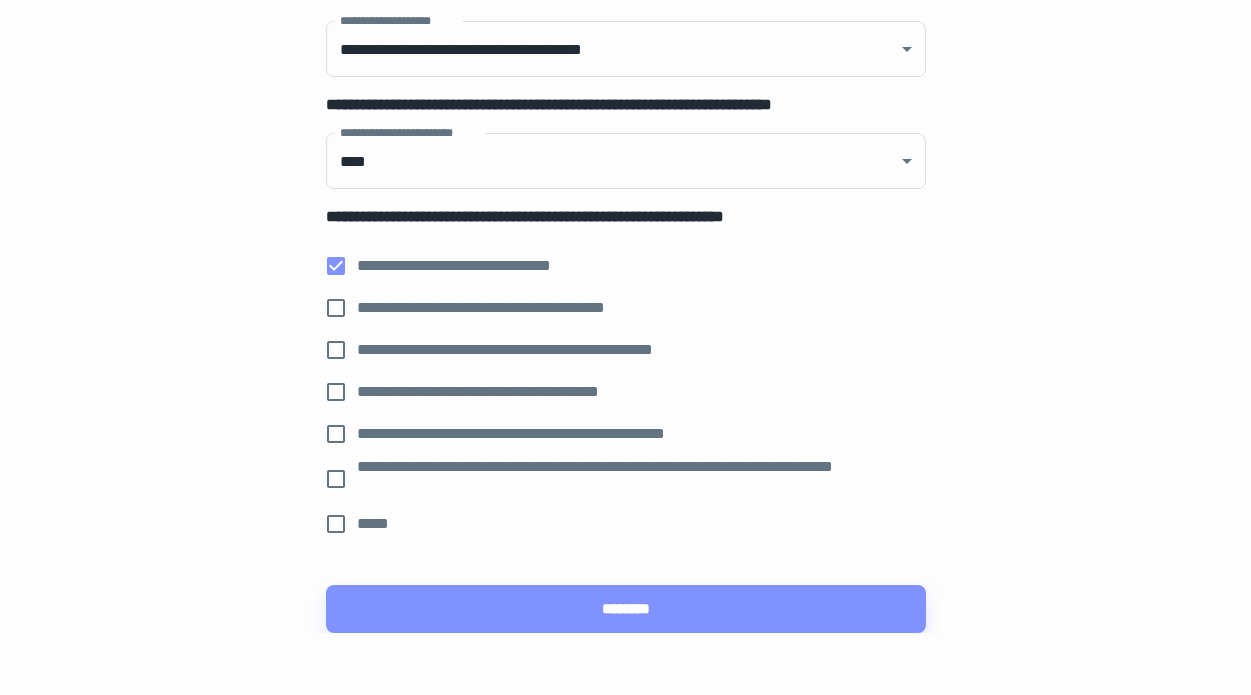 click on "**********" at bounding box center [543, 350] 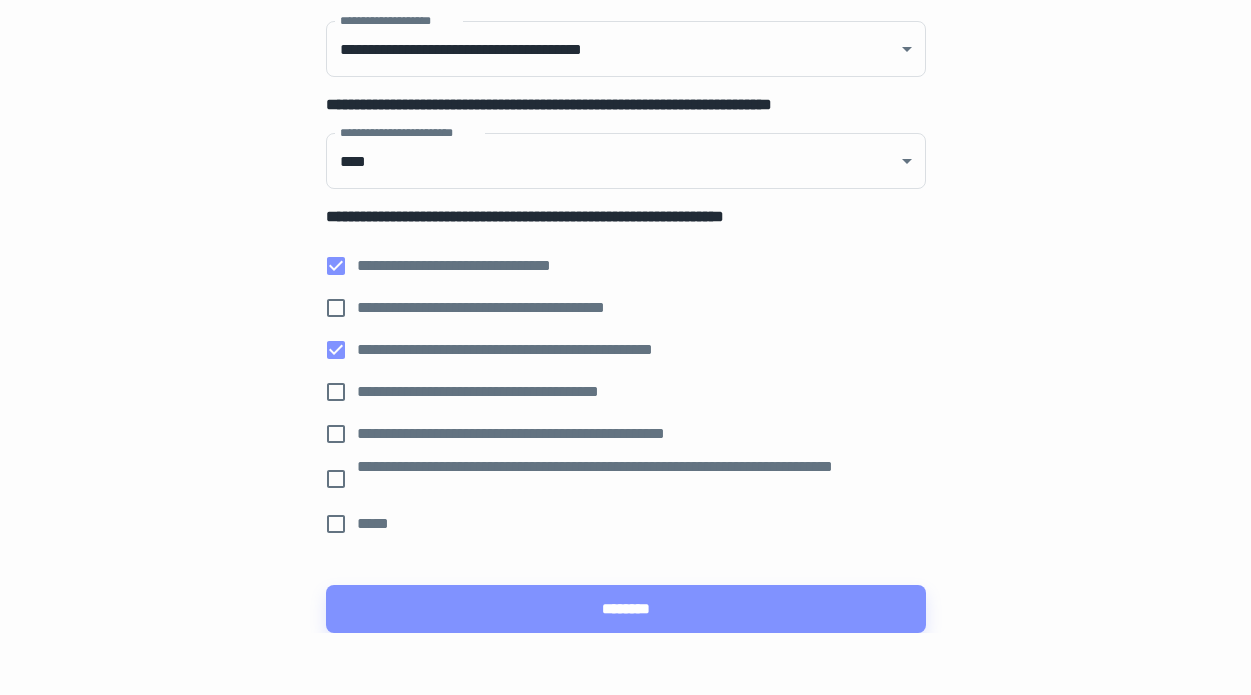 click on "**********" at bounding box center (505, 308) 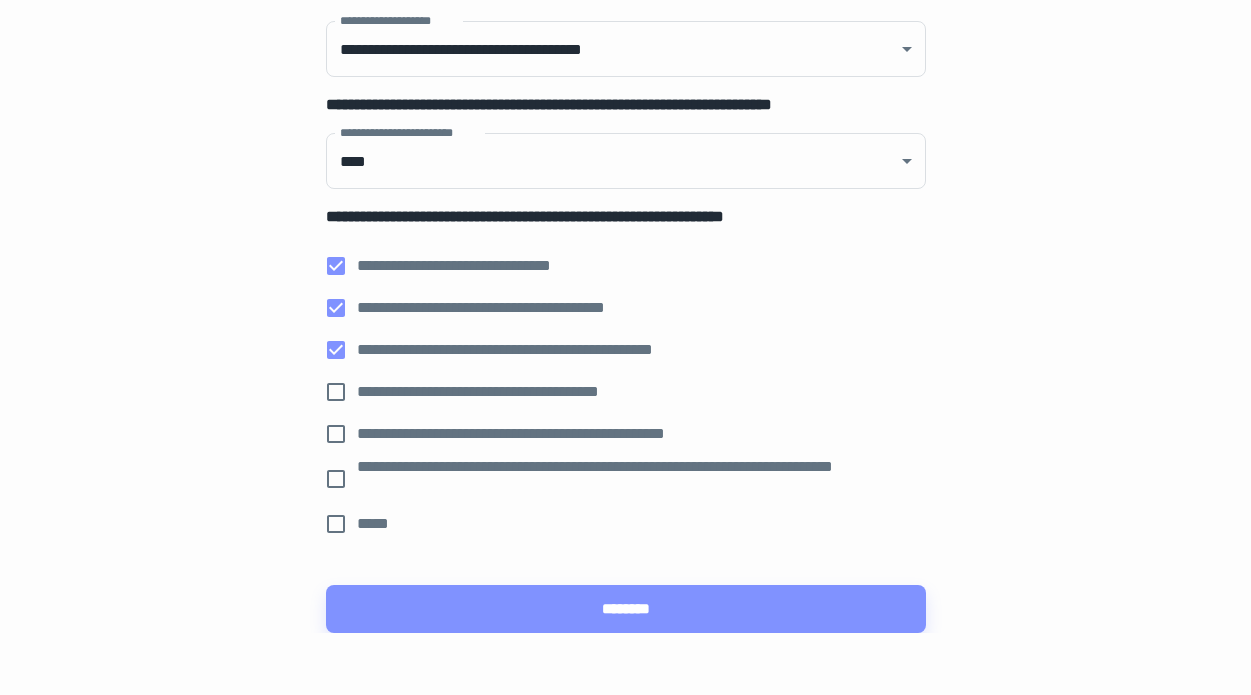 click on "**********" at bounding box center (633, 479) 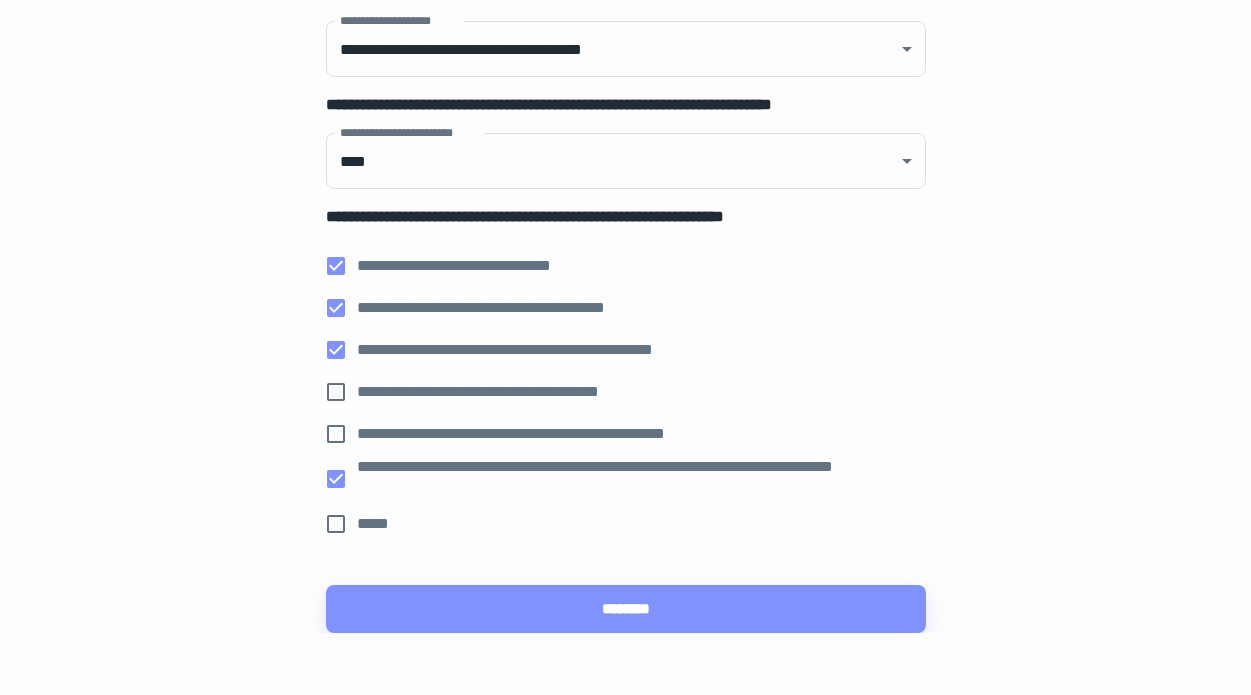 click on "**********" at bounding box center (545, 434) 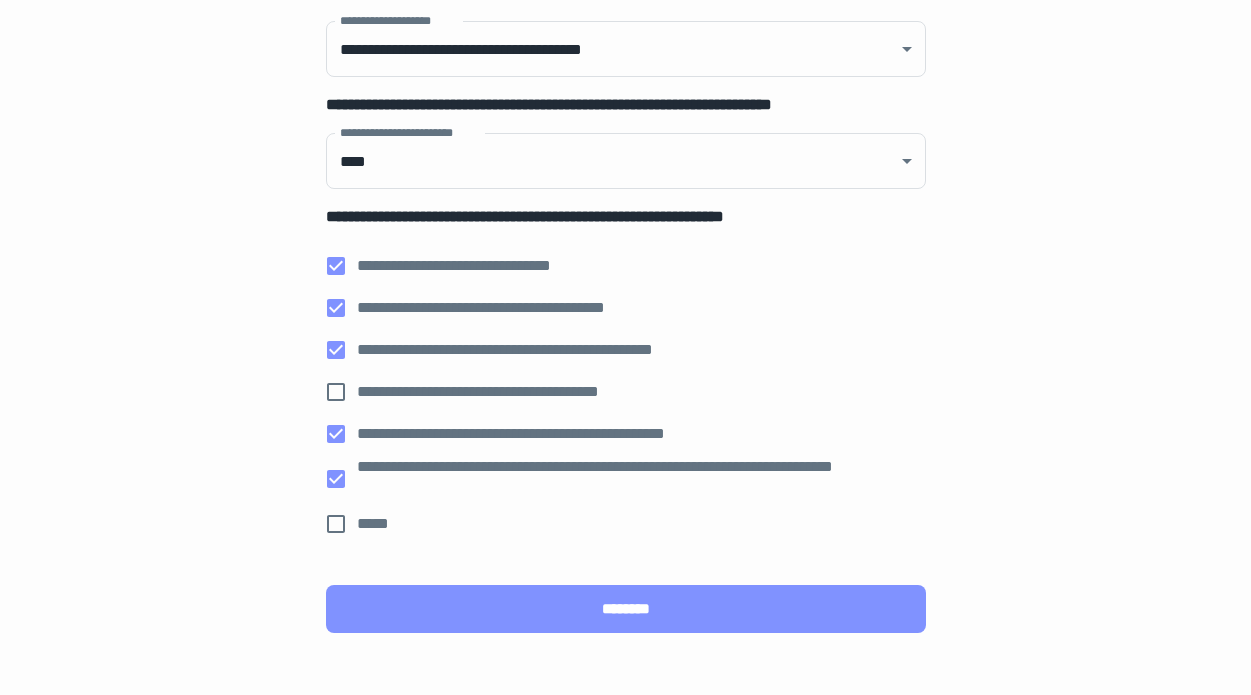 click on "********" at bounding box center [626, 609] 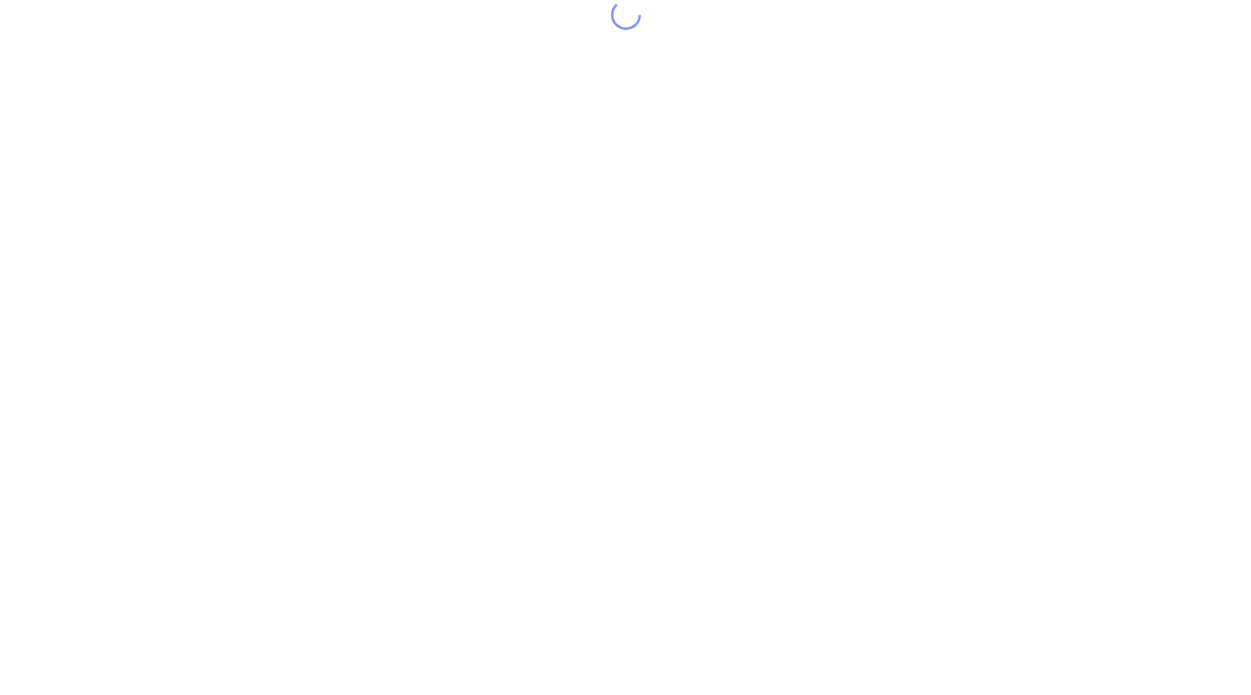scroll, scrollTop: 0, scrollLeft: 0, axis: both 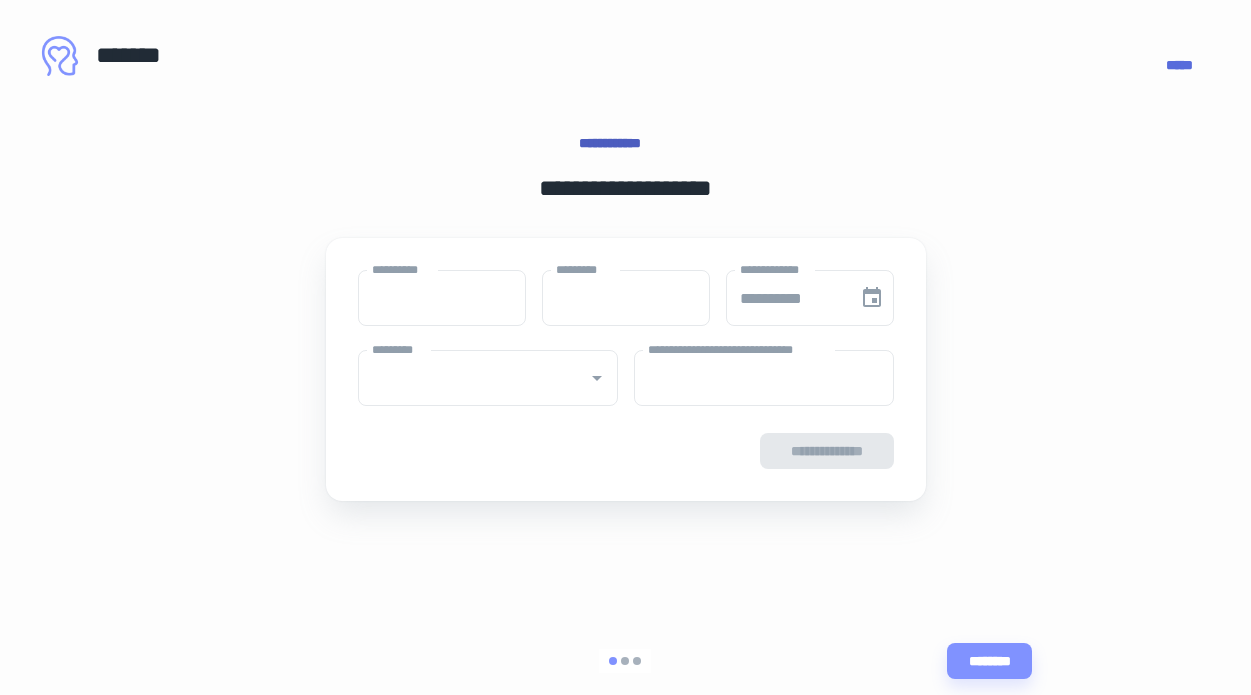 type on "****" 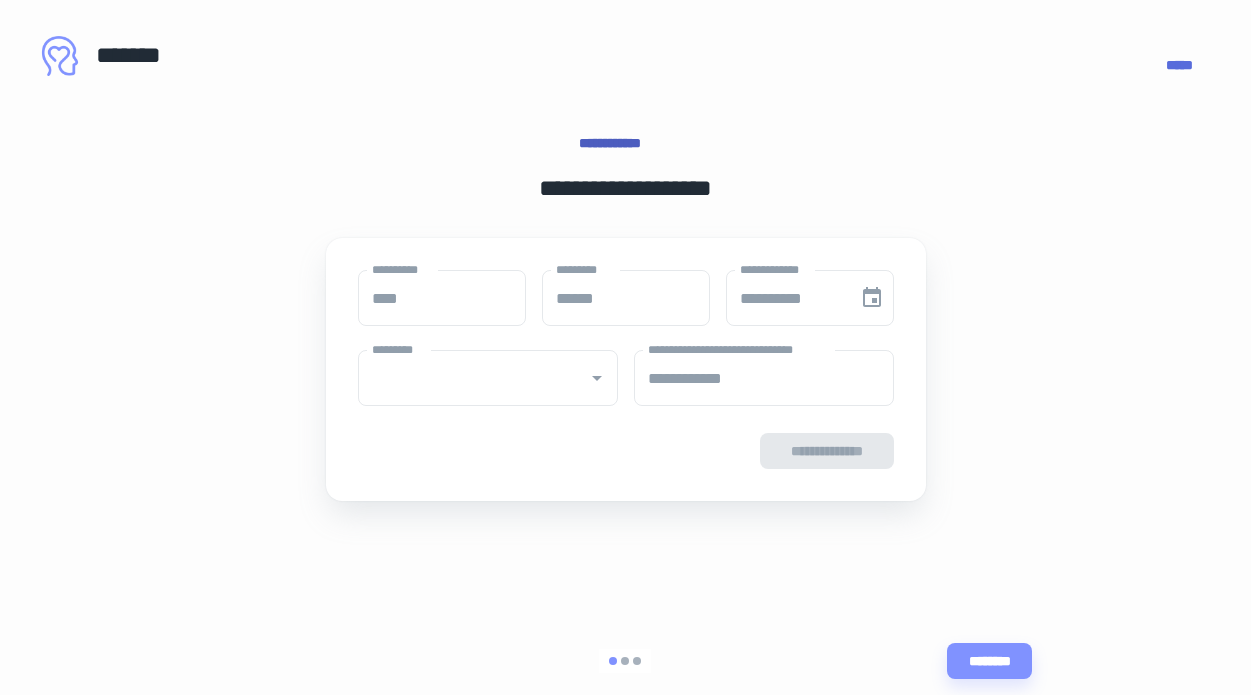 type on "**********" 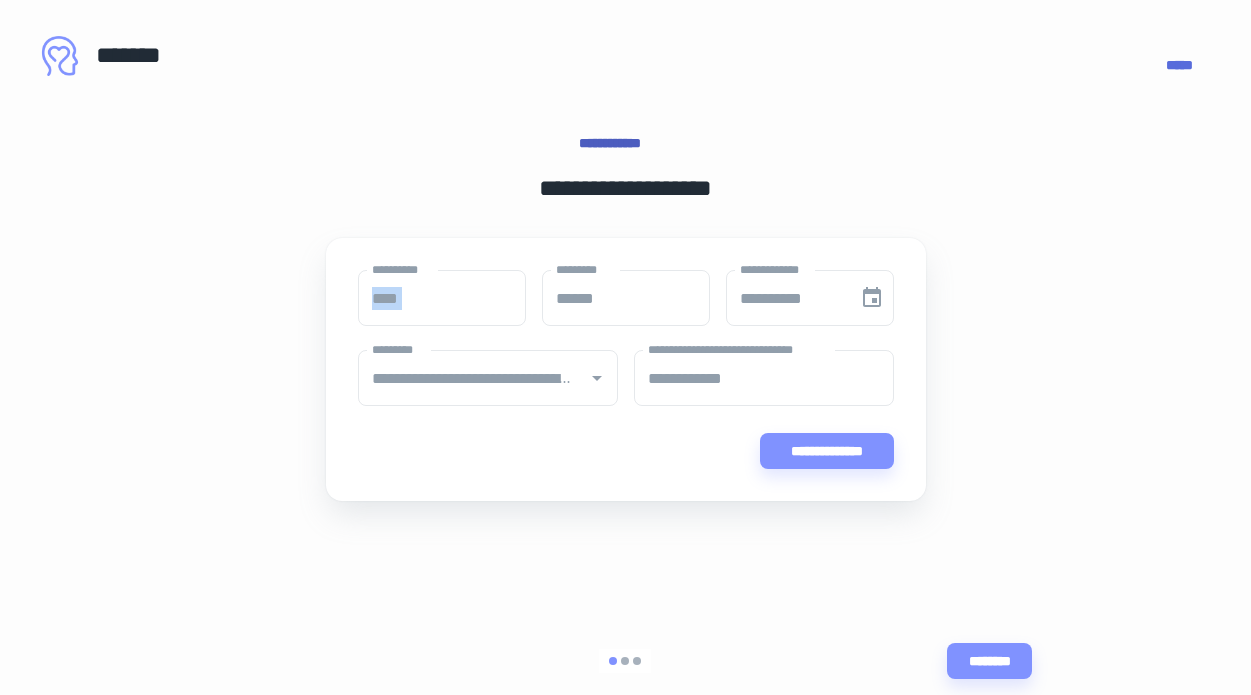 click on "**********" at bounding box center (626, 369) 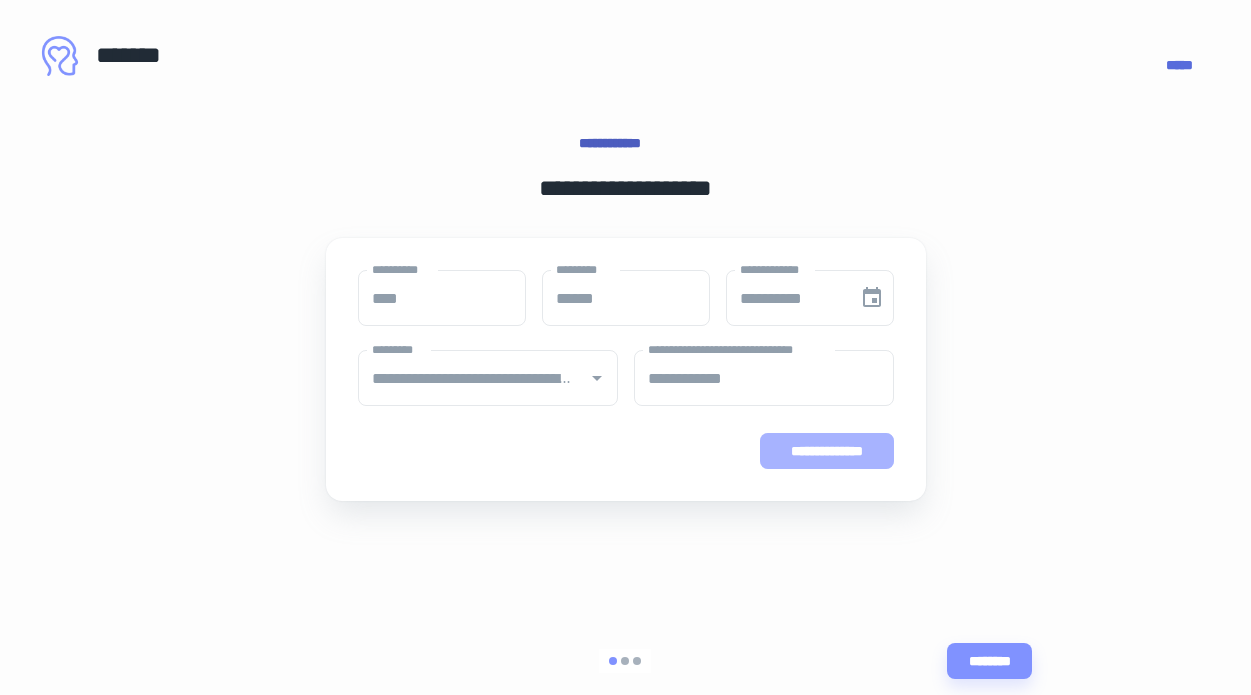 click on "**********" at bounding box center (827, 451) 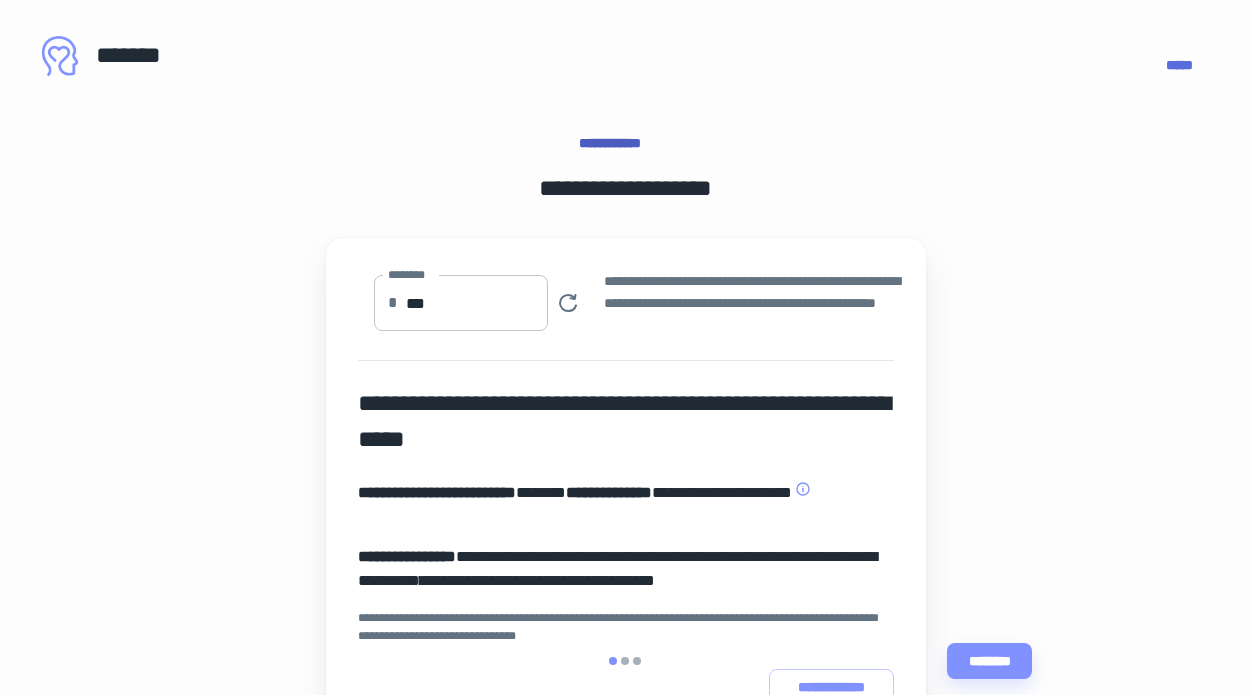 click on "***" at bounding box center [476, 303] 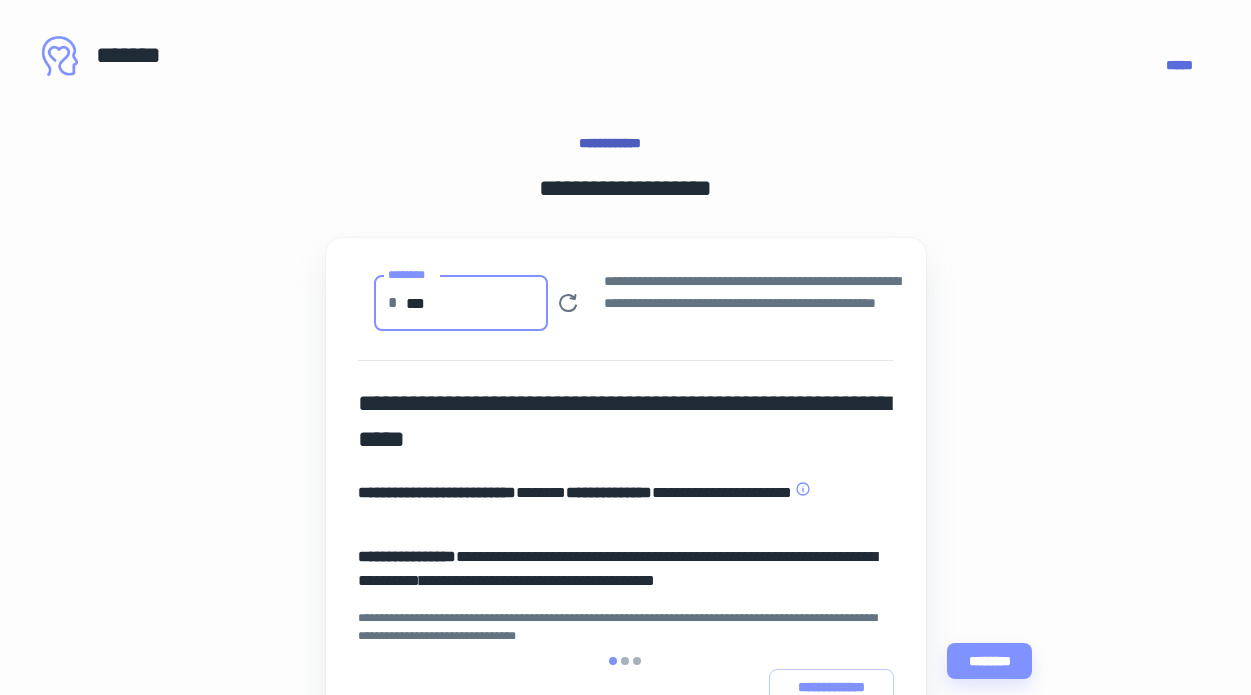 drag, startPoint x: 465, startPoint y: 294, endPoint x: 367, endPoint y: 290, distance: 98.0816 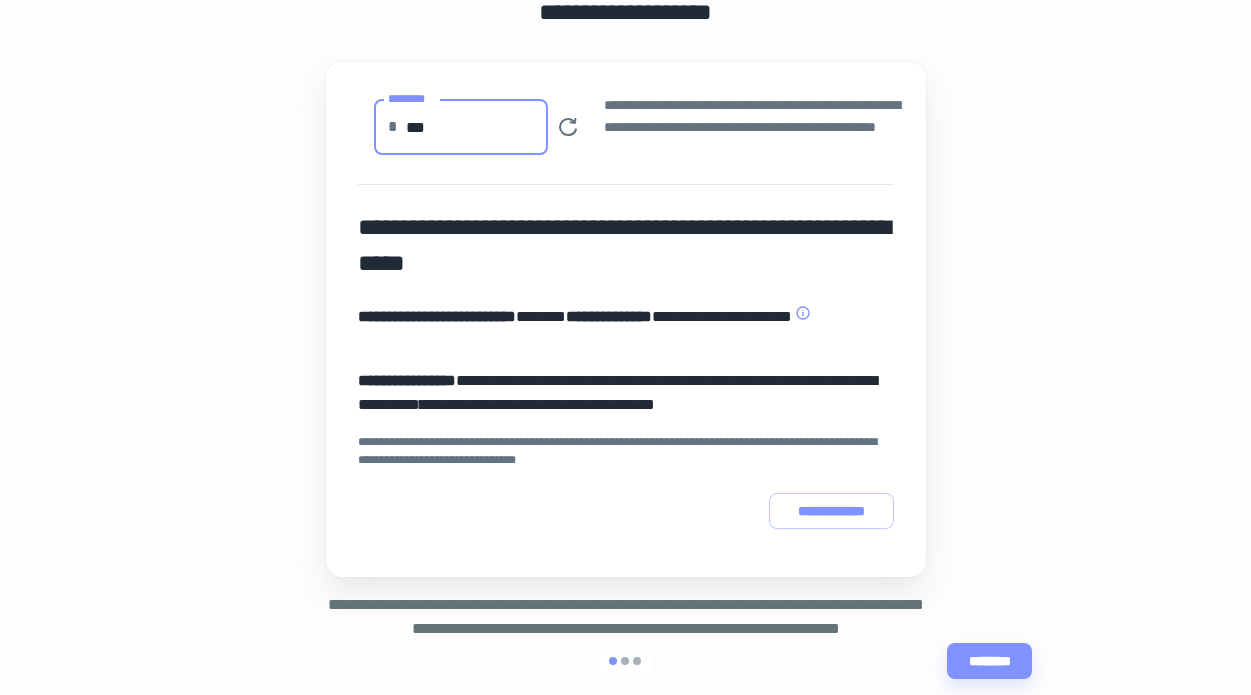 scroll, scrollTop: 171, scrollLeft: 0, axis: vertical 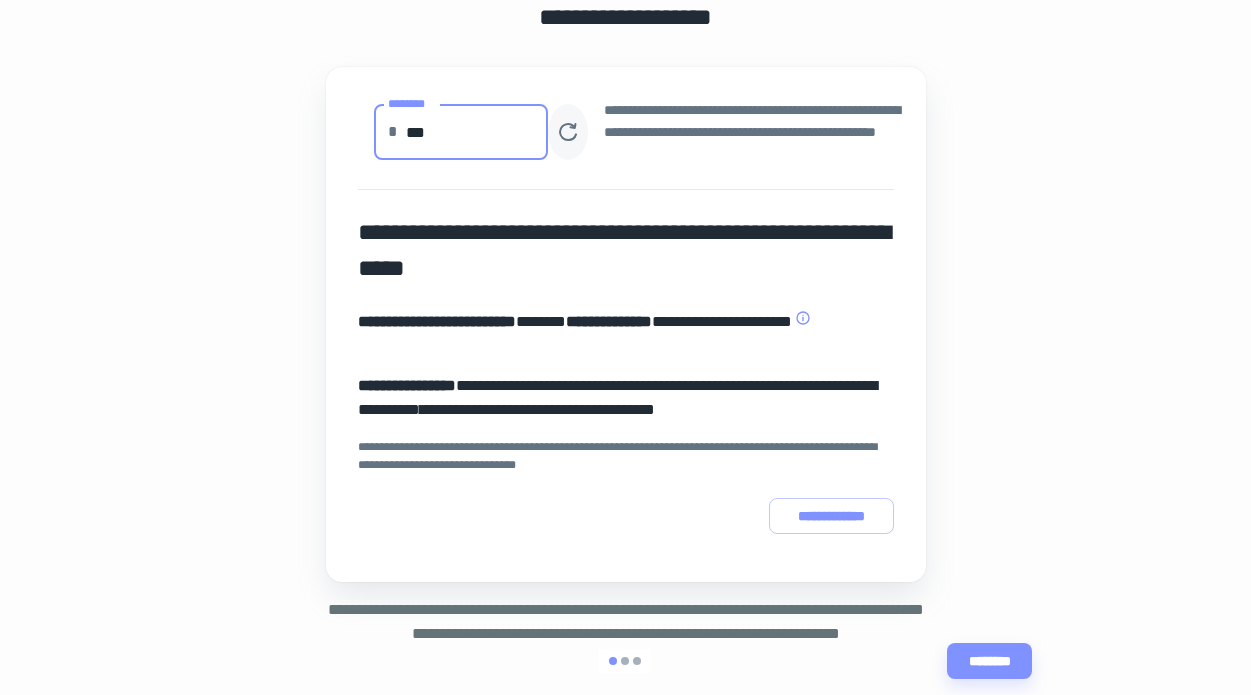 type on "***" 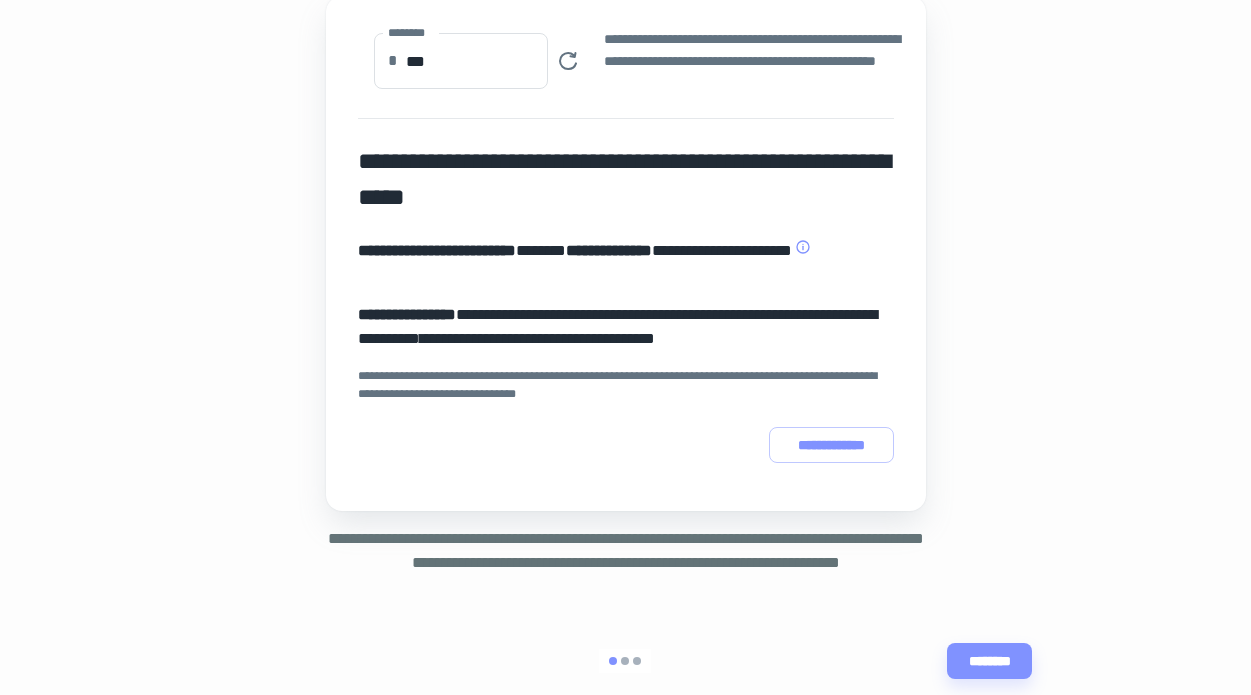 scroll, scrollTop: 242, scrollLeft: 0, axis: vertical 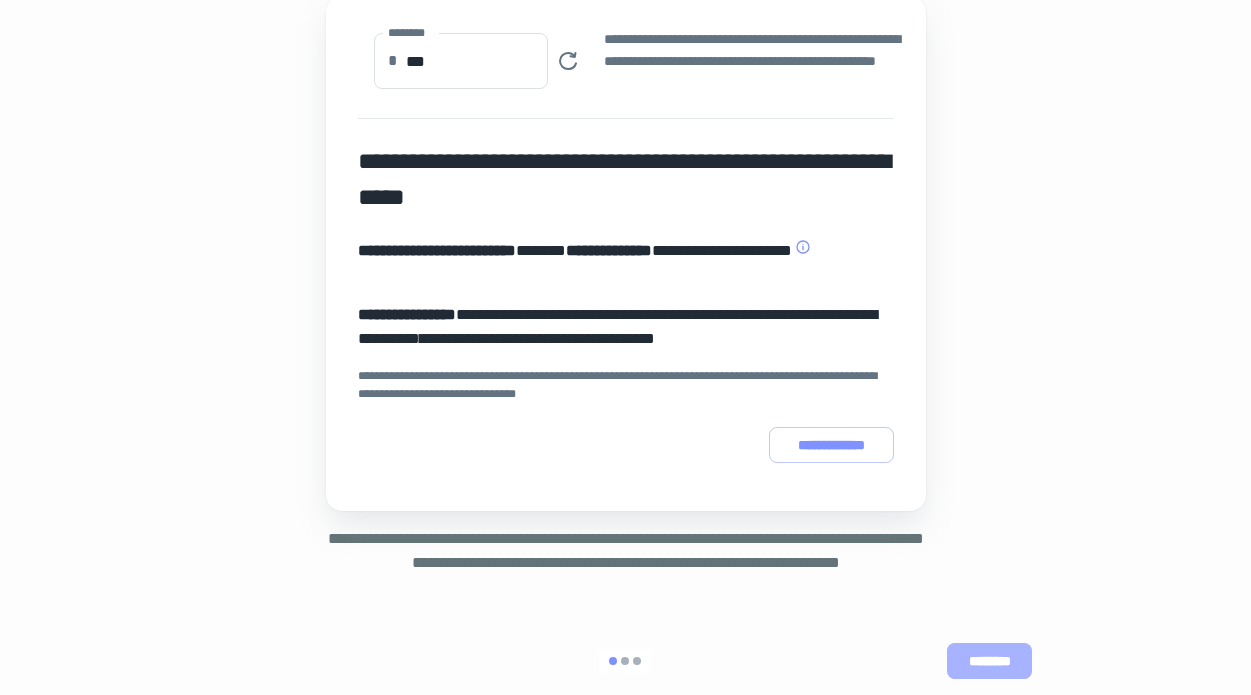 click on "********" at bounding box center [989, 661] 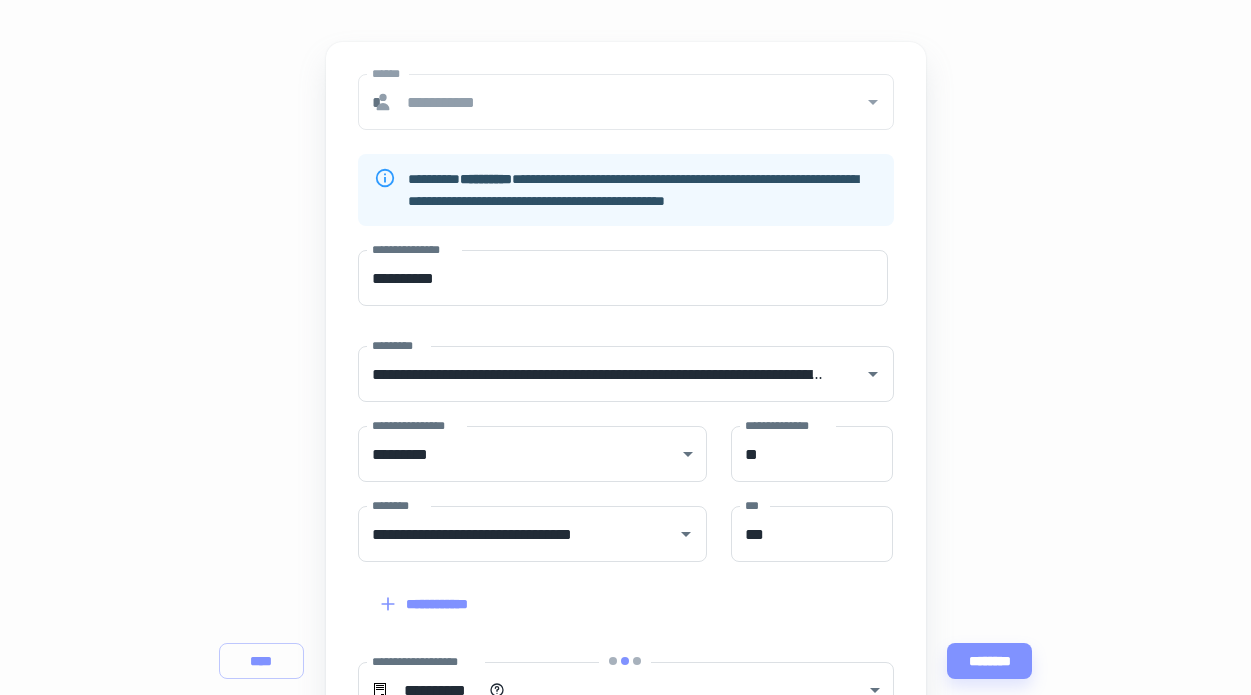 scroll, scrollTop: 198, scrollLeft: 0, axis: vertical 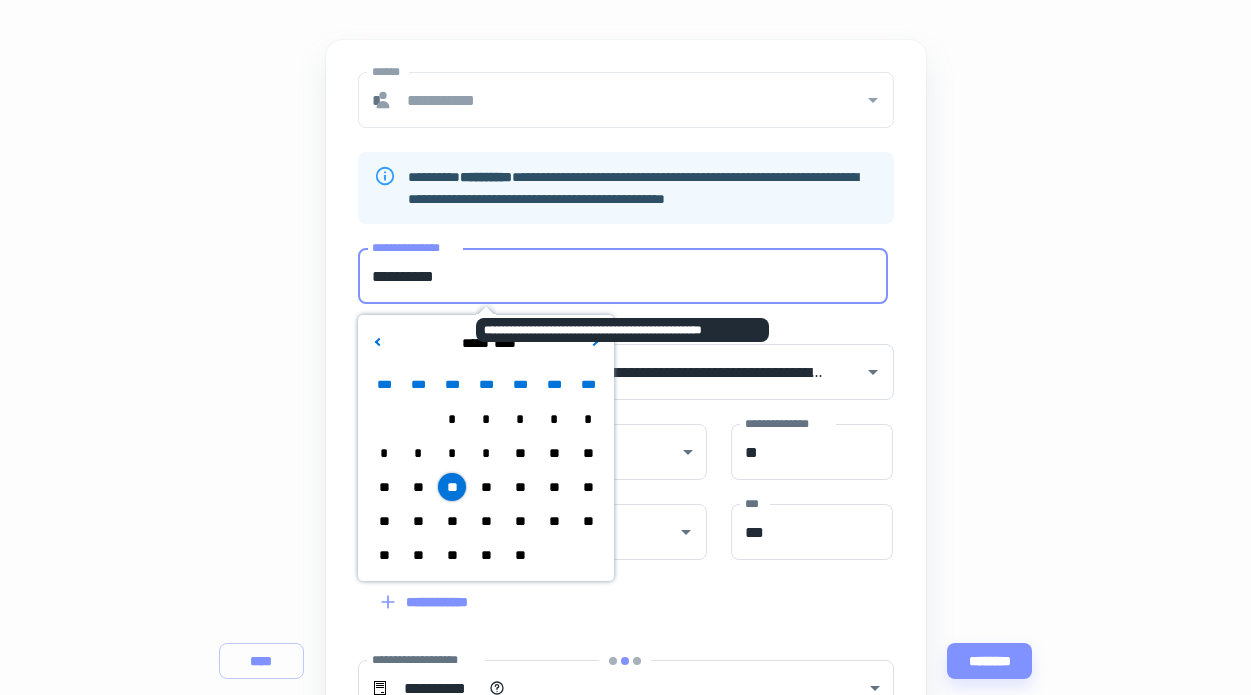 click on "**********" at bounding box center (623, 276) 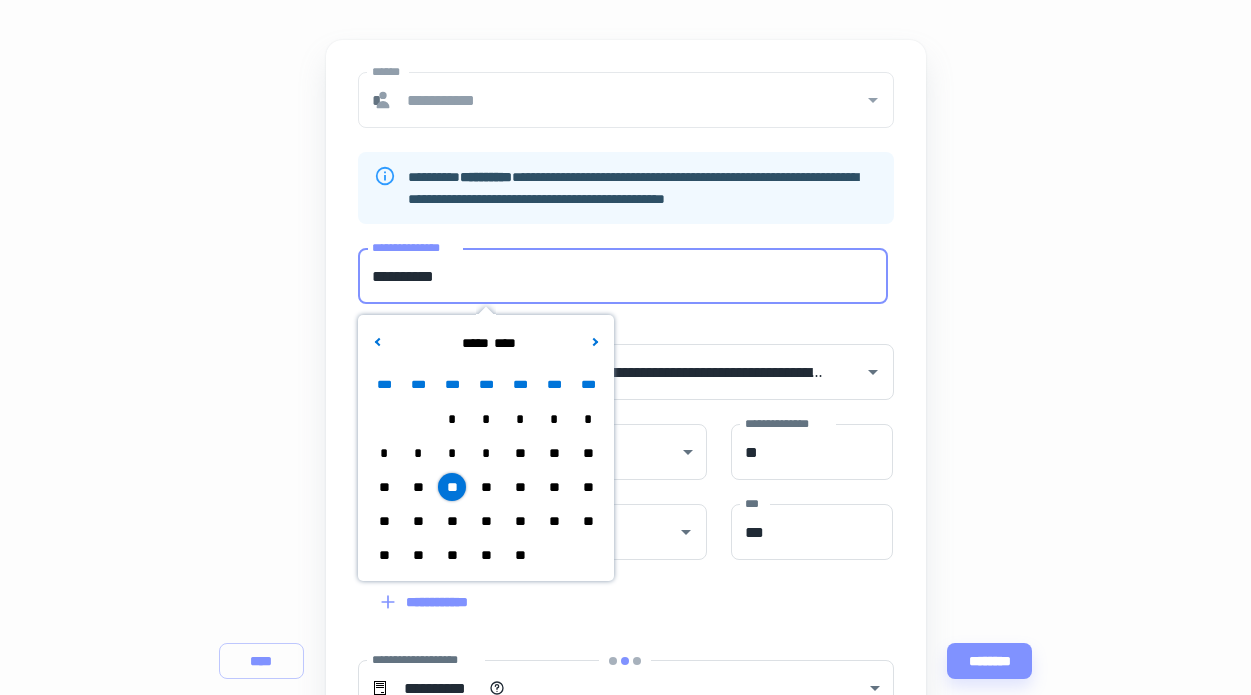 click on "**********" at bounding box center (626, 188) 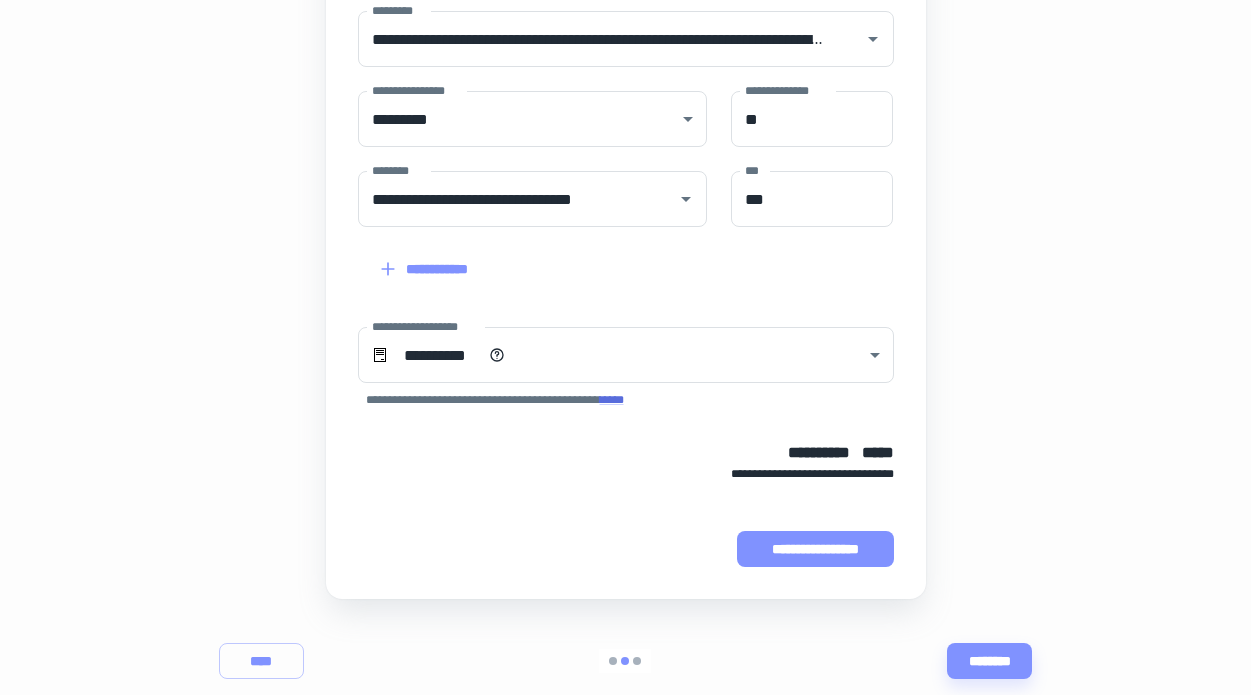 scroll, scrollTop: 531, scrollLeft: 0, axis: vertical 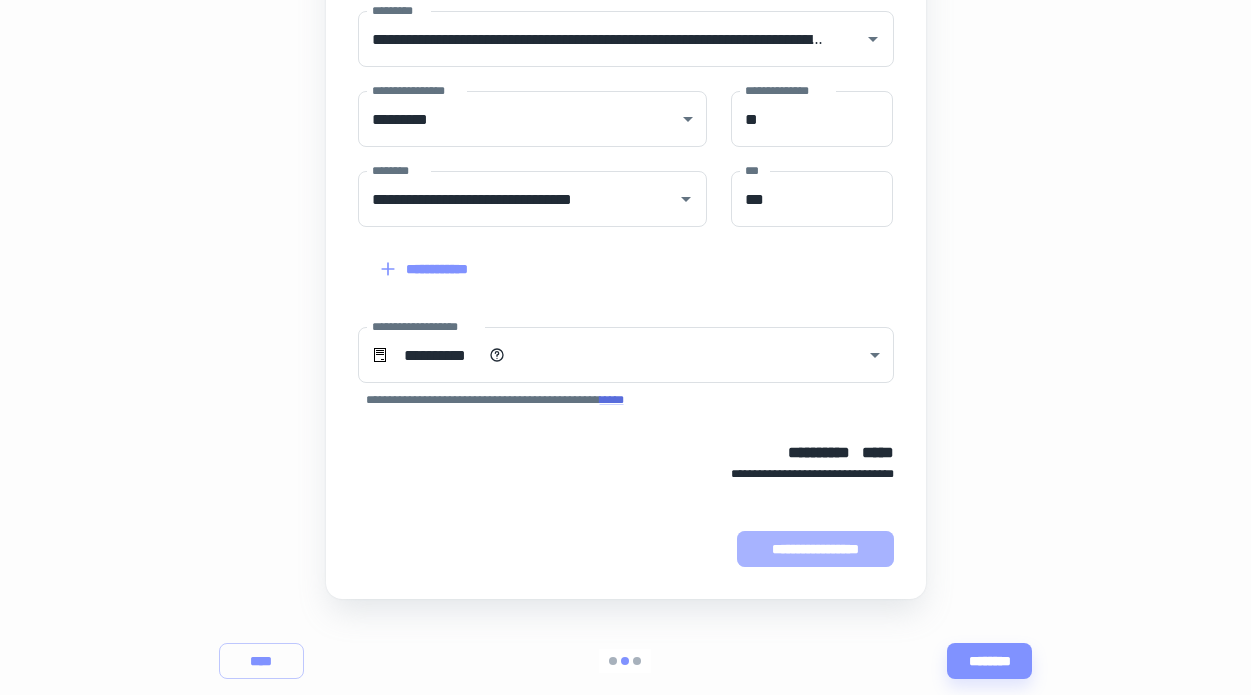click on "**********" at bounding box center (815, 549) 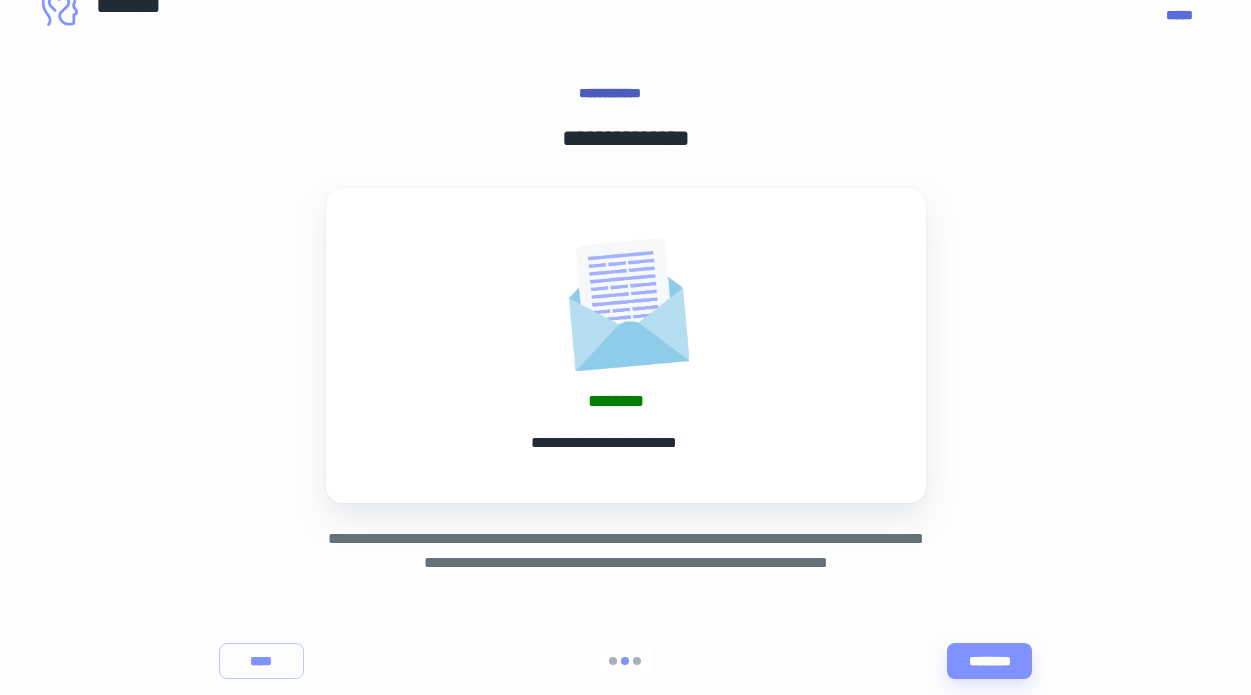 scroll, scrollTop: 50, scrollLeft: 0, axis: vertical 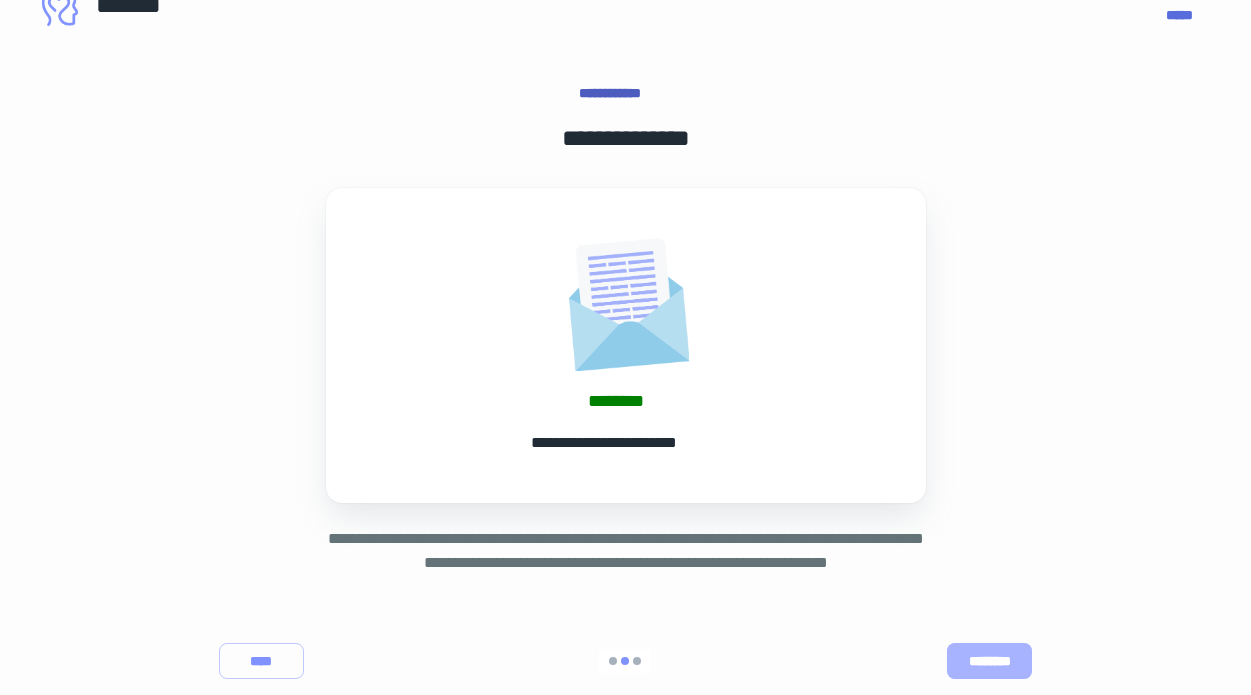 click on "********" at bounding box center [989, 661] 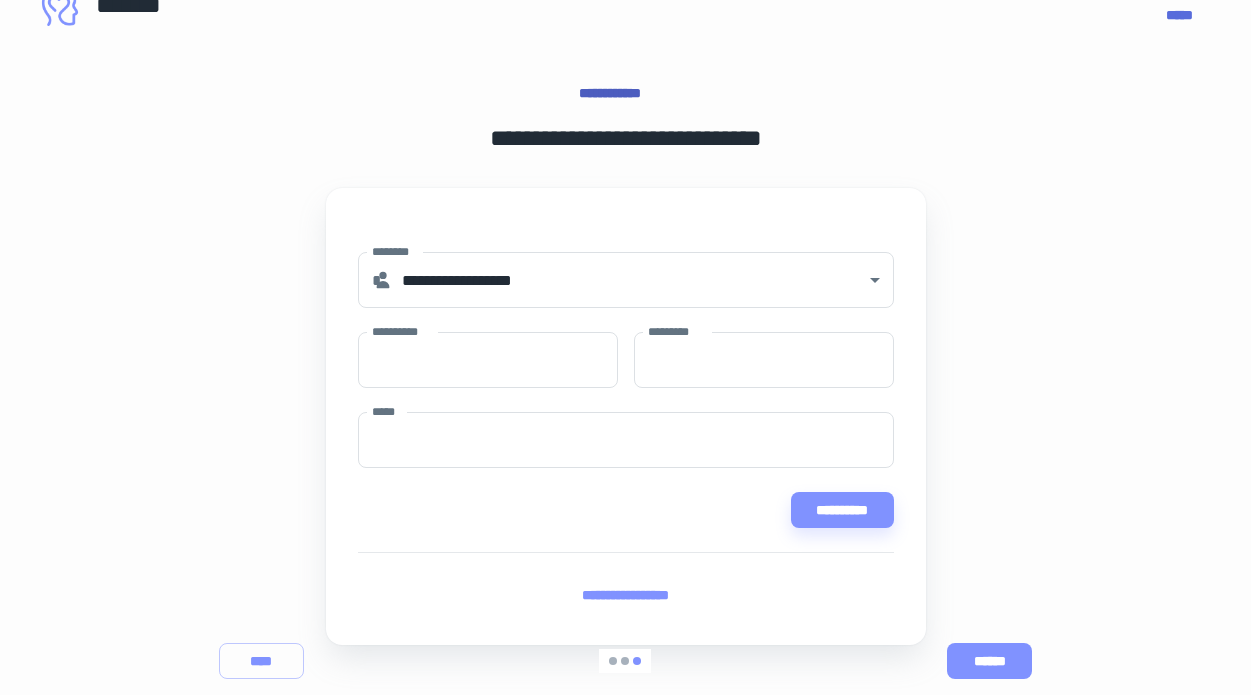 scroll, scrollTop: 0, scrollLeft: 0, axis: both 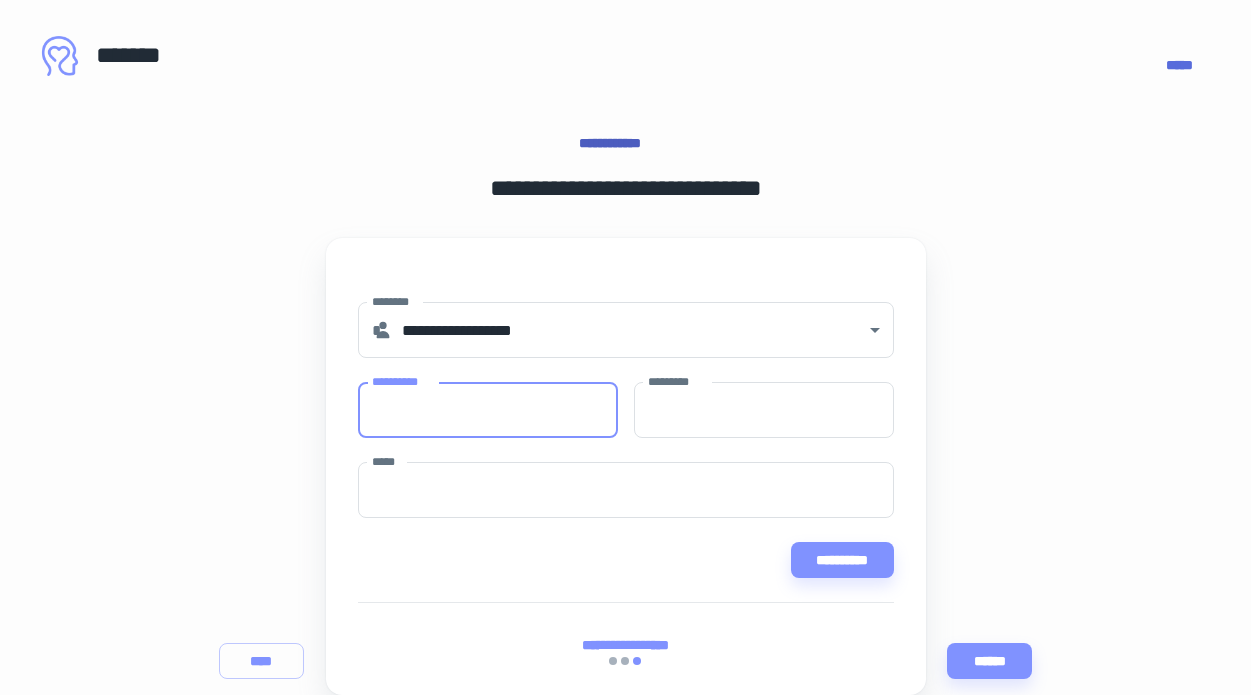 paste on "**********" 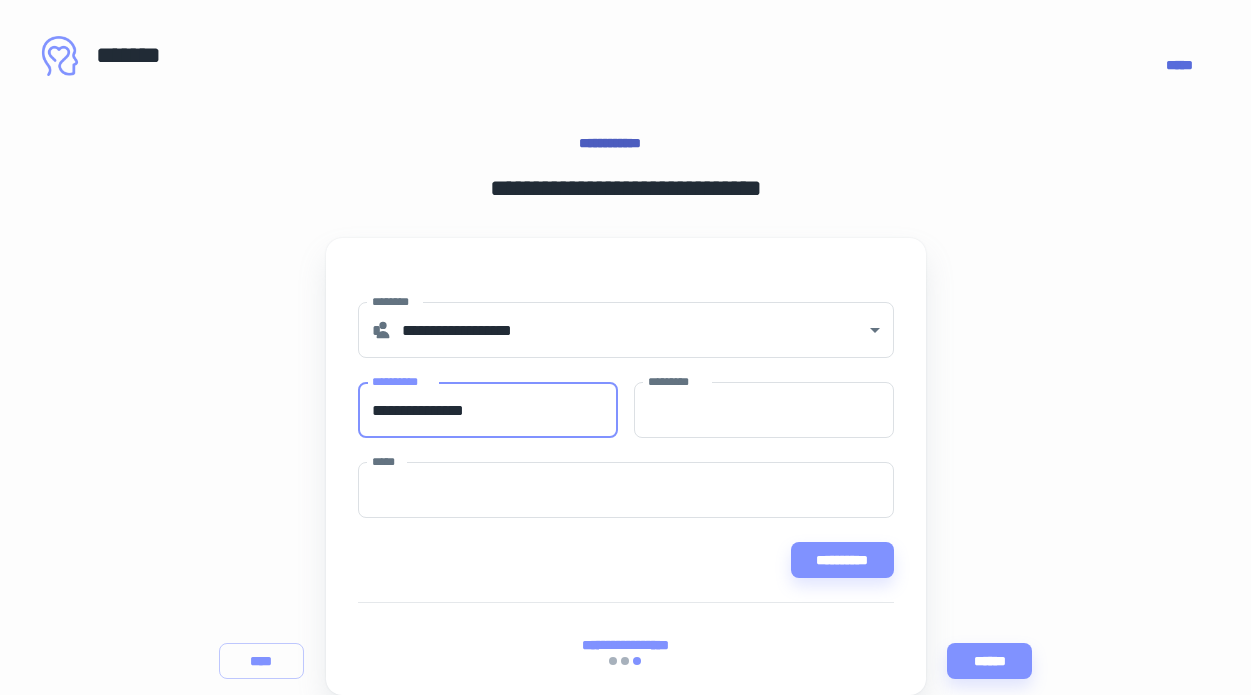 click on "**********" at bounding box center (488, 410) 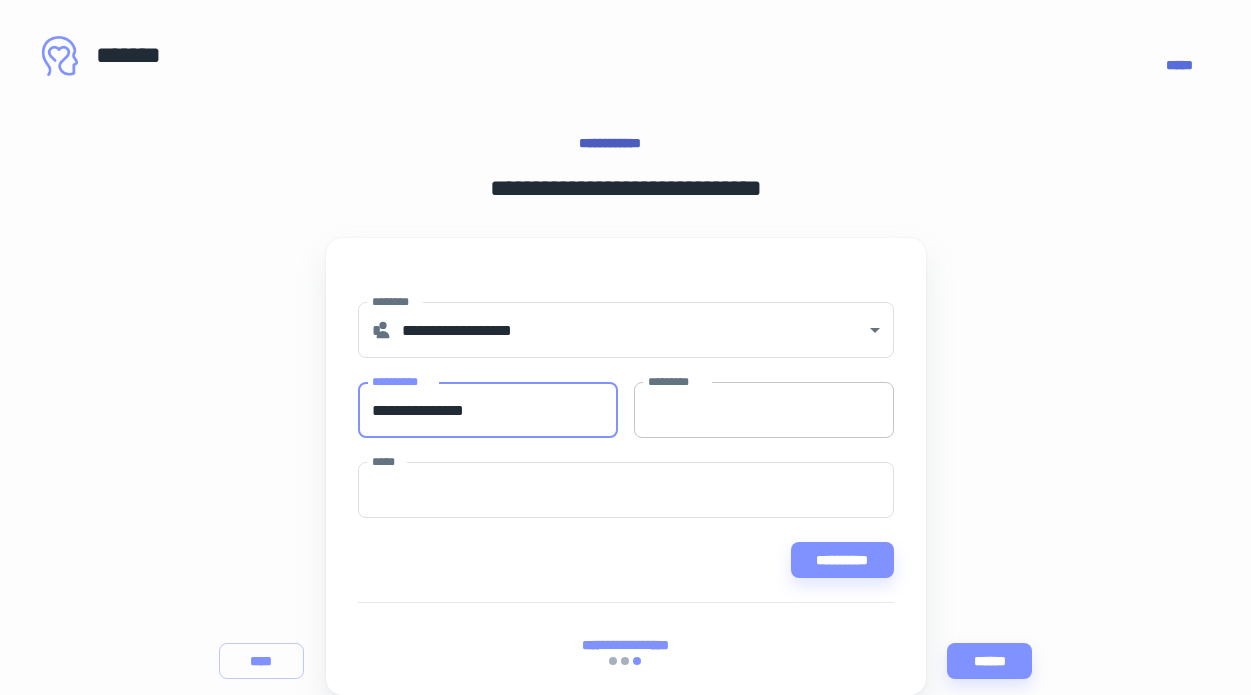 type on "**********" 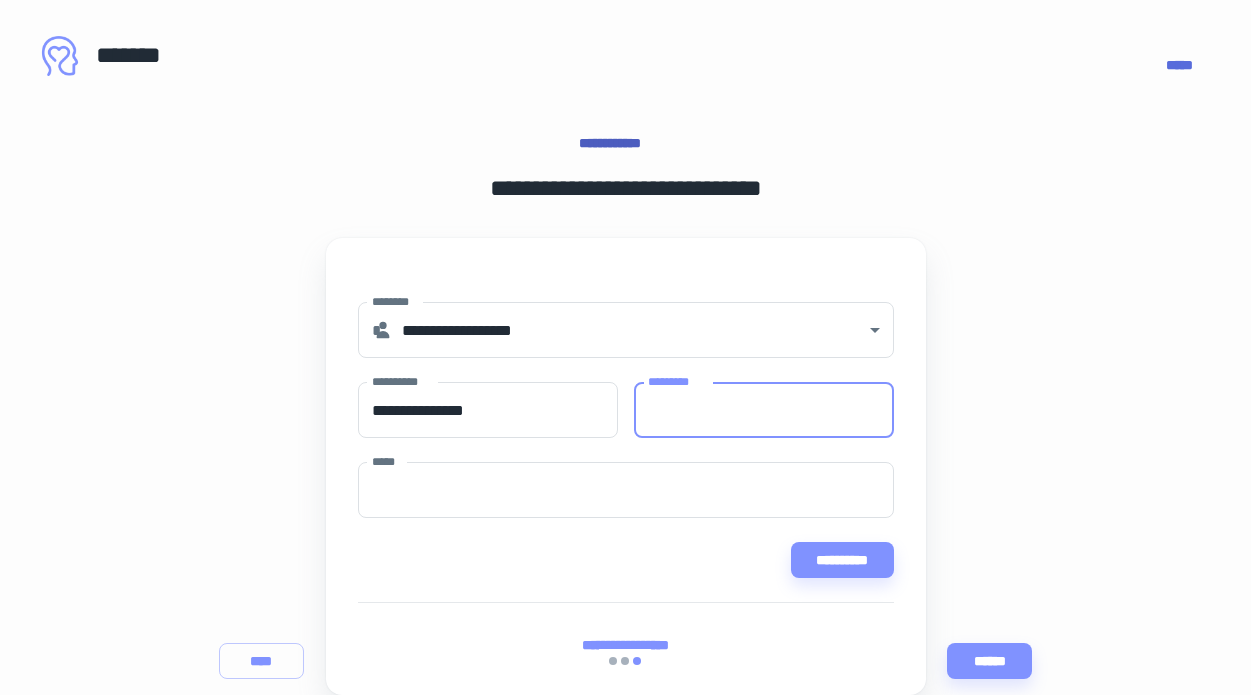 paste on "******" 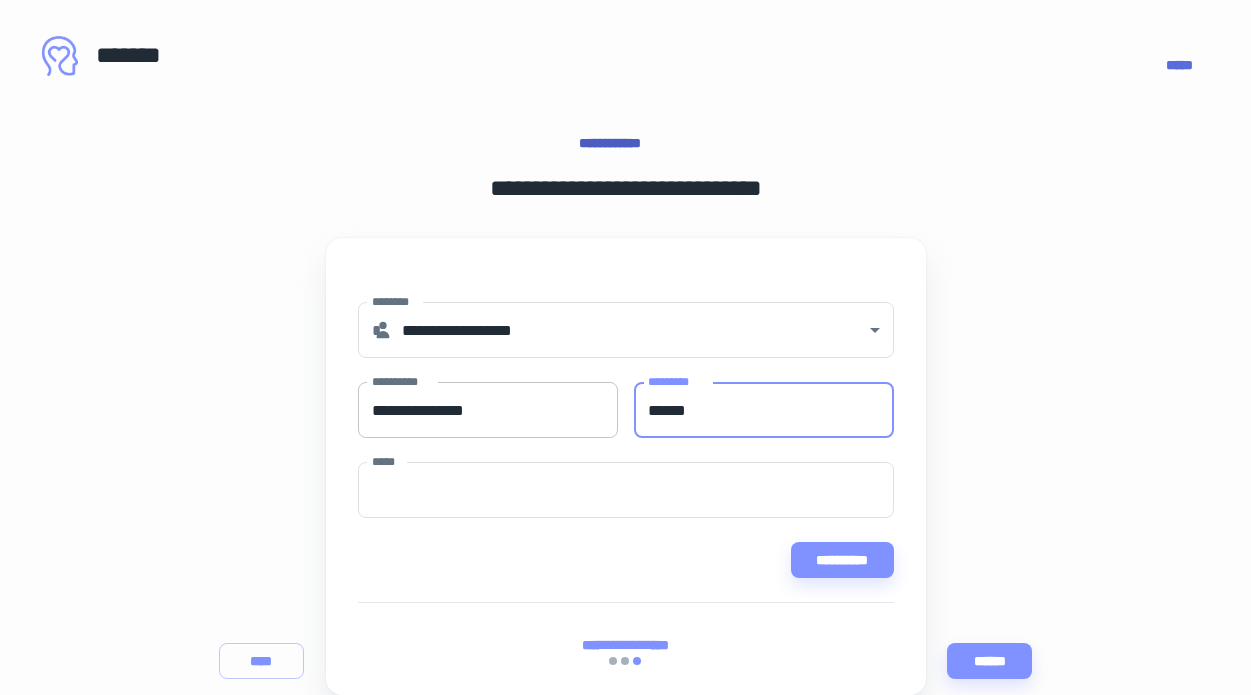 type on "******" 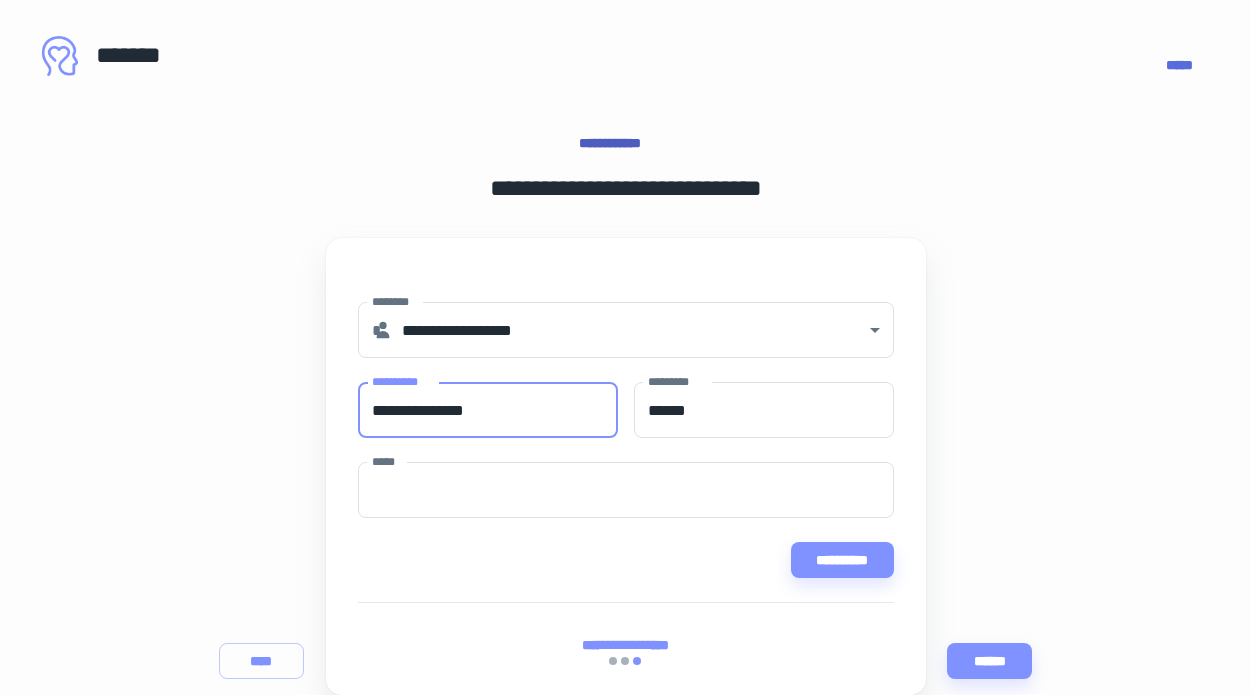 drag, startPoint x: 437, startPoint y: 413, endPoint x: 541, endPoint y: 416, distance: 104.04326 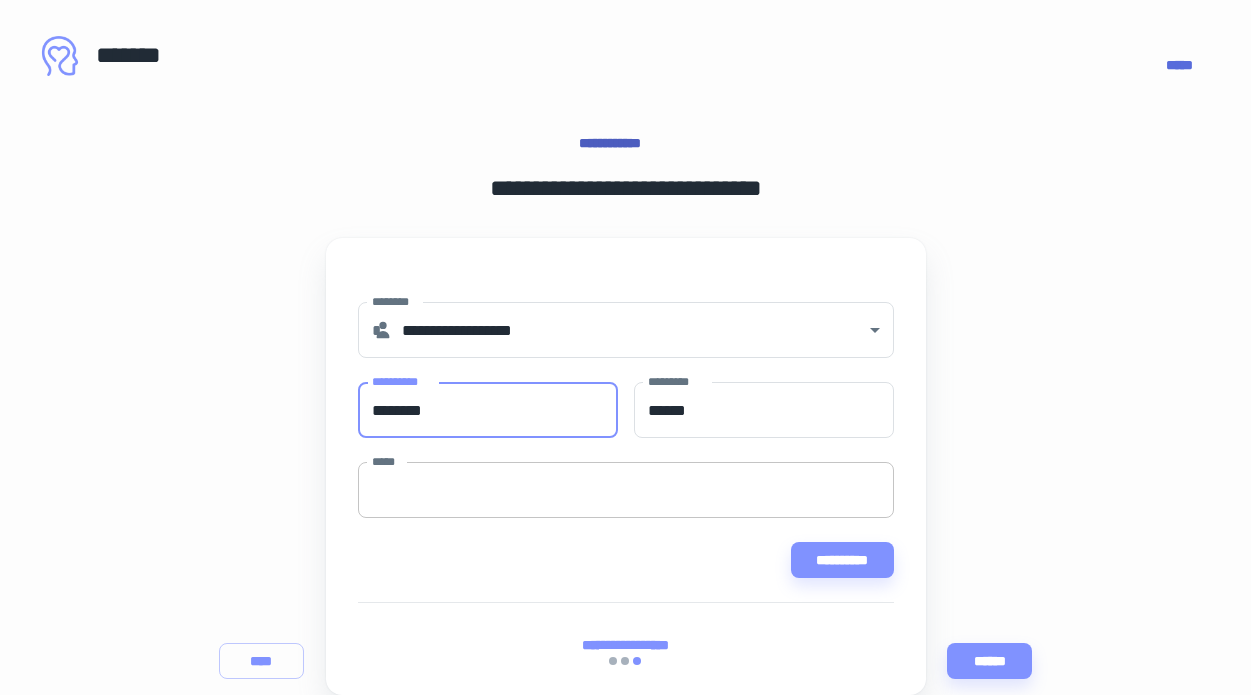 type on "********" 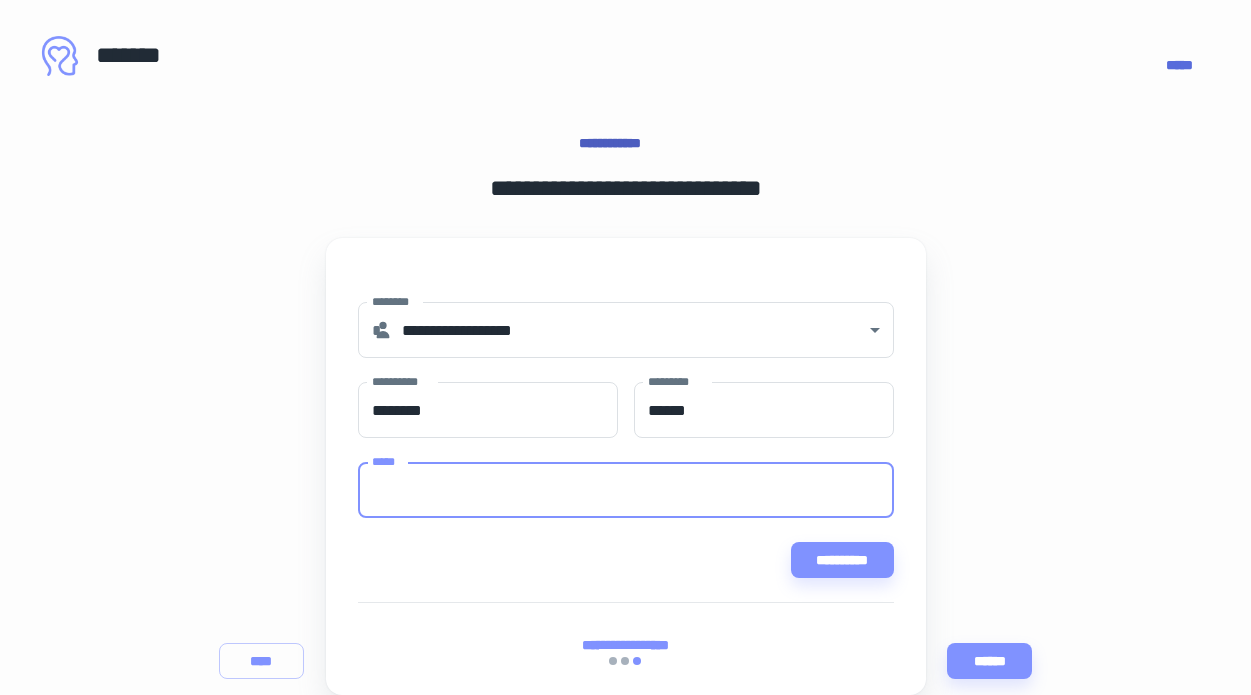 paste on "**********" 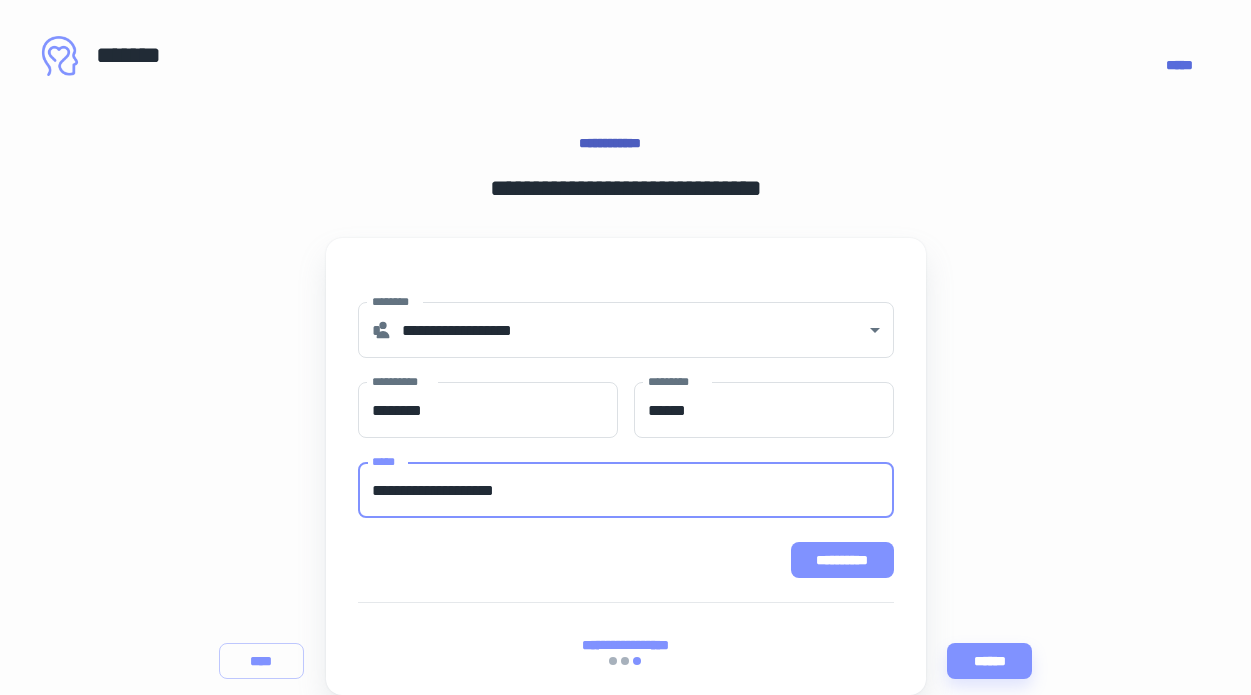 type on "**********" 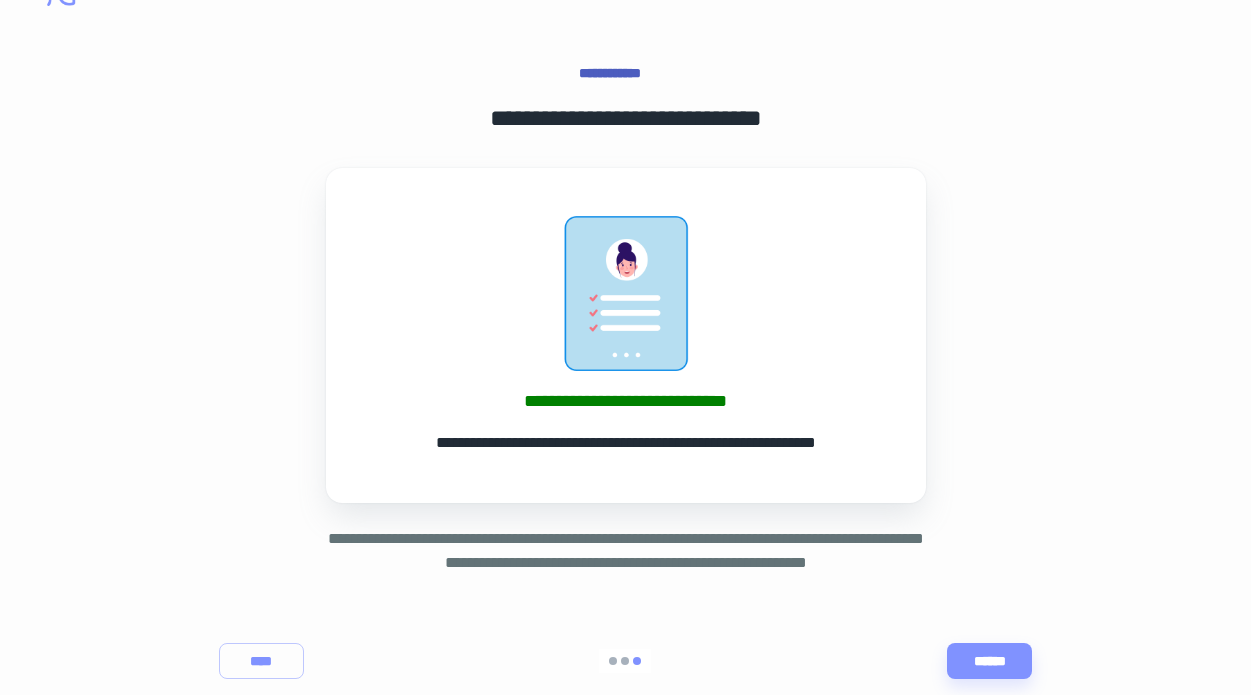 scroll, scrollTop: 70, scrollLeft: 0, axis: vertical 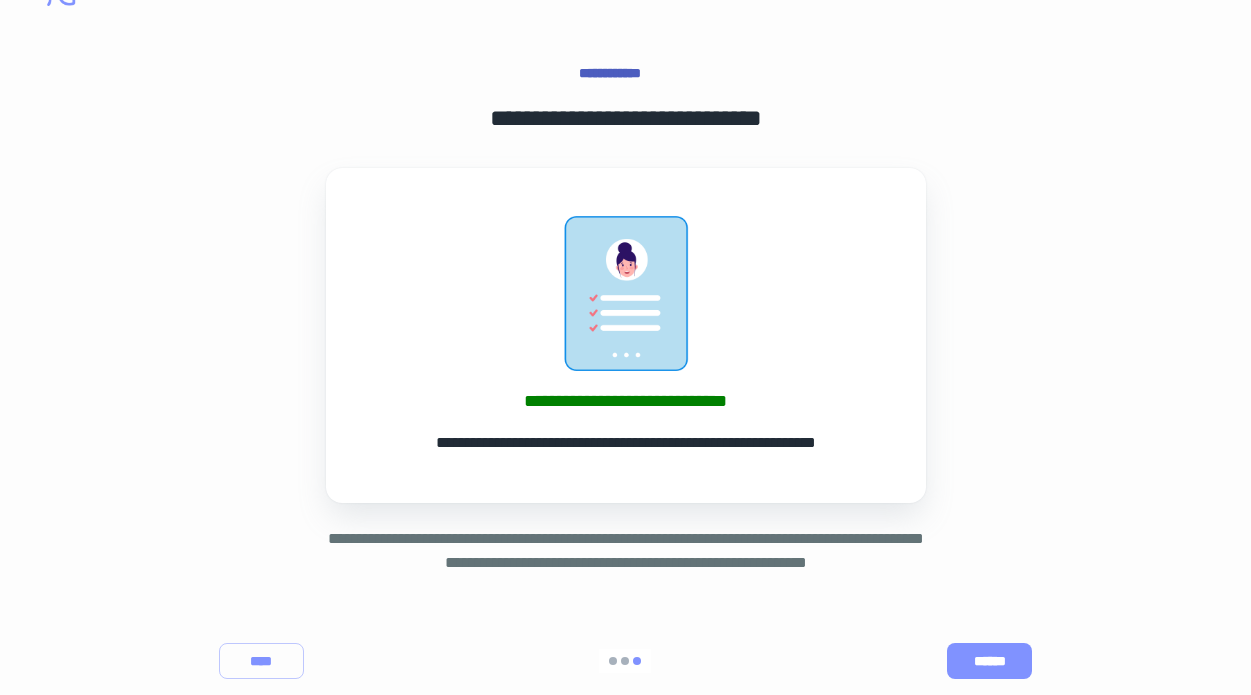 click on "******" at bounding box center [989, 661] 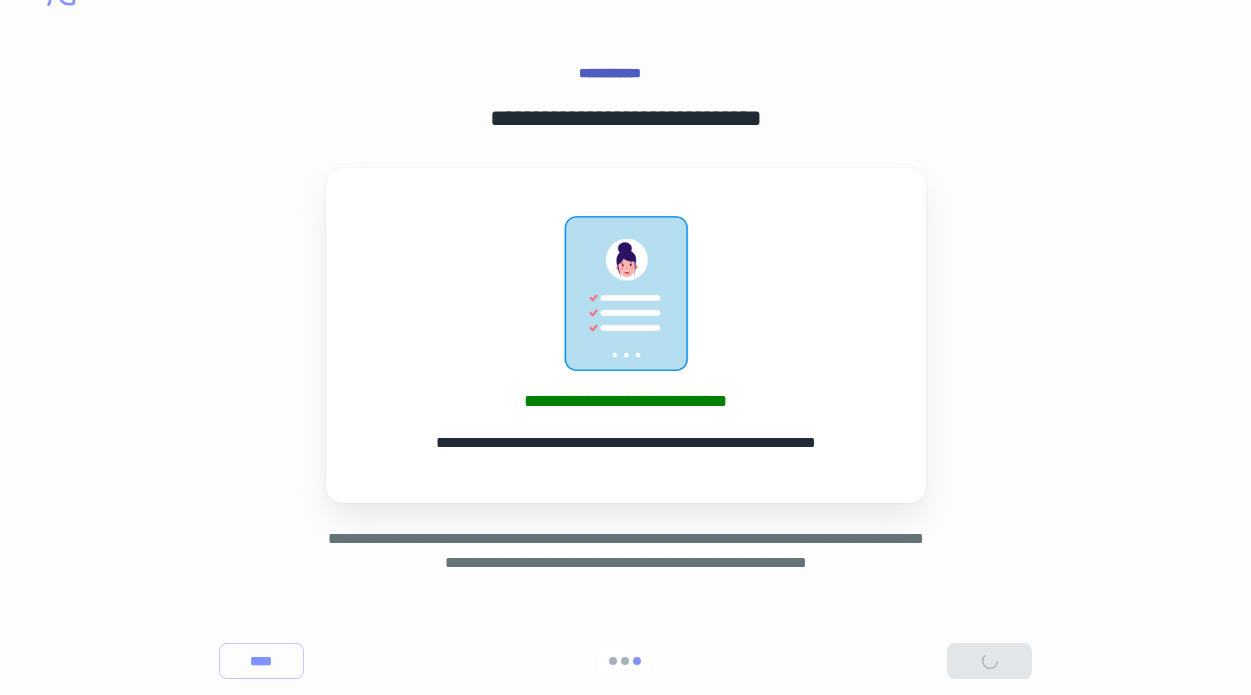 scroll, scrollTop: 0, scrollLeft: 0, axis: both 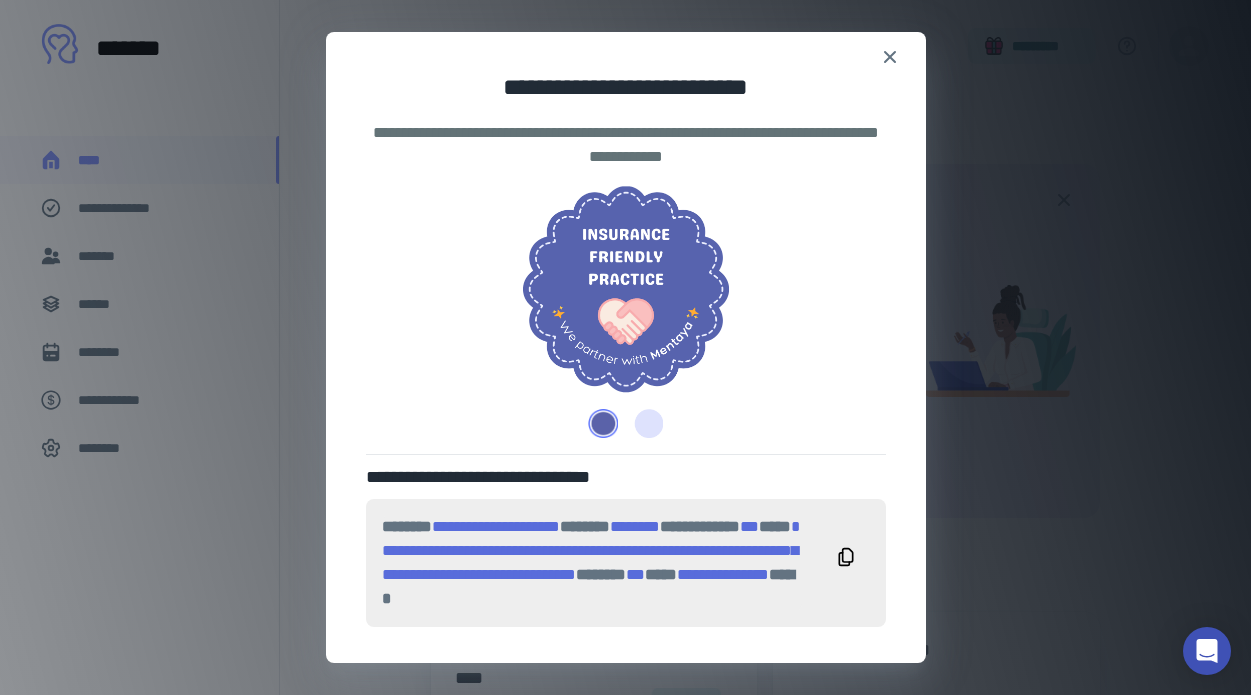 click on "**********" at bounding box center (625, 347) 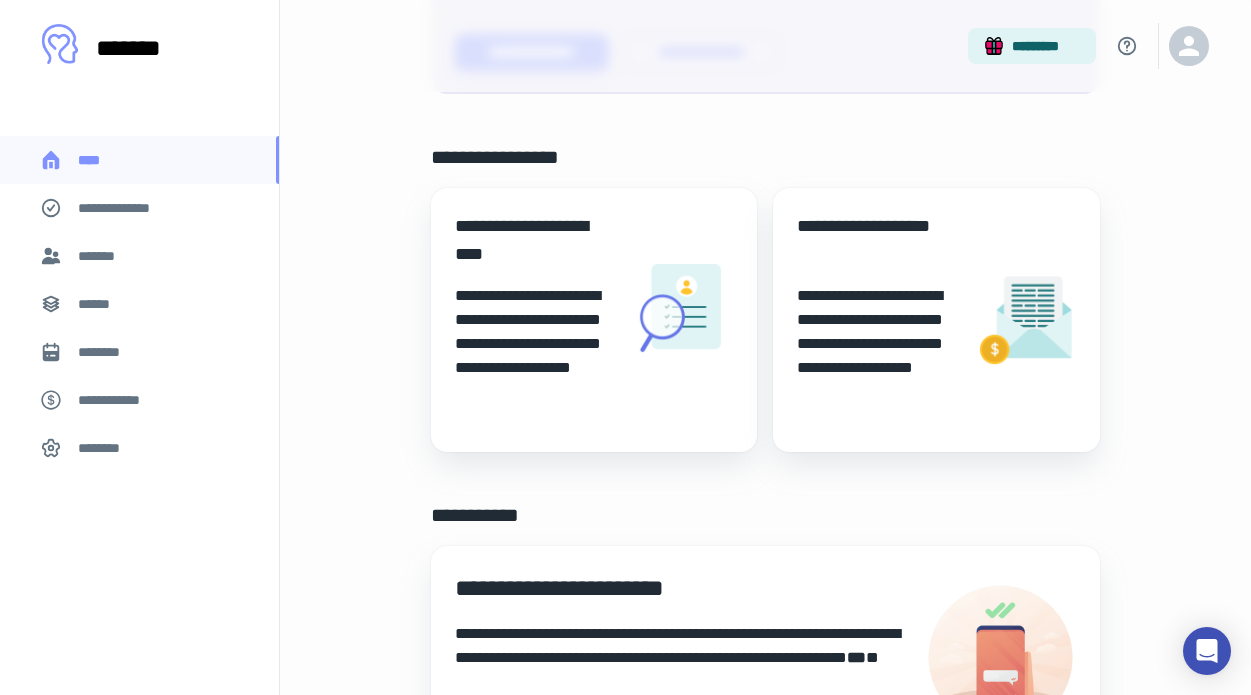 scroll, scrollTop: 444, scrollLeft: 0, axis: vertical 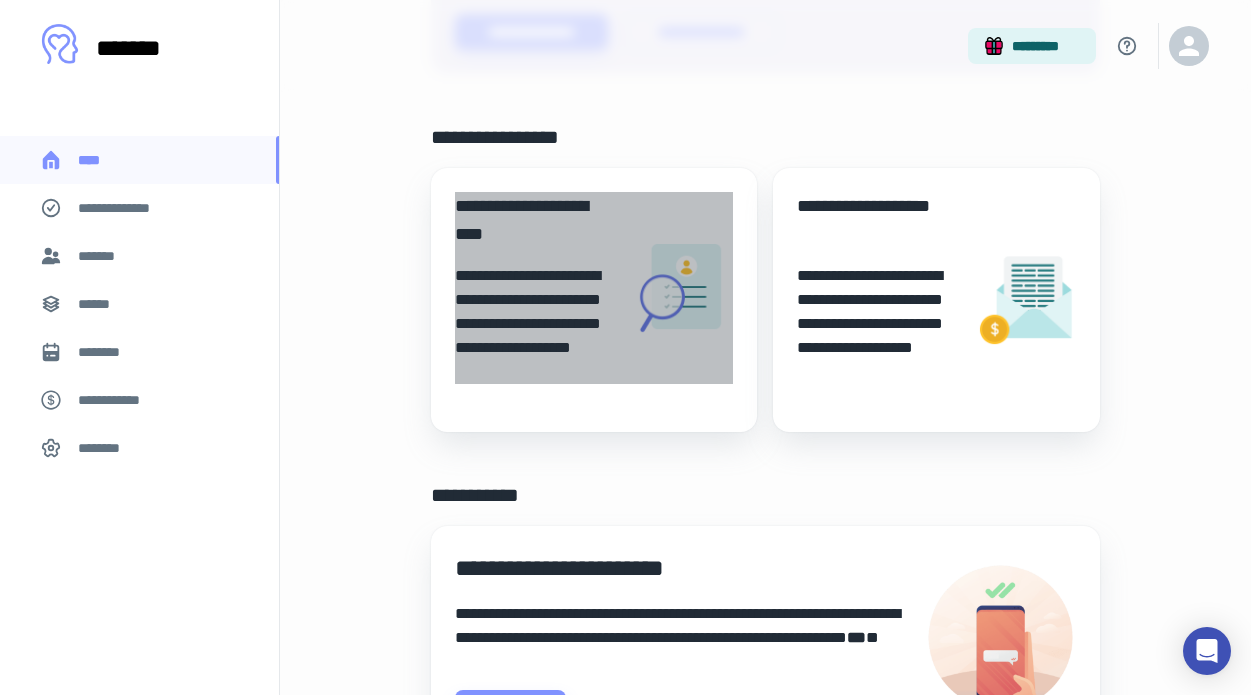 click on "**********" at bounding box center [594, 288] 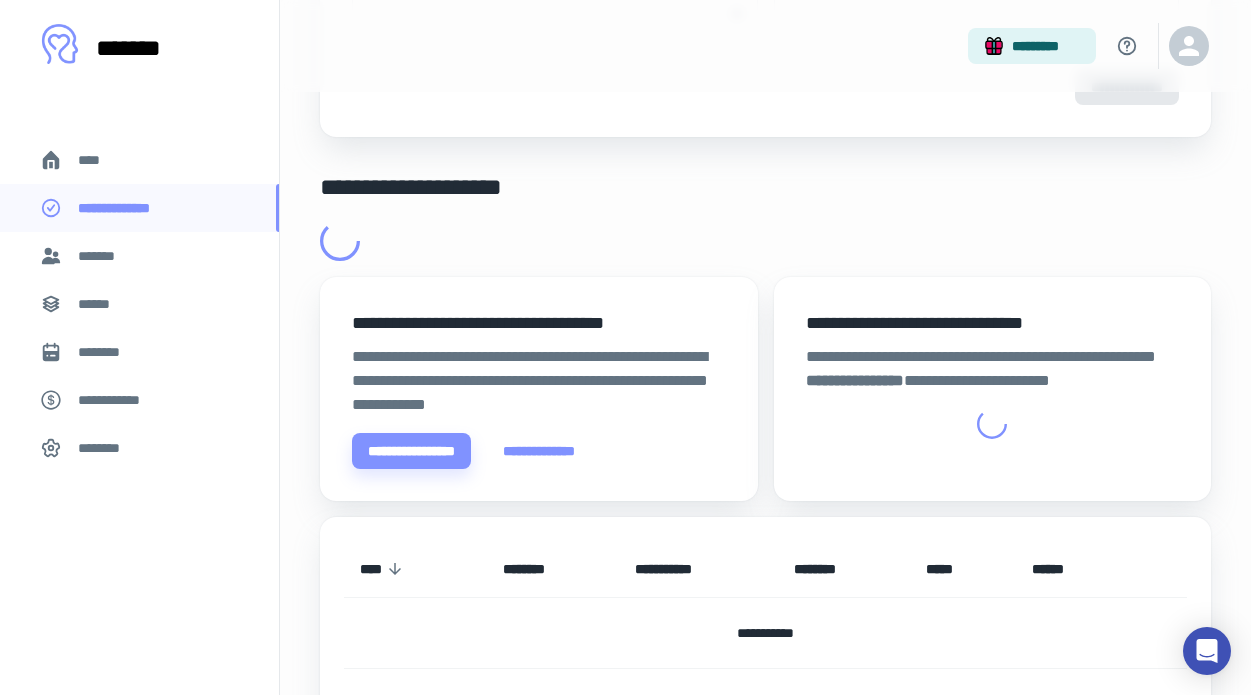 scroll, scrollTop: 0, scrollLeft: 0, axis: both 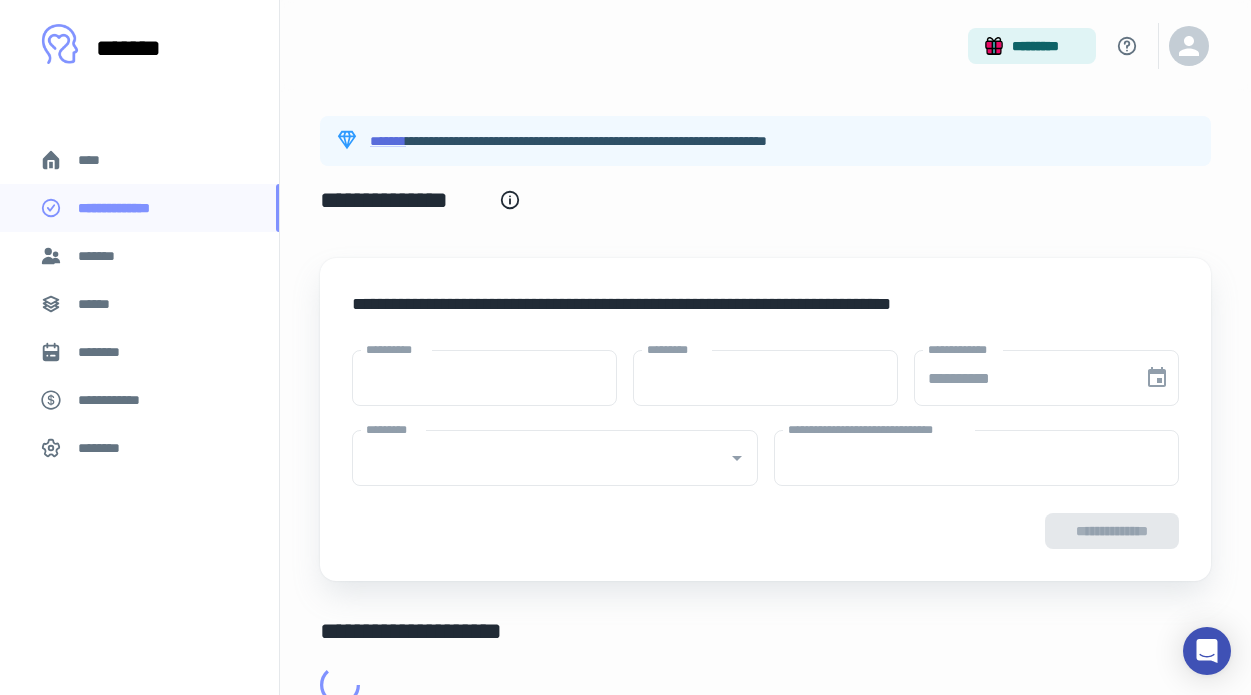 type on "****" 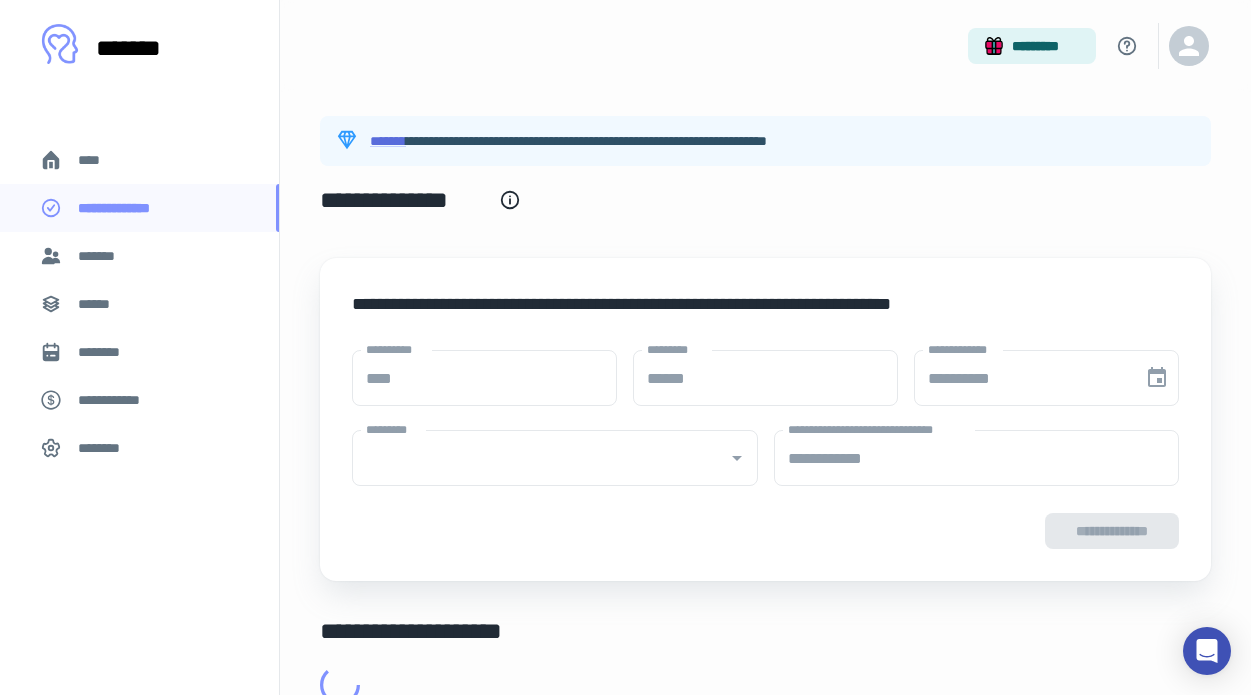 type on "**********" 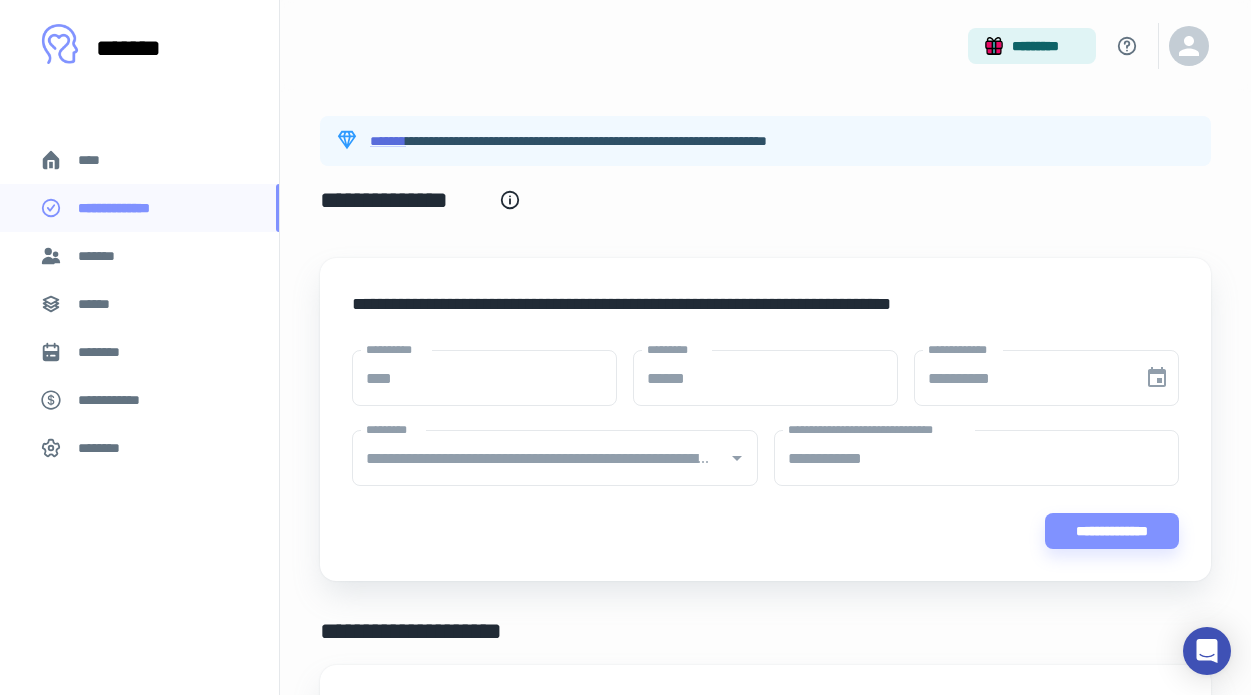 click on "**********" at bounding box center [765, 839] 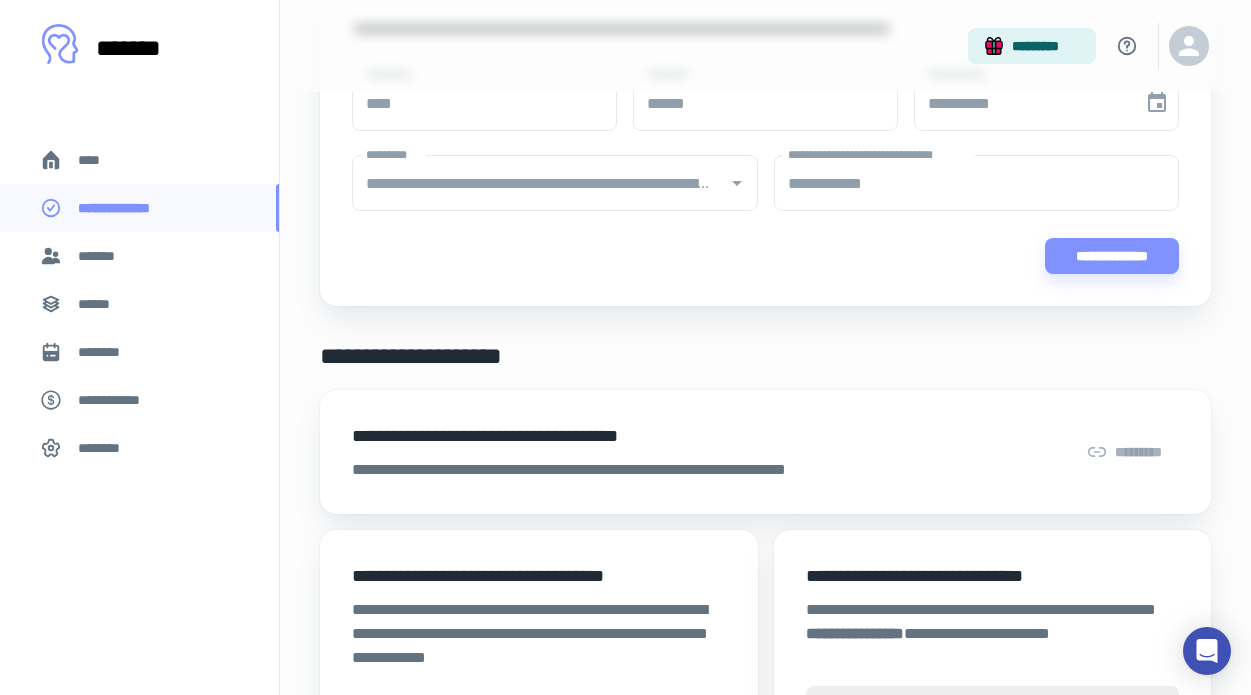 scroll, scrollTop: 281, scrollLeft: 0, axis: vertical 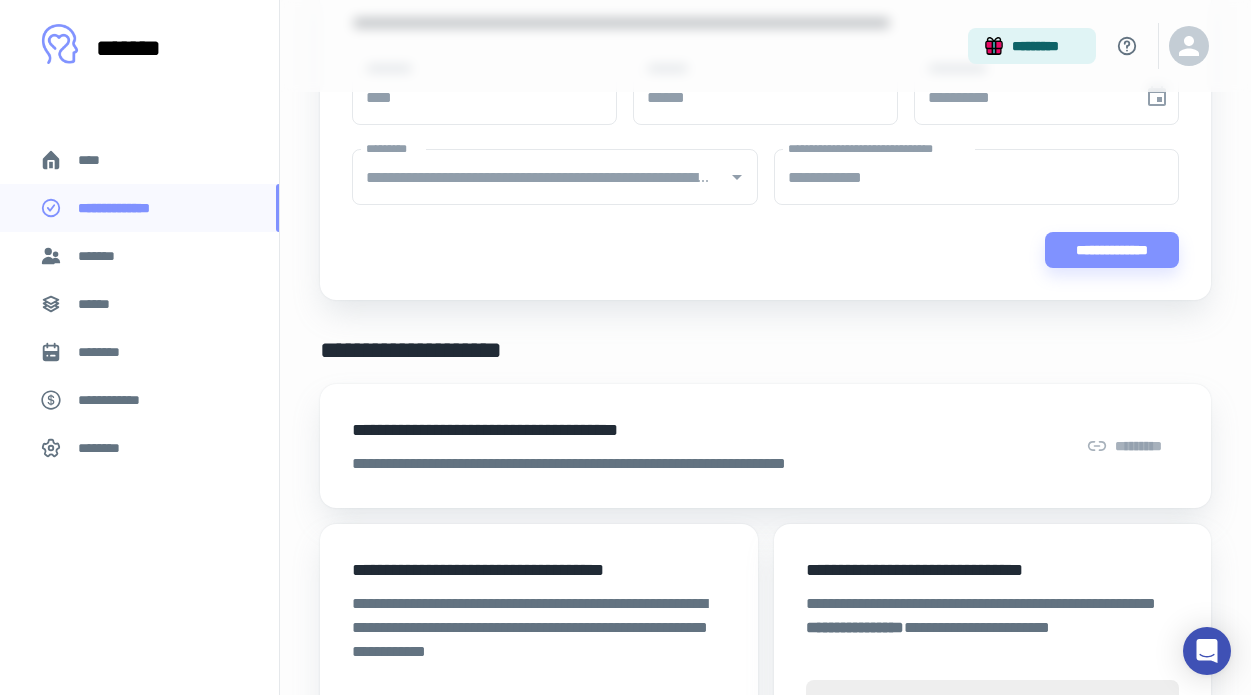 click on "**********" at bounding box center [616, 430] 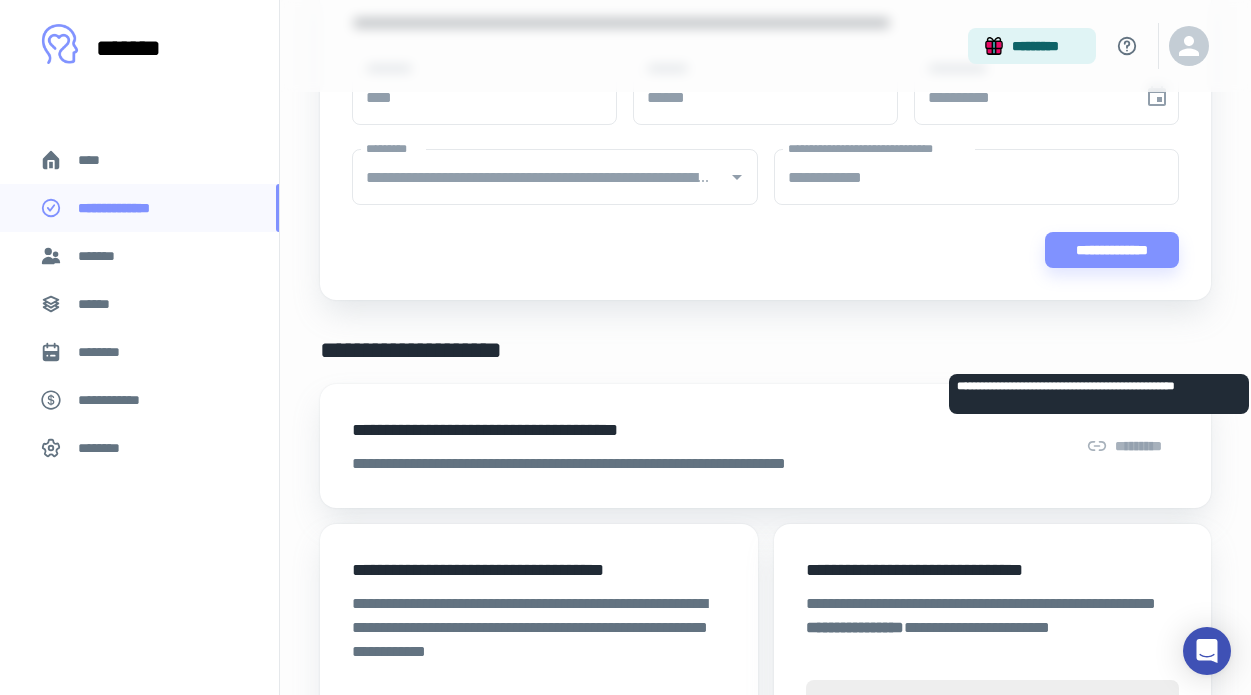 click on "*********" at bounding box center [1124, 446] 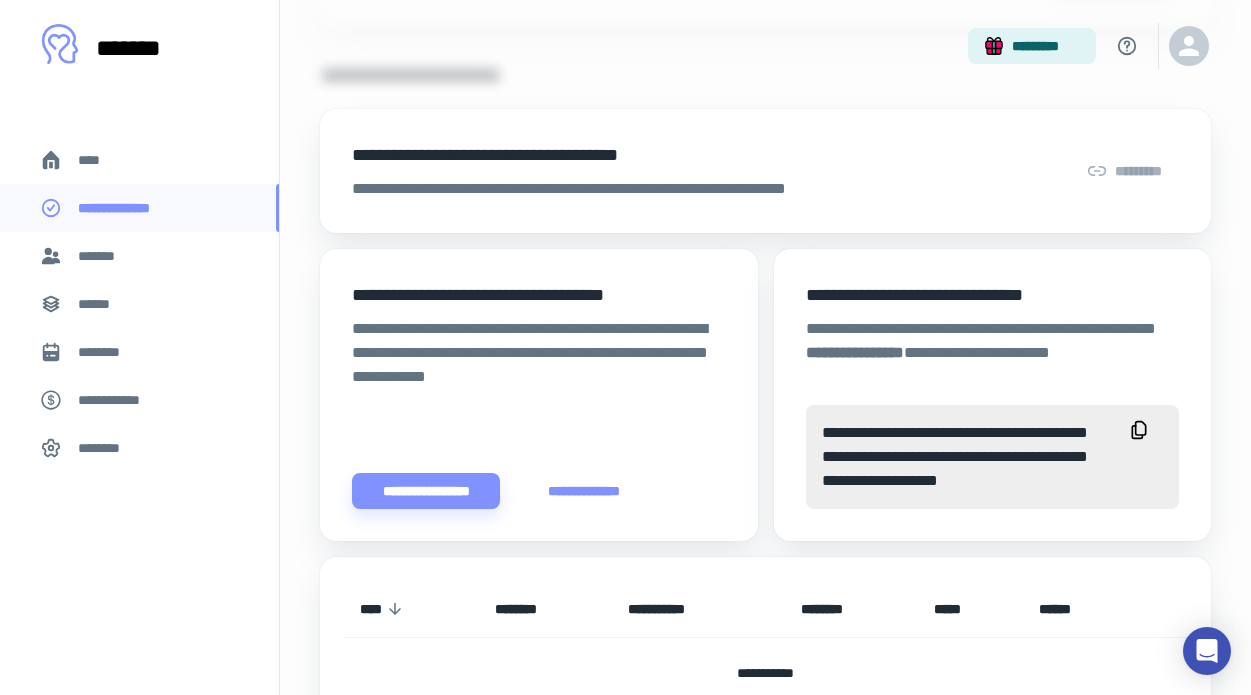 scroll, scrollTop: 600, scrollLeft: 0, axis: vertical 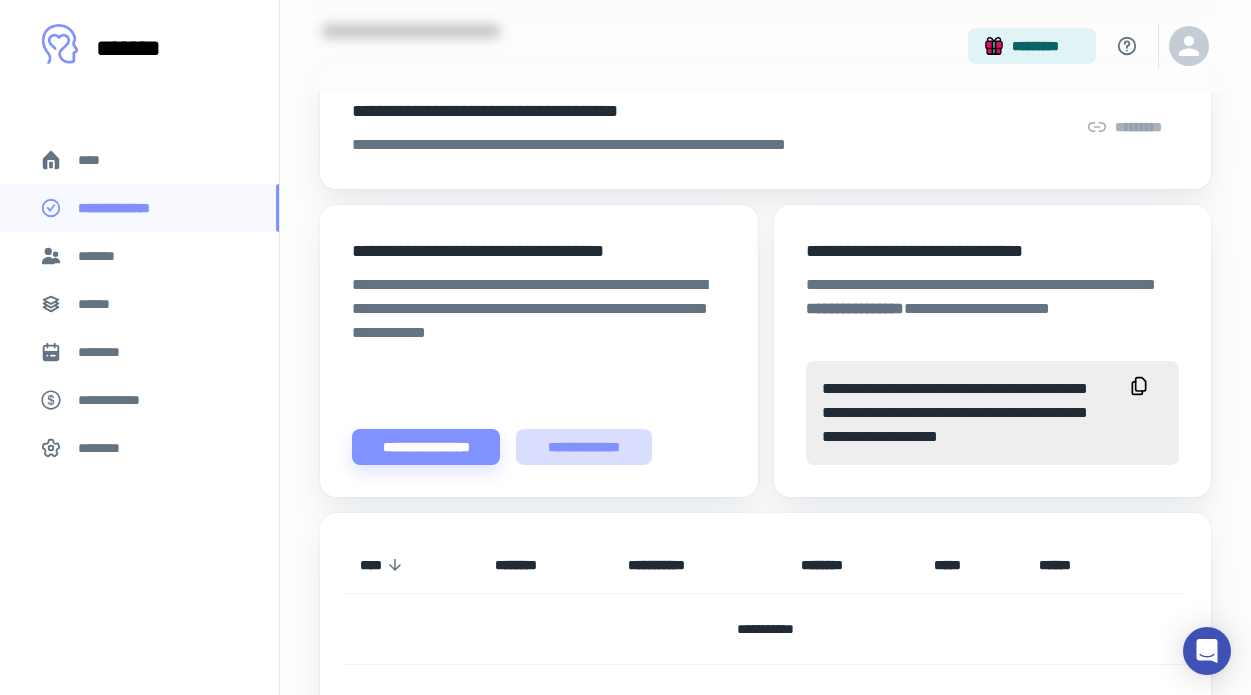 click on "**********" at bounding box center [584, 447] 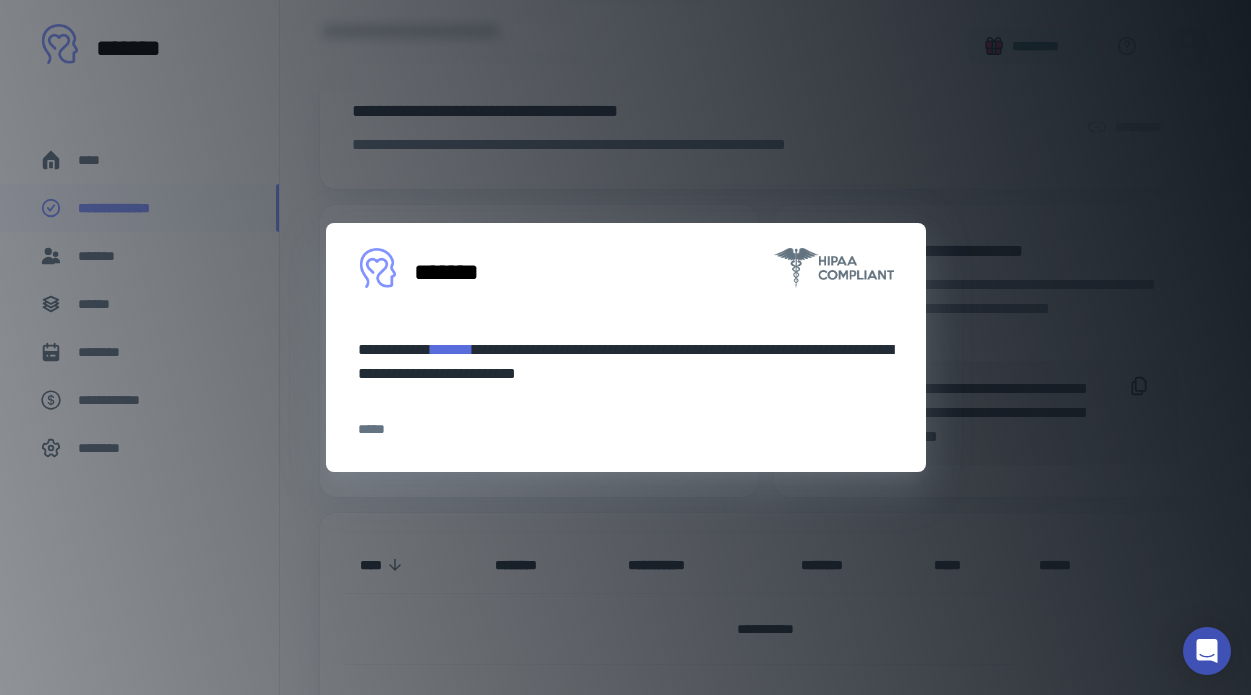 click on "**********" at bounding box center [625, 347] 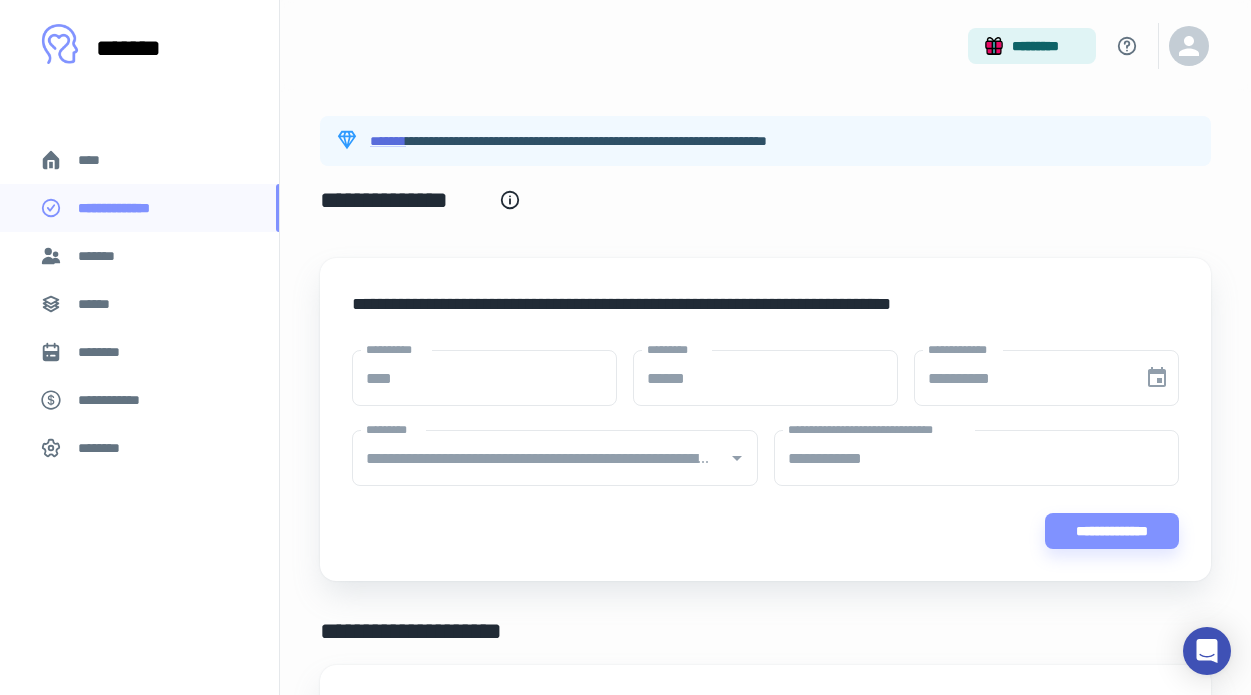 scroll, scrollTop: 0, scrollLeft: 0, axis: both 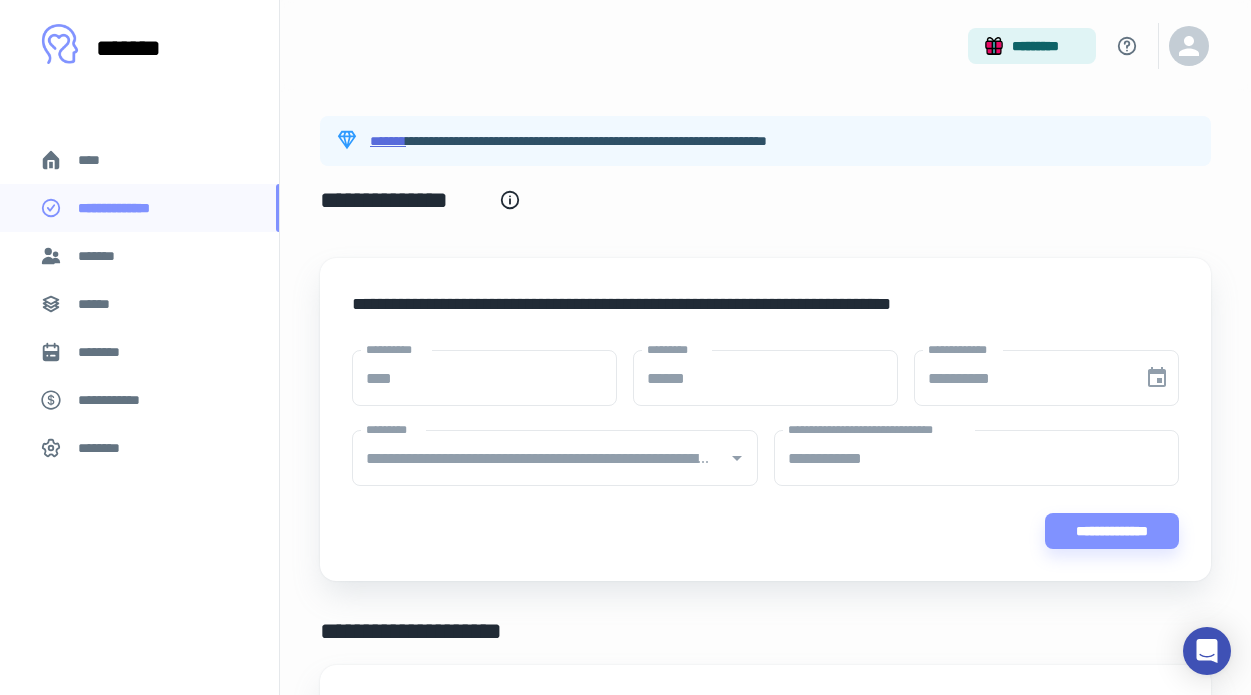 click on "*******" at bounding box center (388, 141) 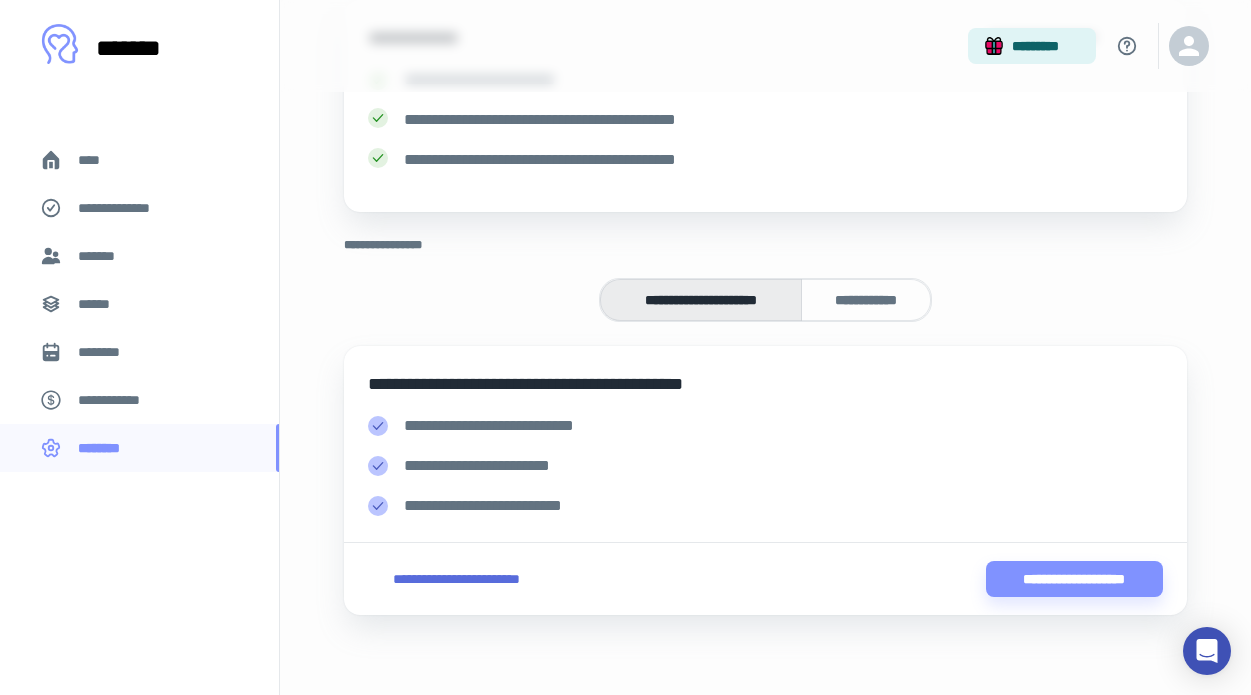 scroll, scrollTop: 300, scrollLeft: 0, axis: vertical 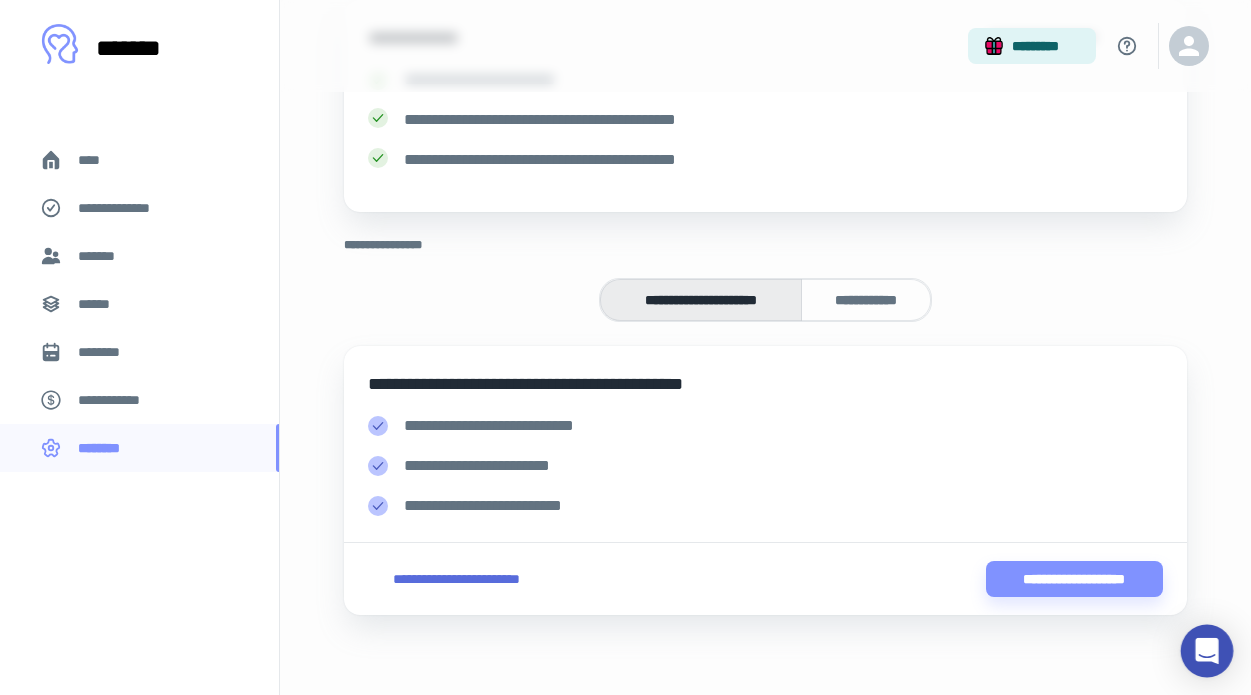 click 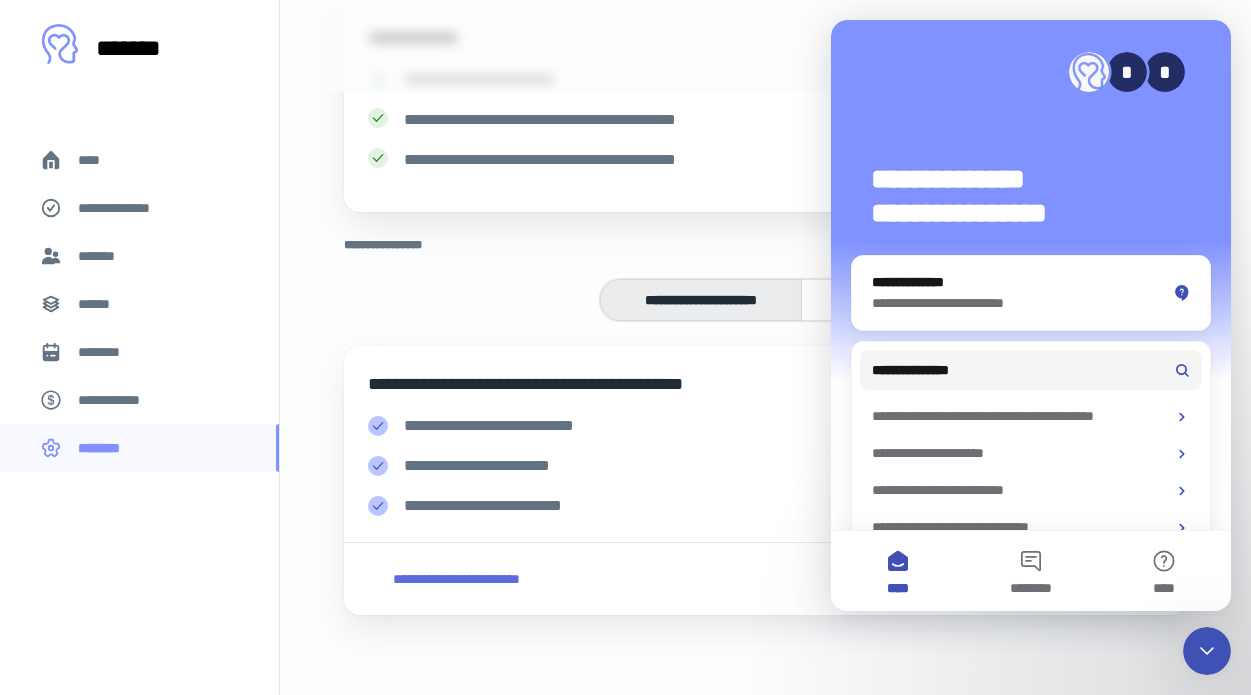 scroll, scrollTop: 0, scrollLeft: 0, axis: both 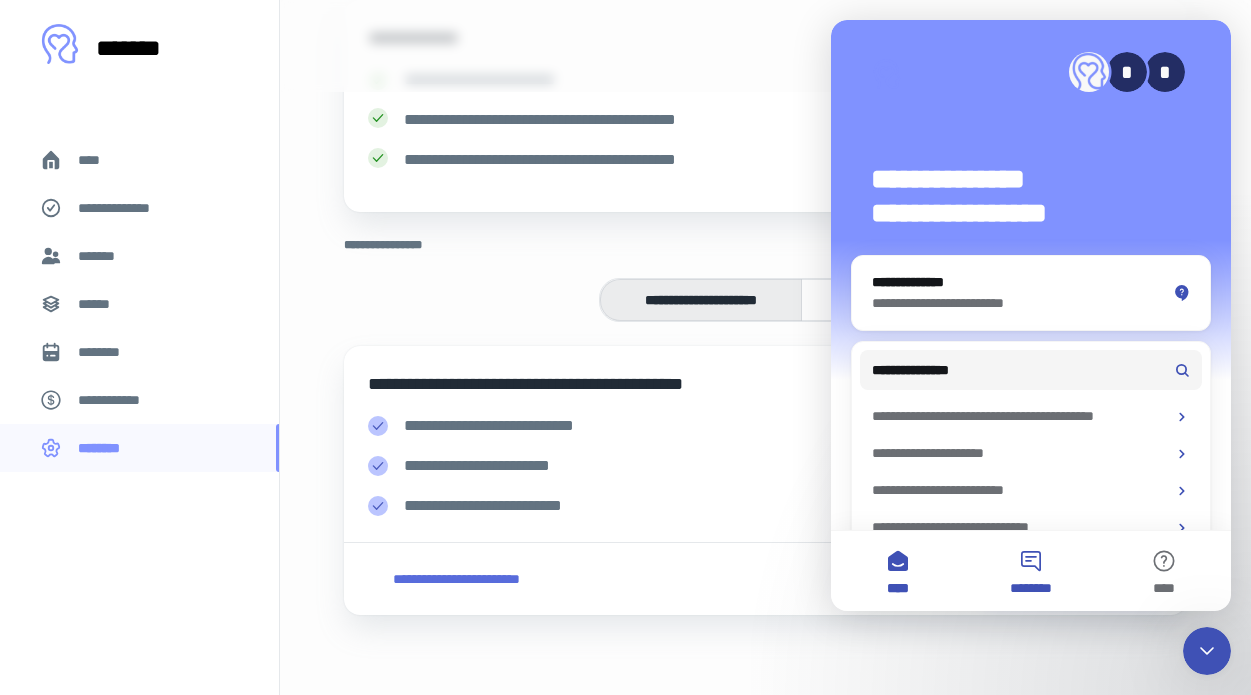 click on "********" at bounding box center [1030, 571] 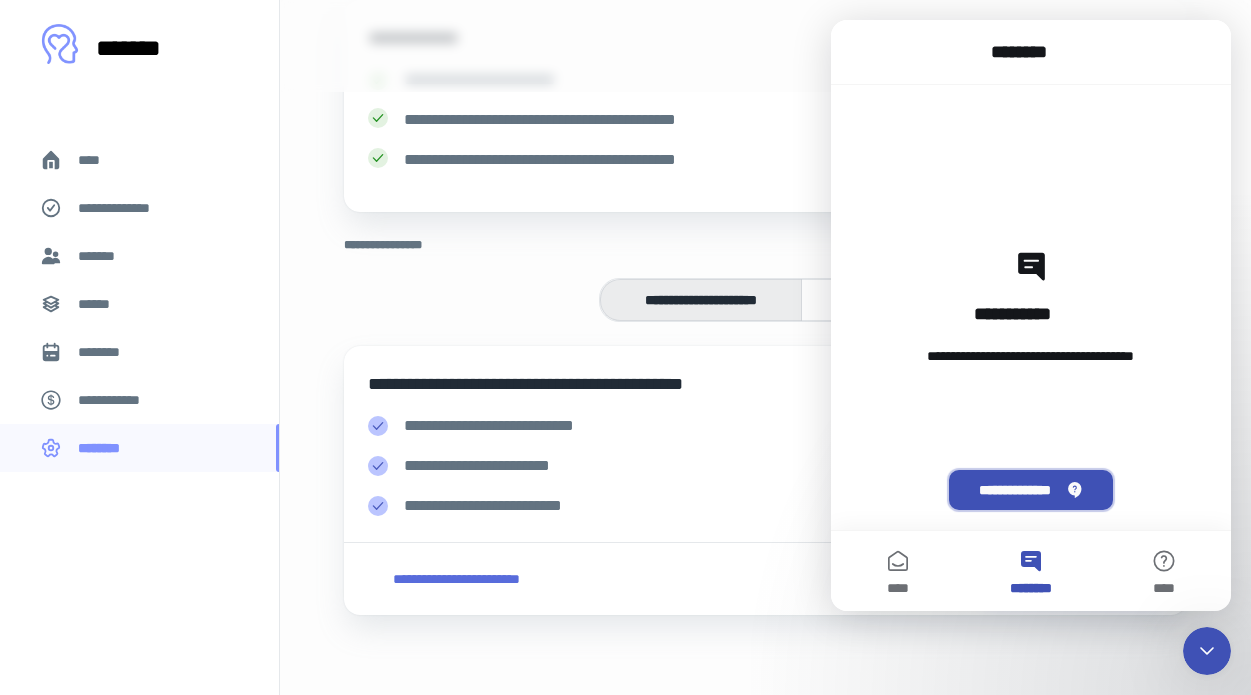 click on "**********" at bounding box center [1030, 490] 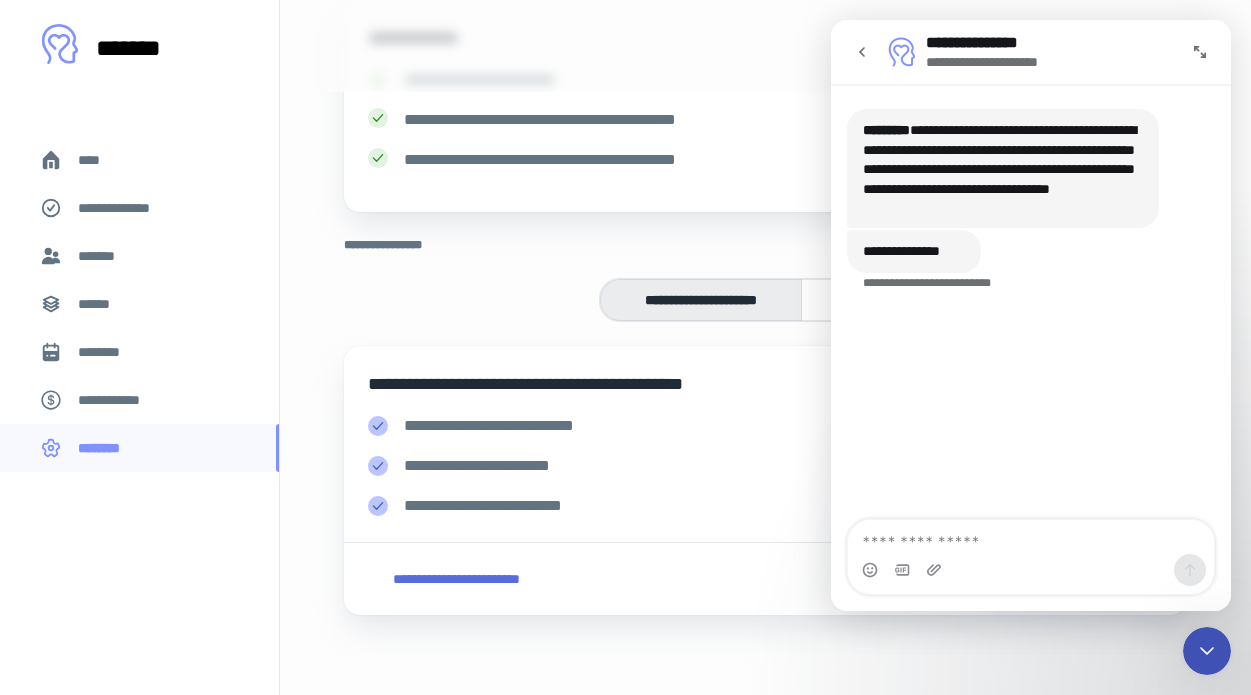 click at bounding box center (1031, 570) 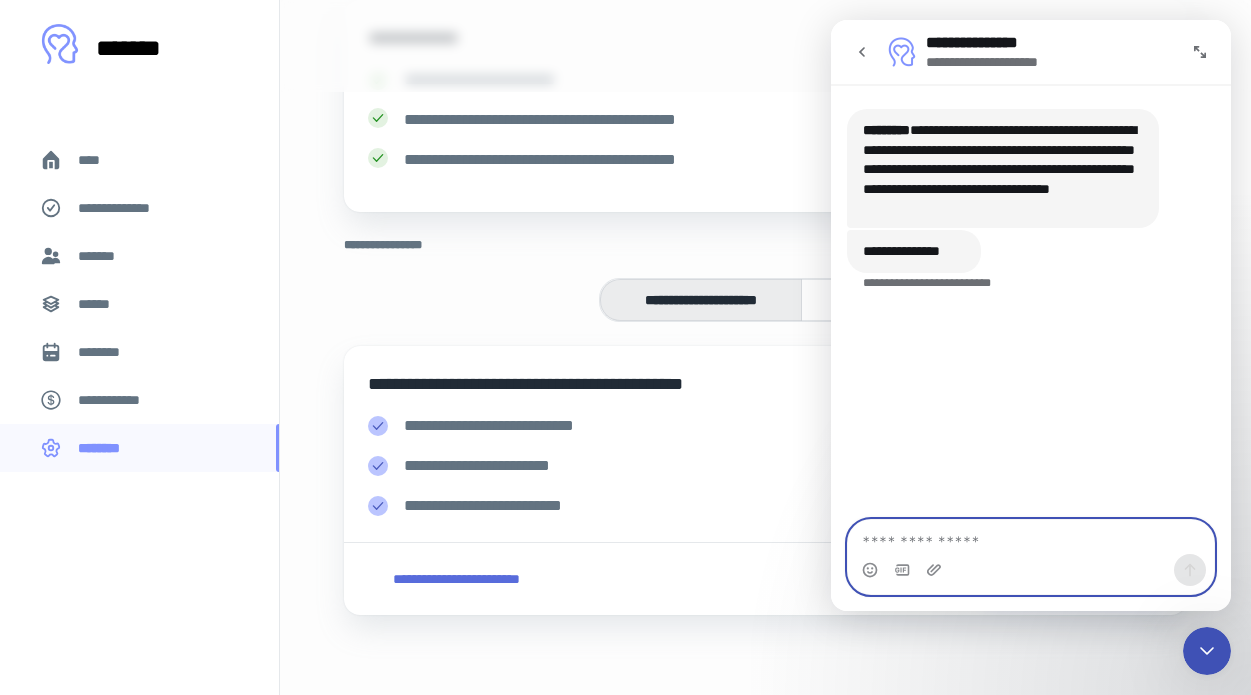 click at bounding box center (1031, 537) 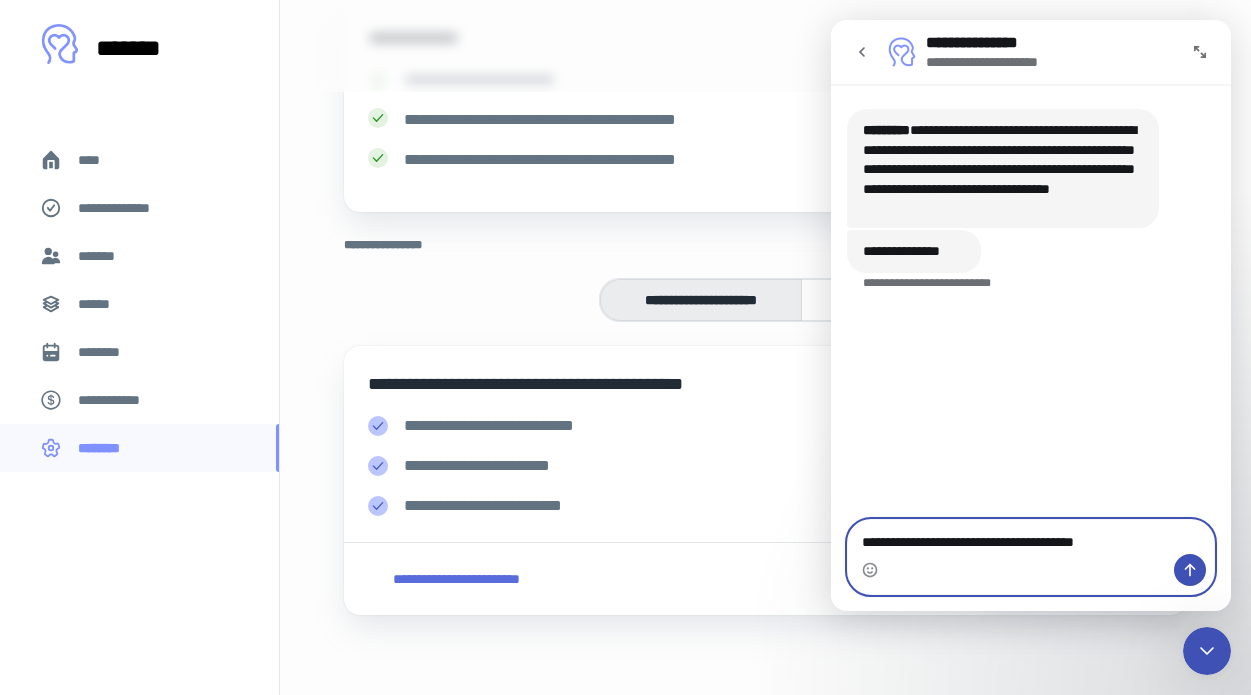 type on "**********" 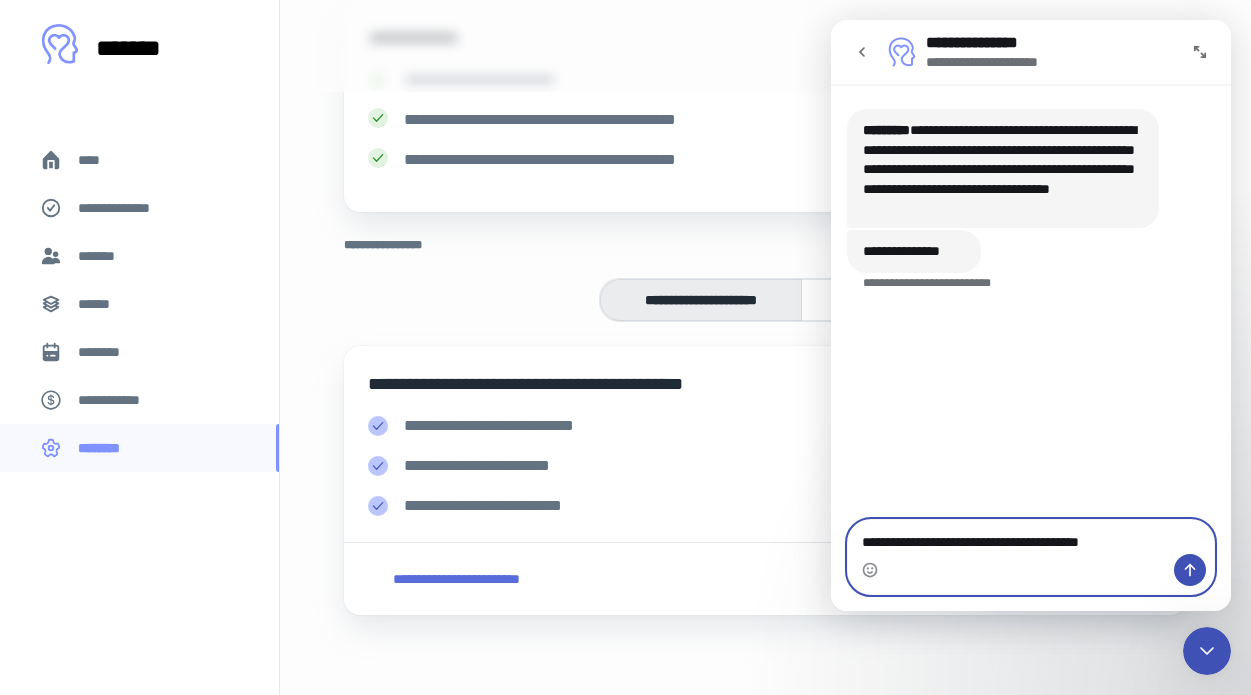type 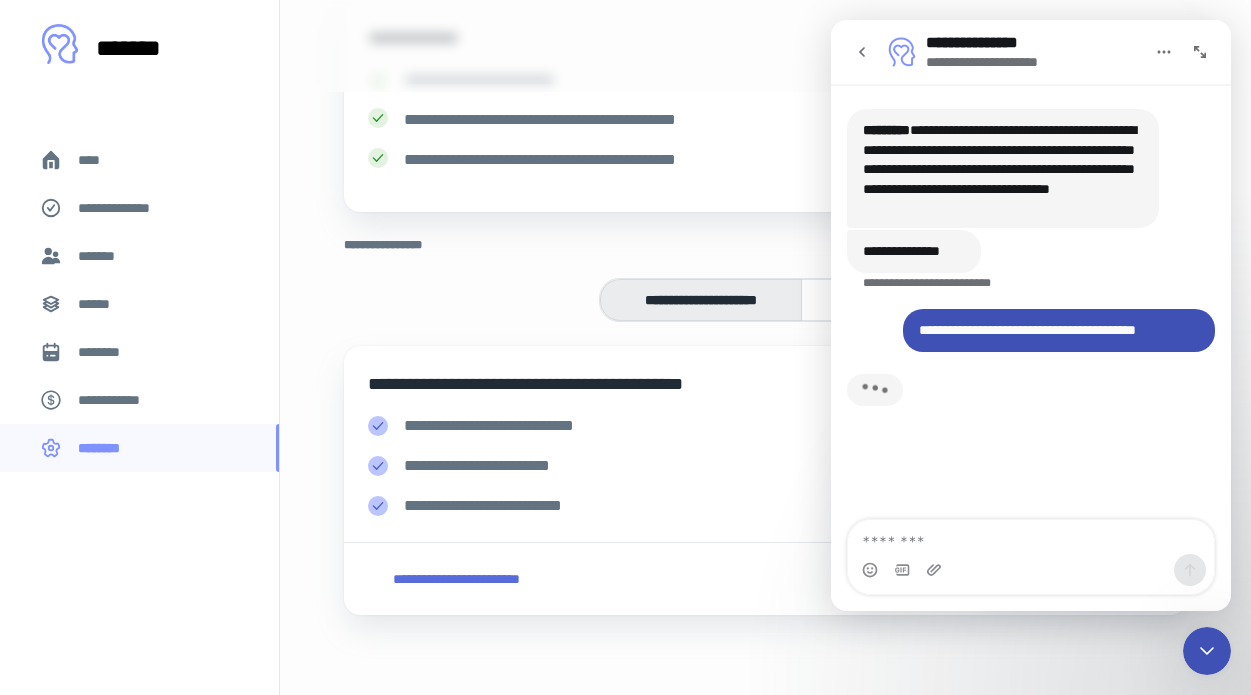 scroll, scrollTop: 144, scrollLeft: 0, axis: vertical 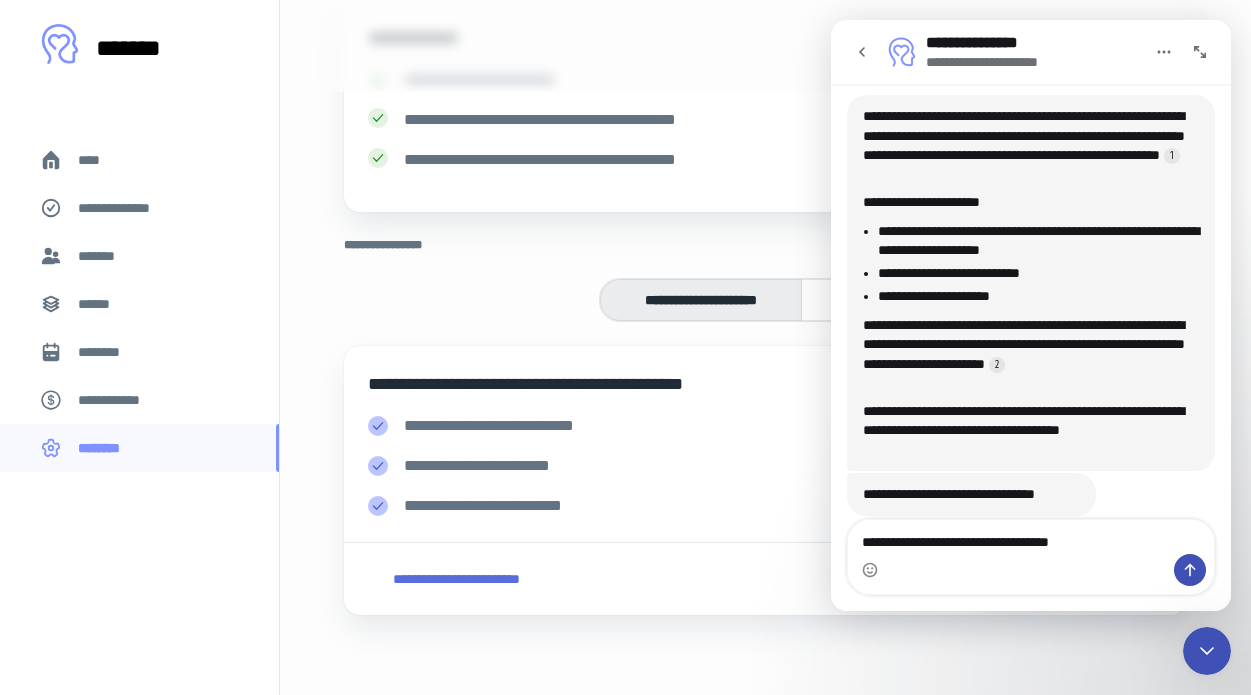 type on "**********" 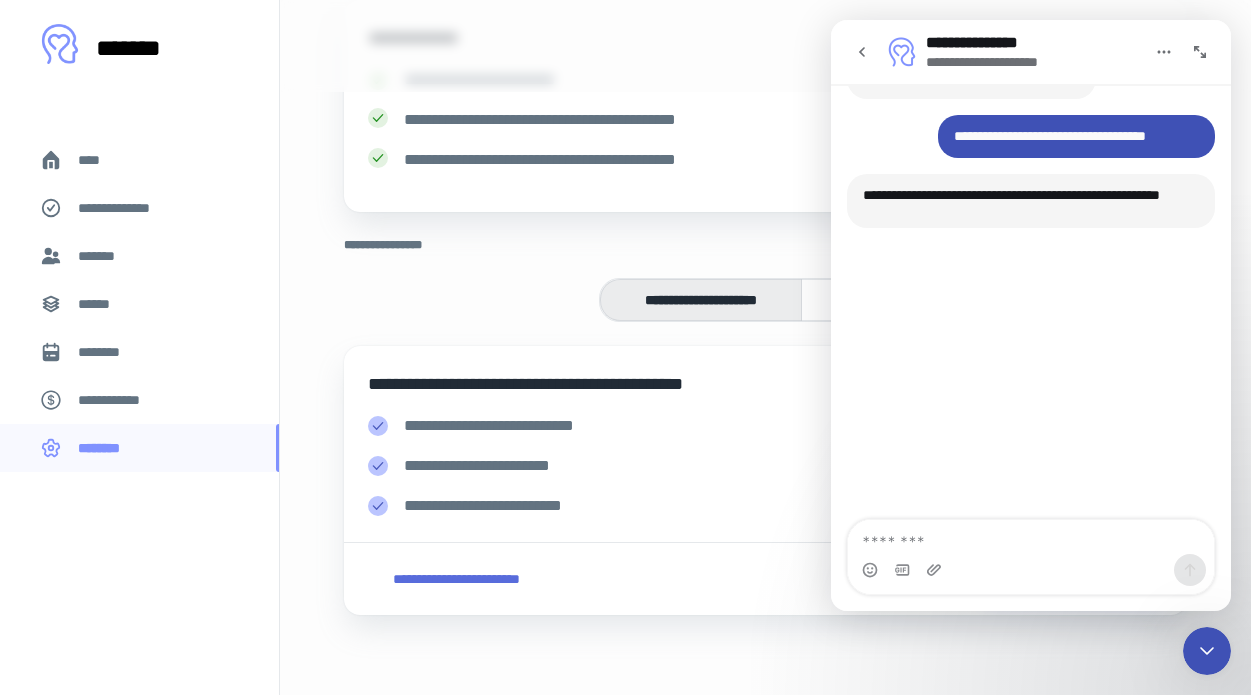 scroll, scrollTop: 705, scrollLeft: 0, axis: vertical 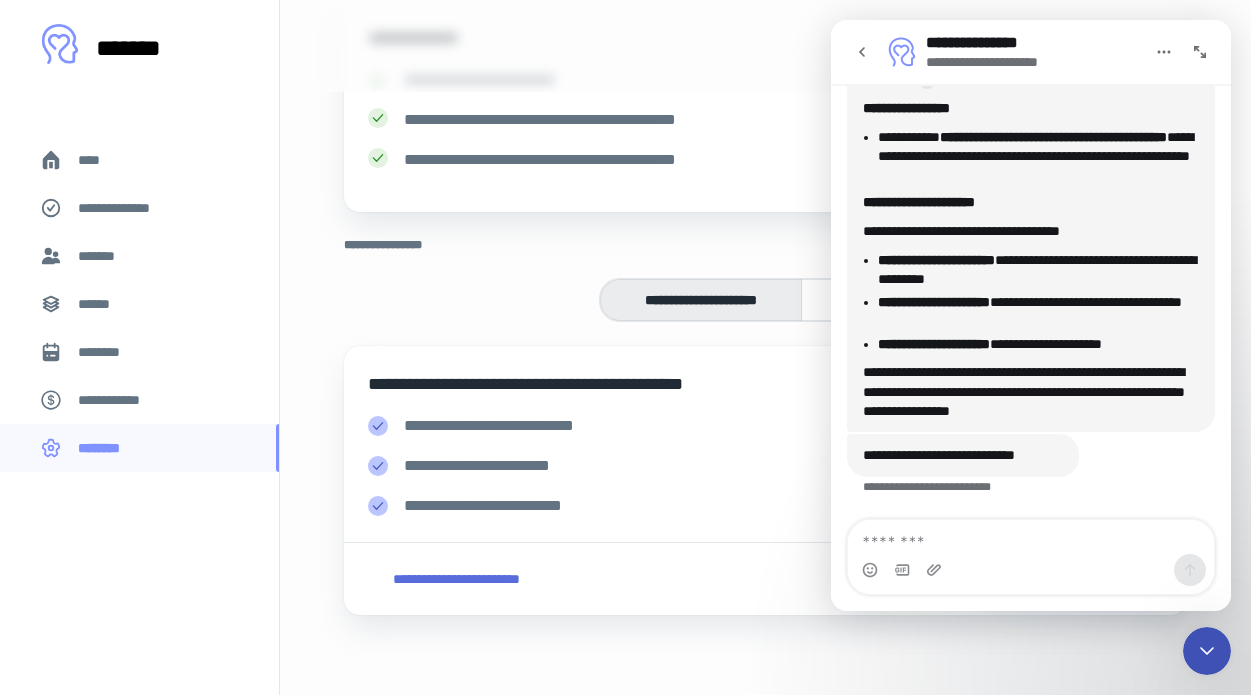 click at bounding box center (1031, 570) 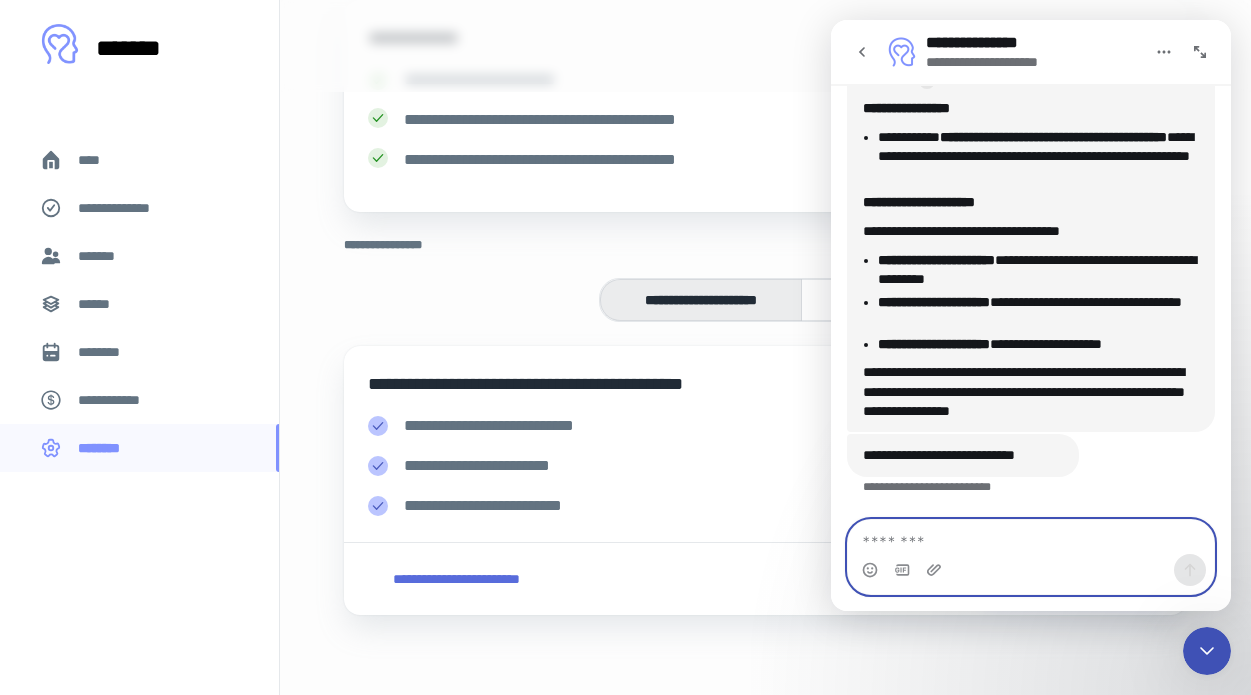click at bounding box center [1031, 537] 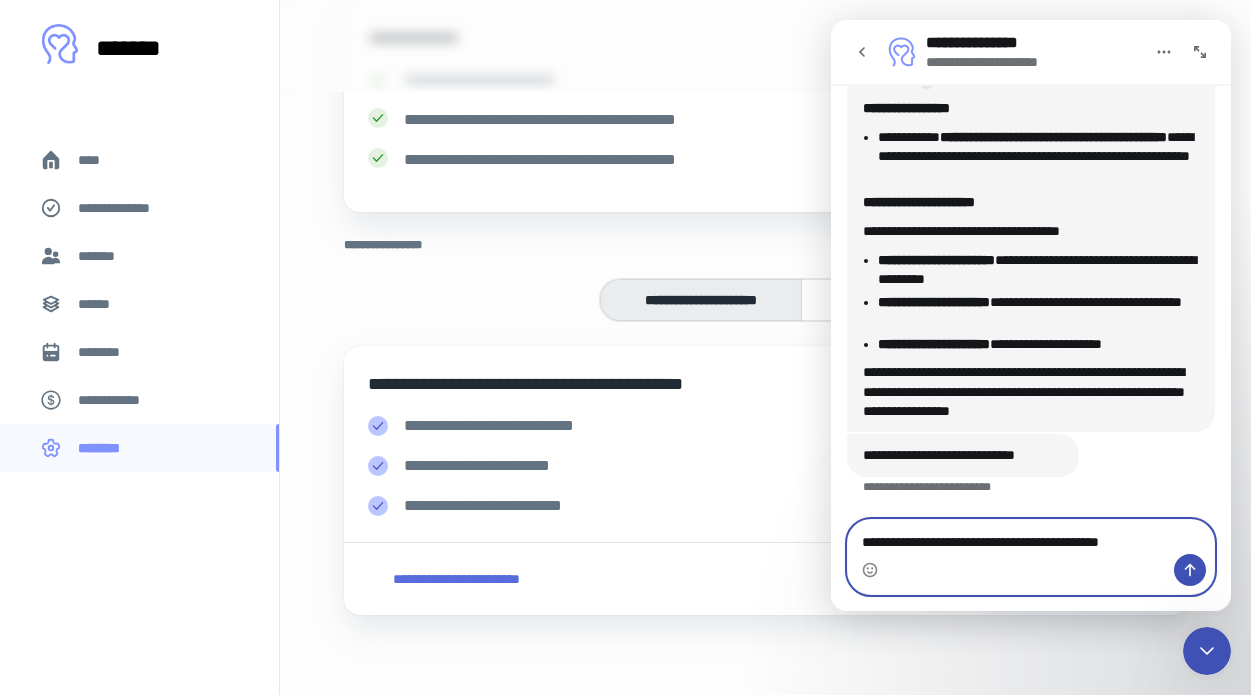 type on "**********" 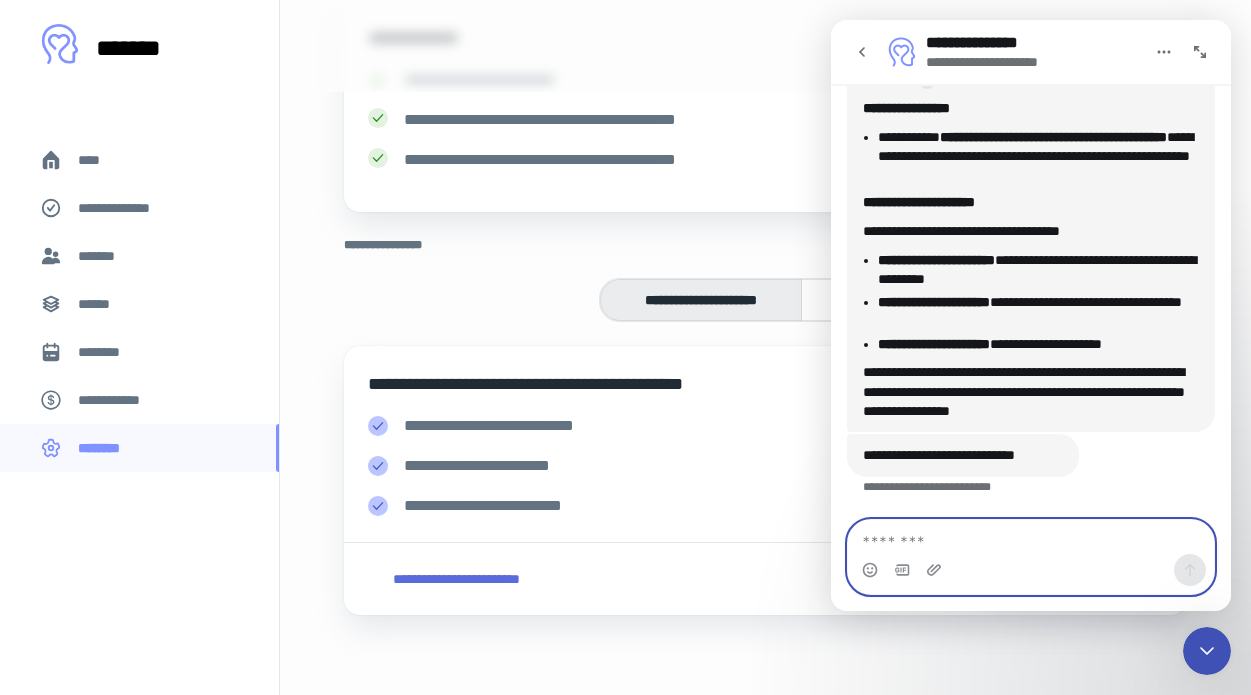 scroll, scrollTop: 1017, scrollLeft: 0, axis: vertical 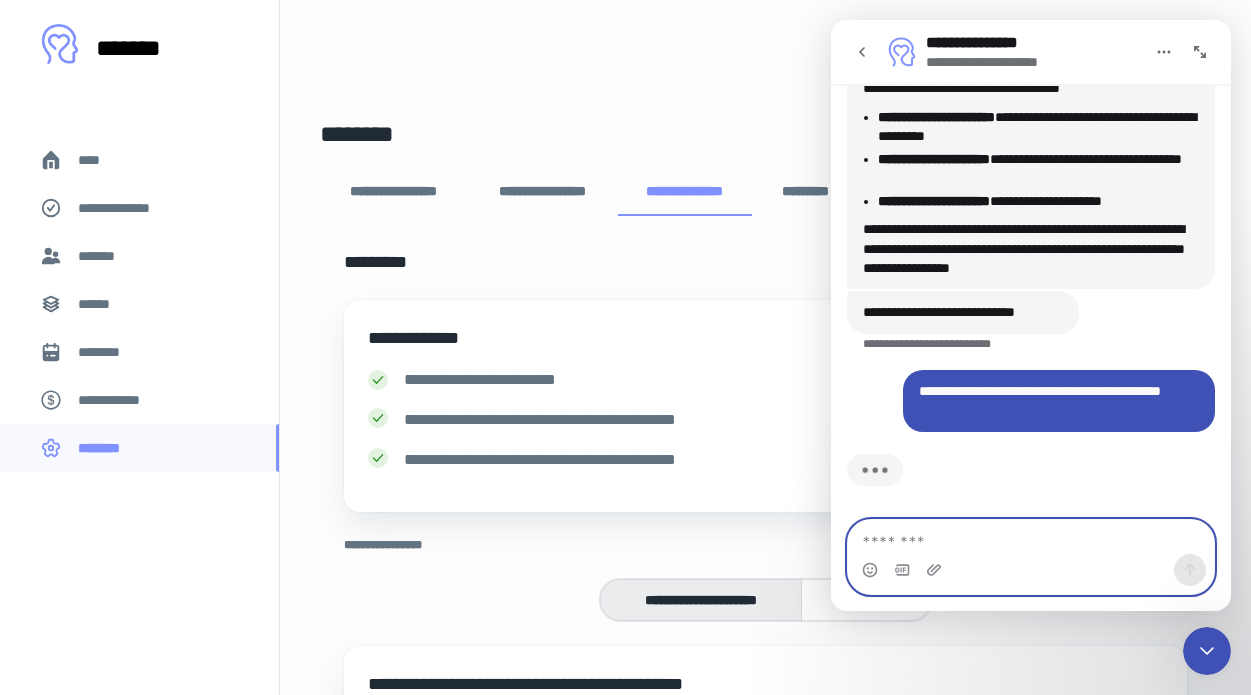 type on "*" 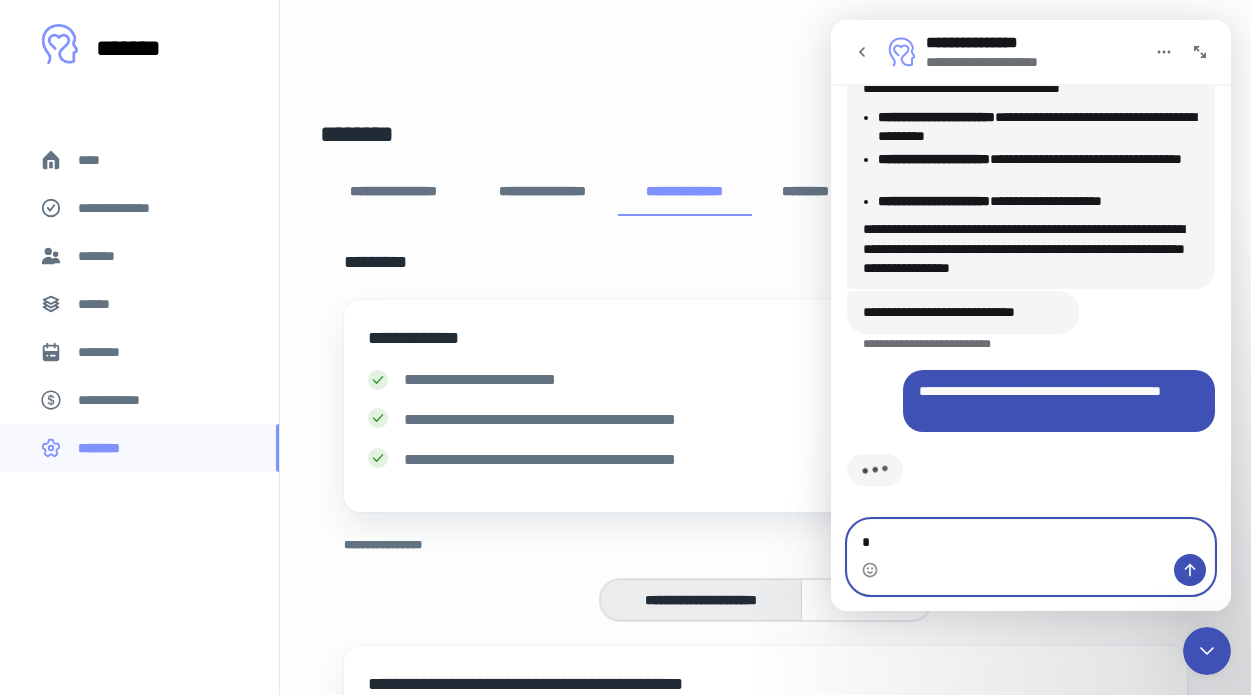 type 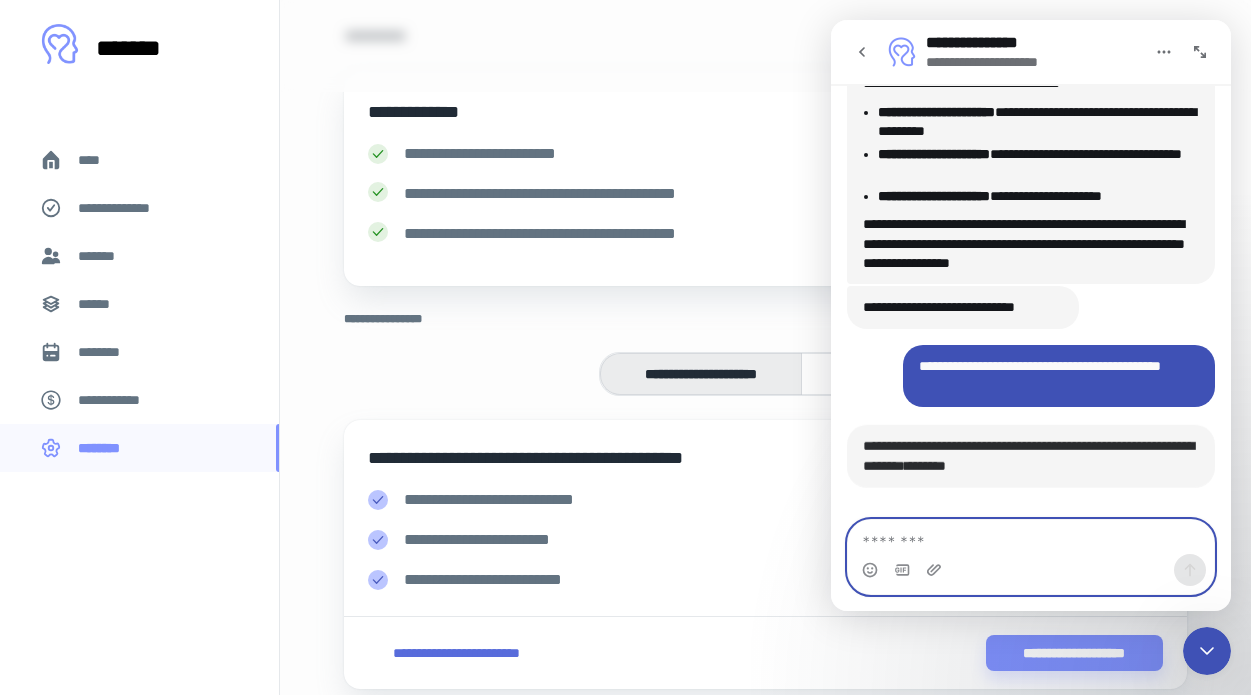 scroll, scrollTop: 300, scrollLeft: 0, axis: vertical 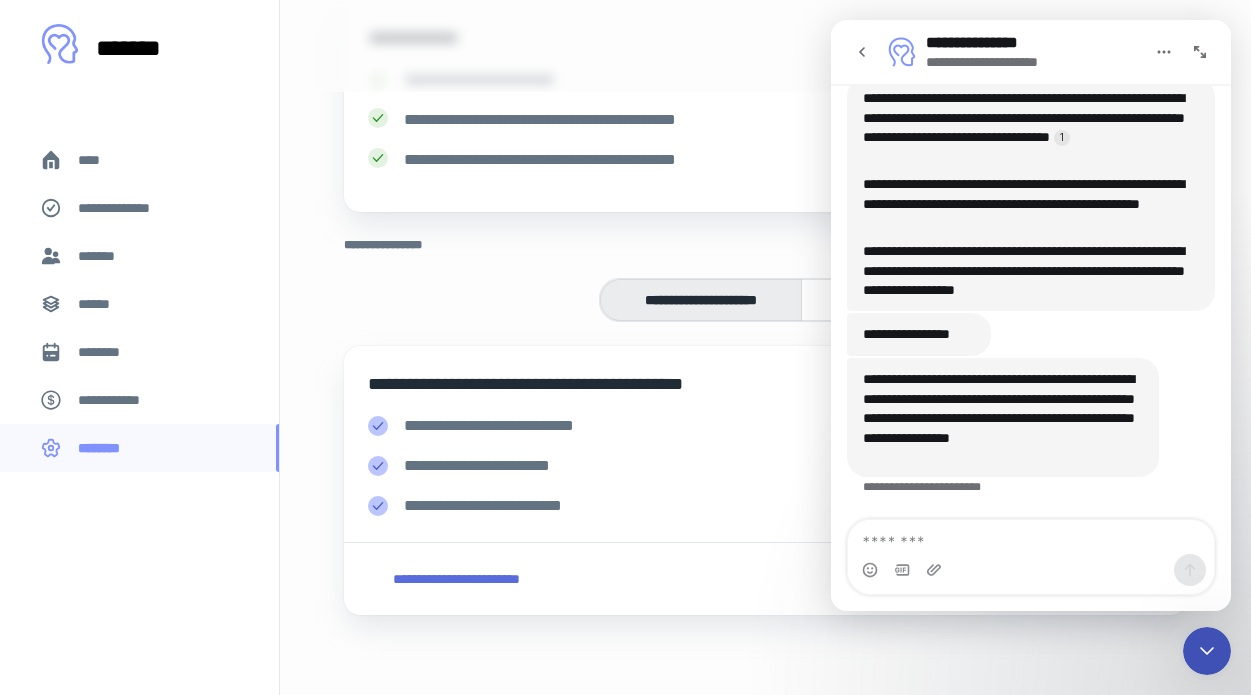 click on "*********" at bounding box center [766, 46] 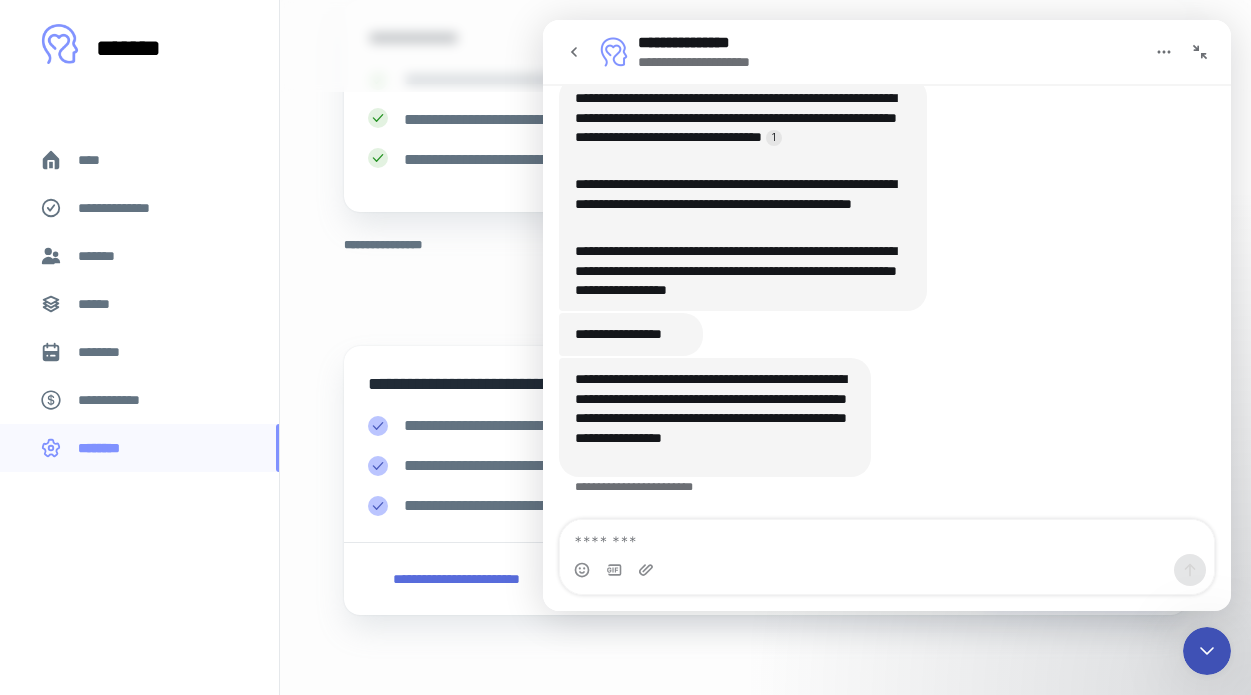 scroll, scrollTop: 1353, scrollLeft: 0, axis: vertical 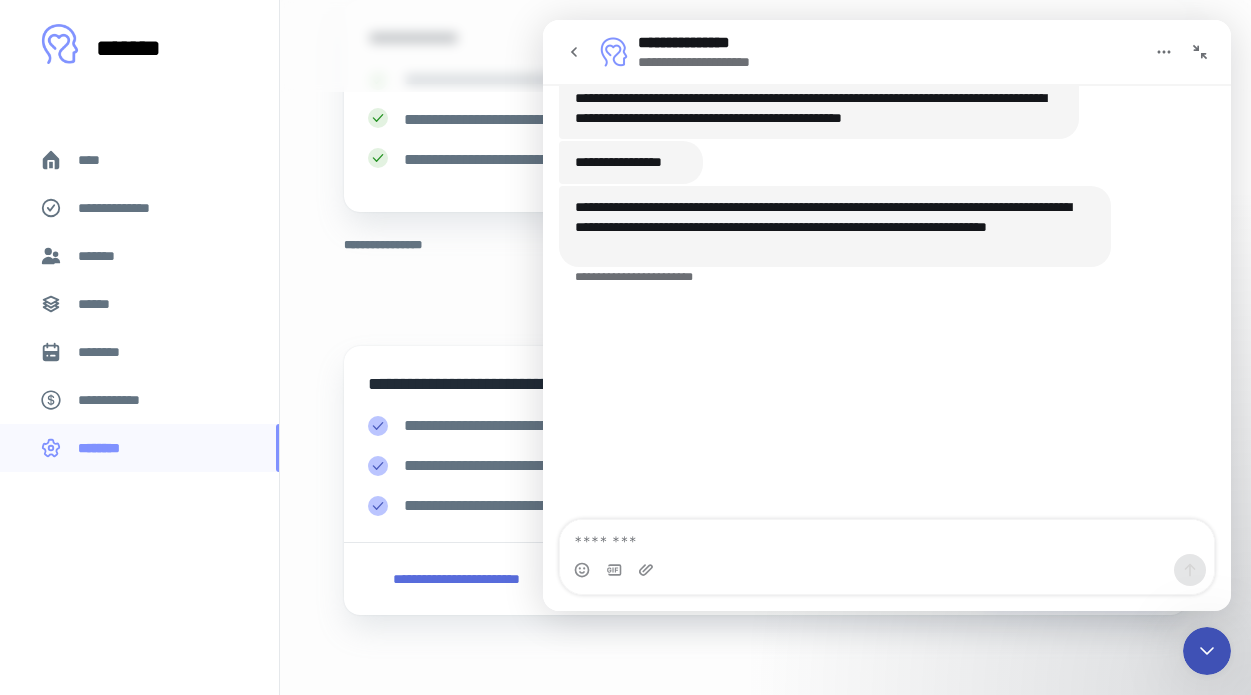 click at bounding box center [1164, 52] 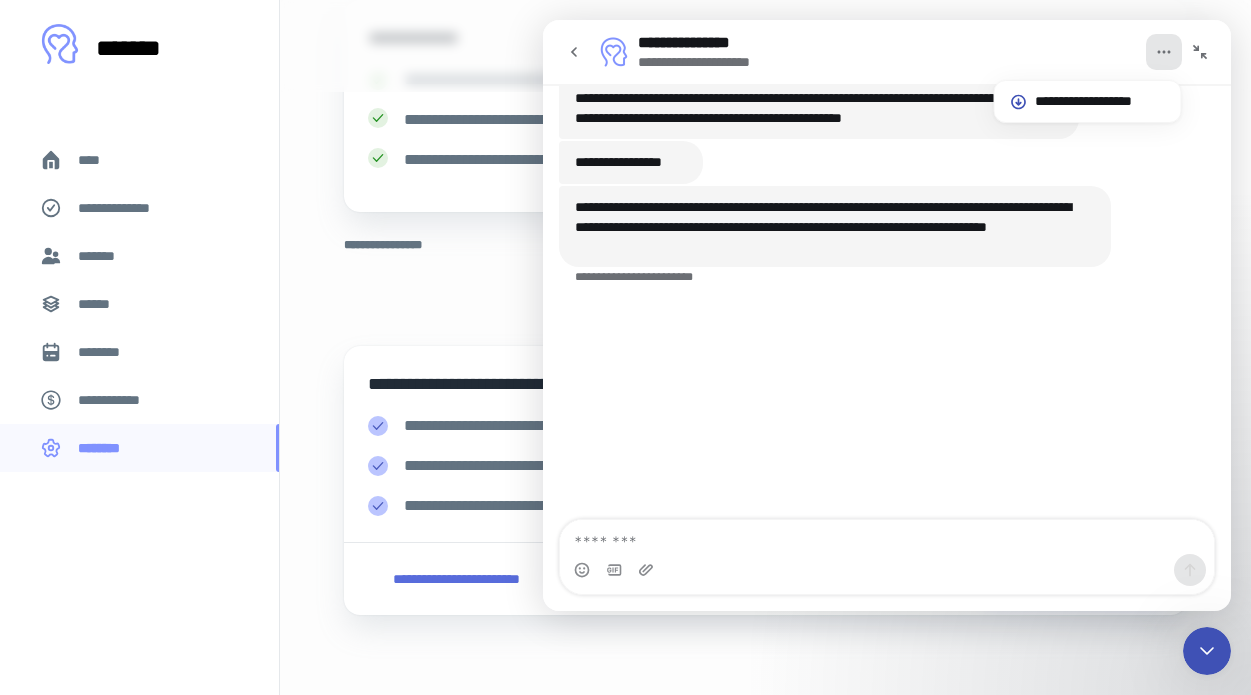 drag, startPoint x: 1099, startPoint y: 22, endPoint x: 1642, endPoint y: 39, distance: 543.26605 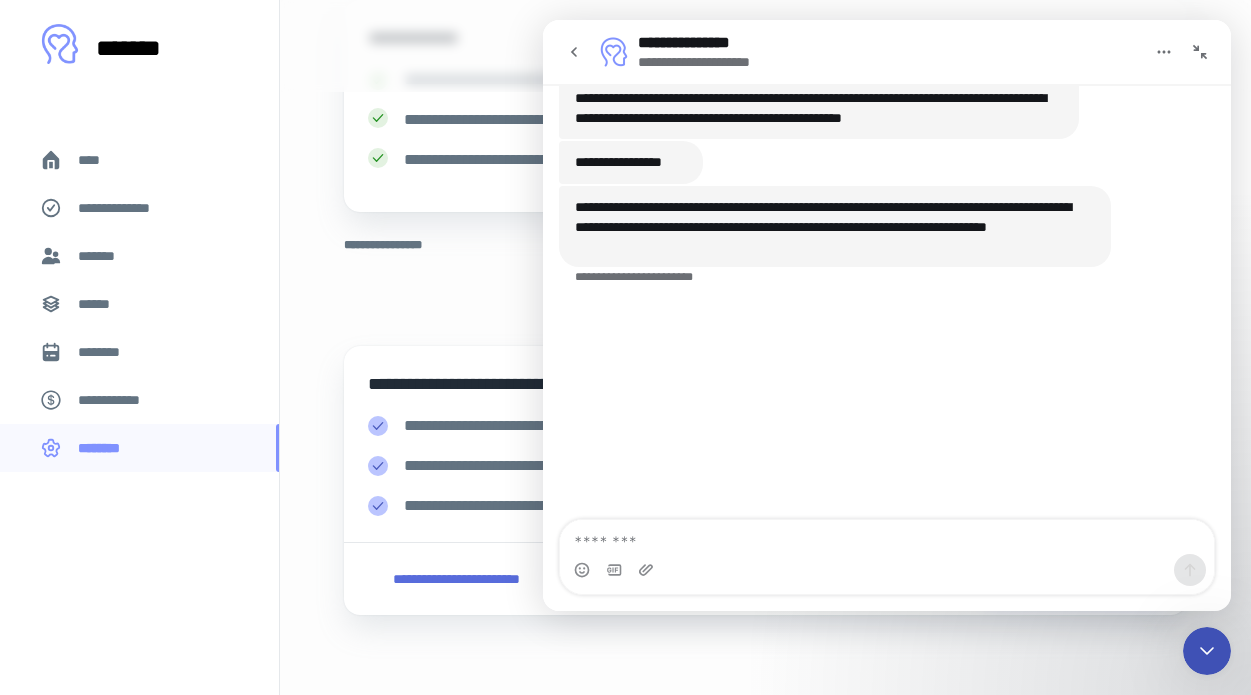 click on "*********" at bounding box center (766, 46) 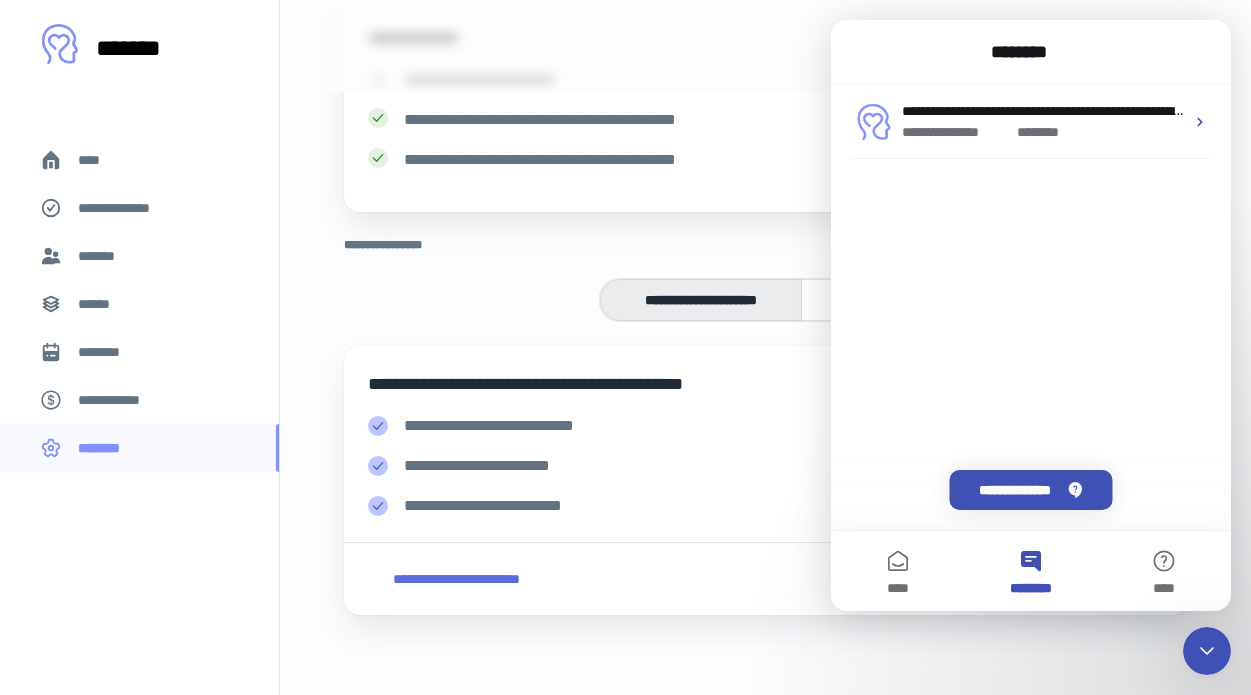 scroll, scrollTop: 0, scrollLeft: 0, axis: both 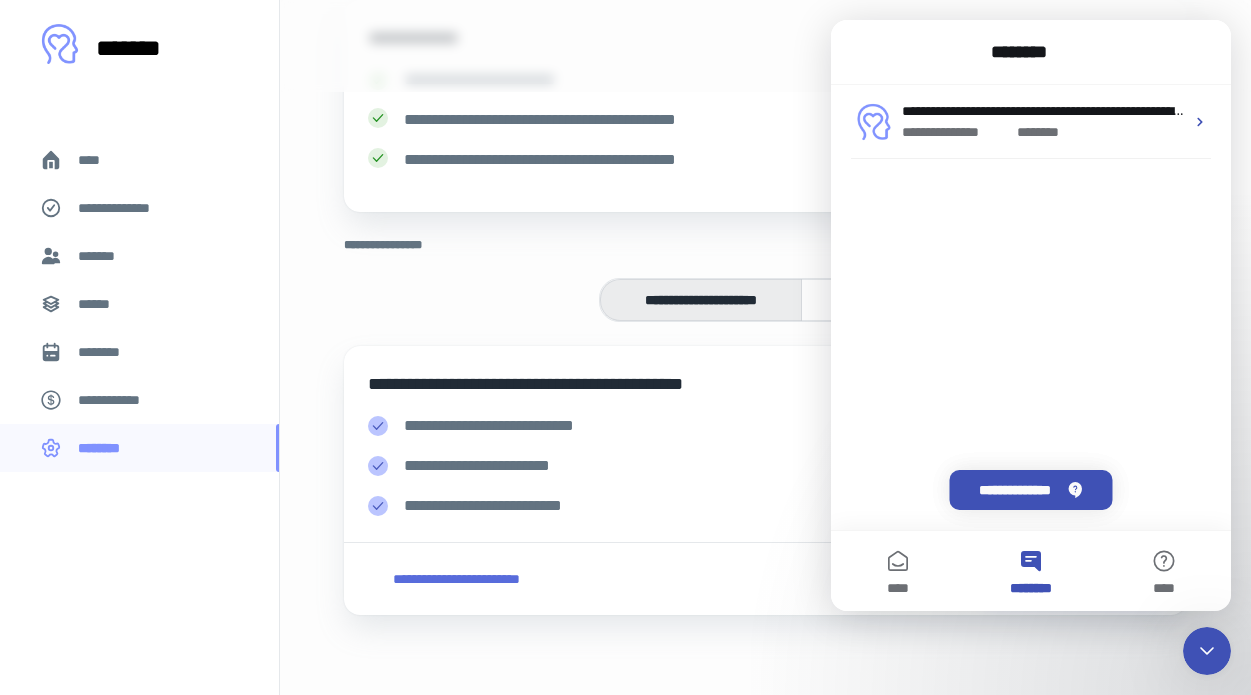 click on "**********" at bounding box center (765, 434) 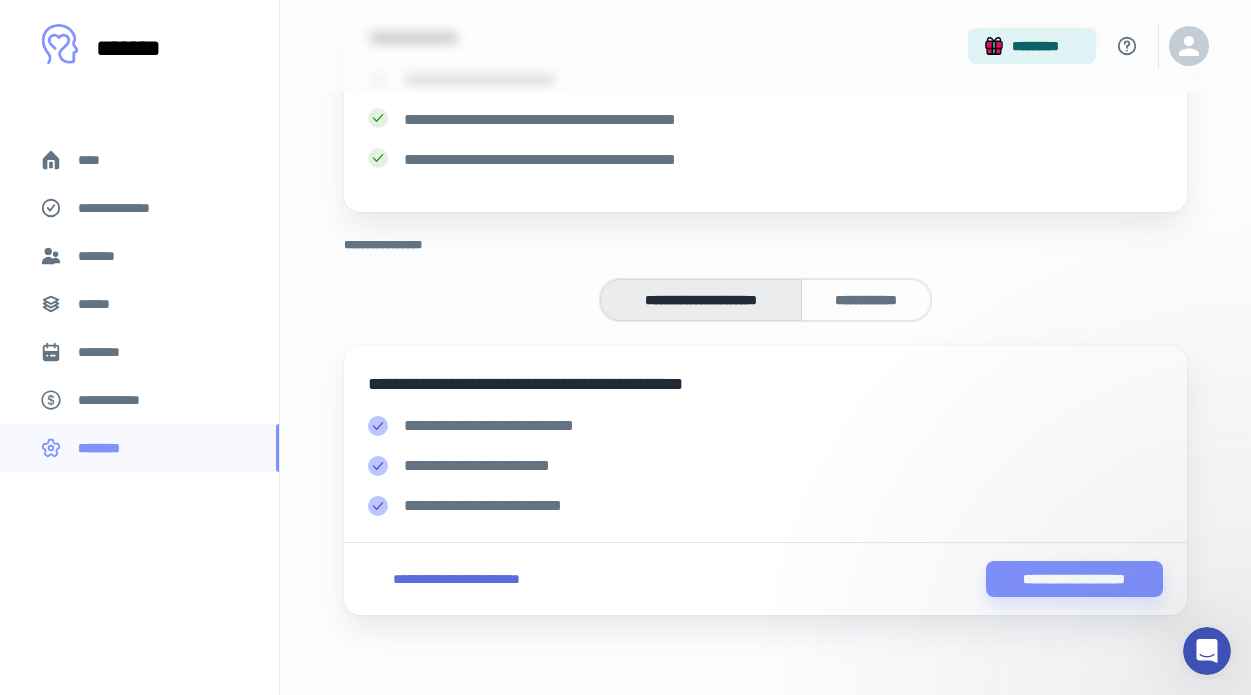 scroll, scrollTop: 0, scrollLeft: 0, axis: both 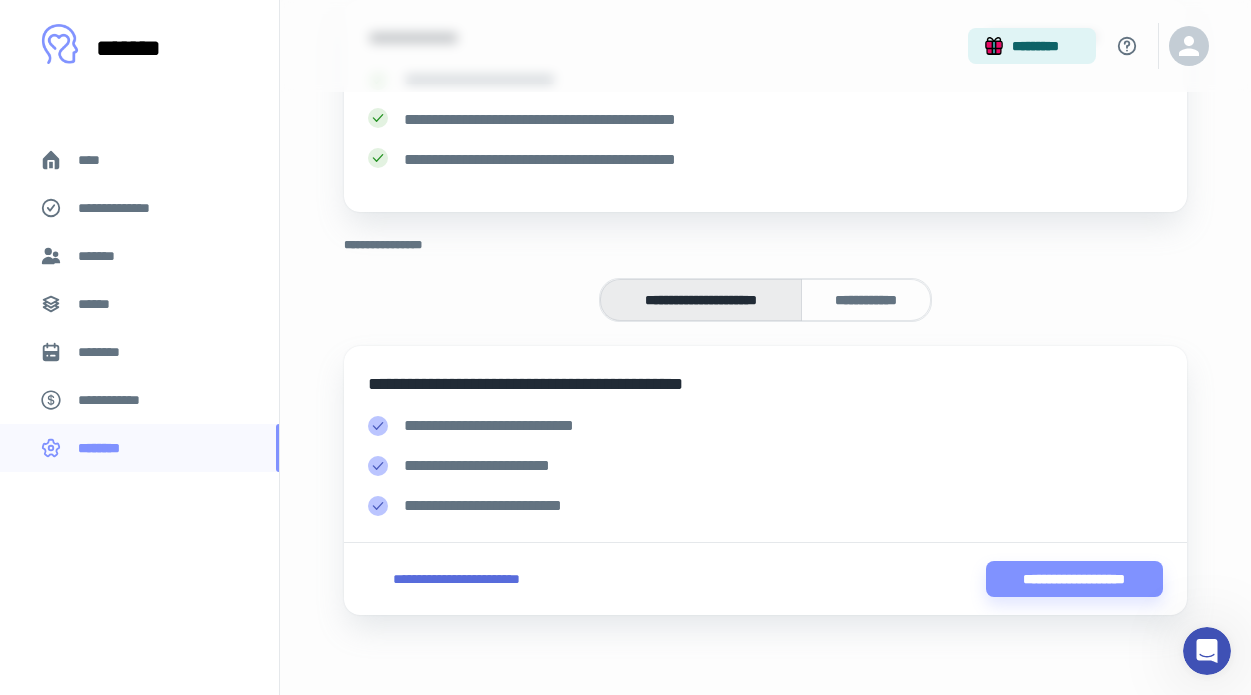 click on "****" at bounding box center [97, 160] 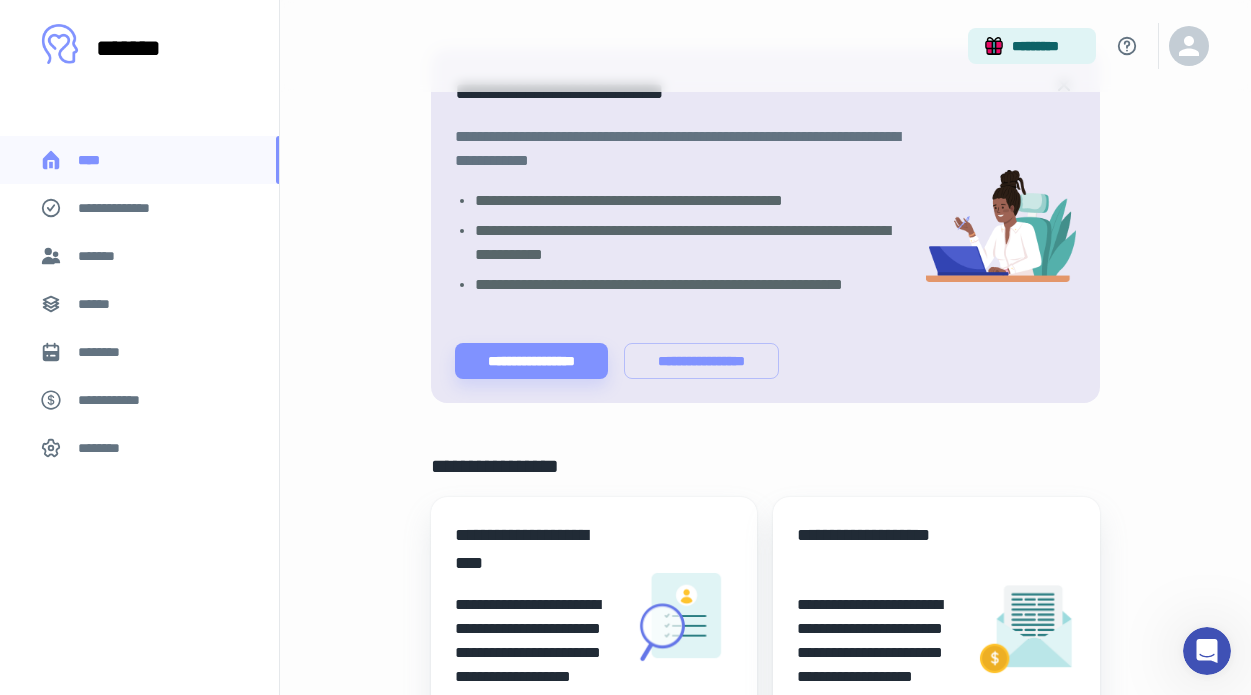 scroll, scrollTop: 115, scrollLeft: 0, axis: vertical 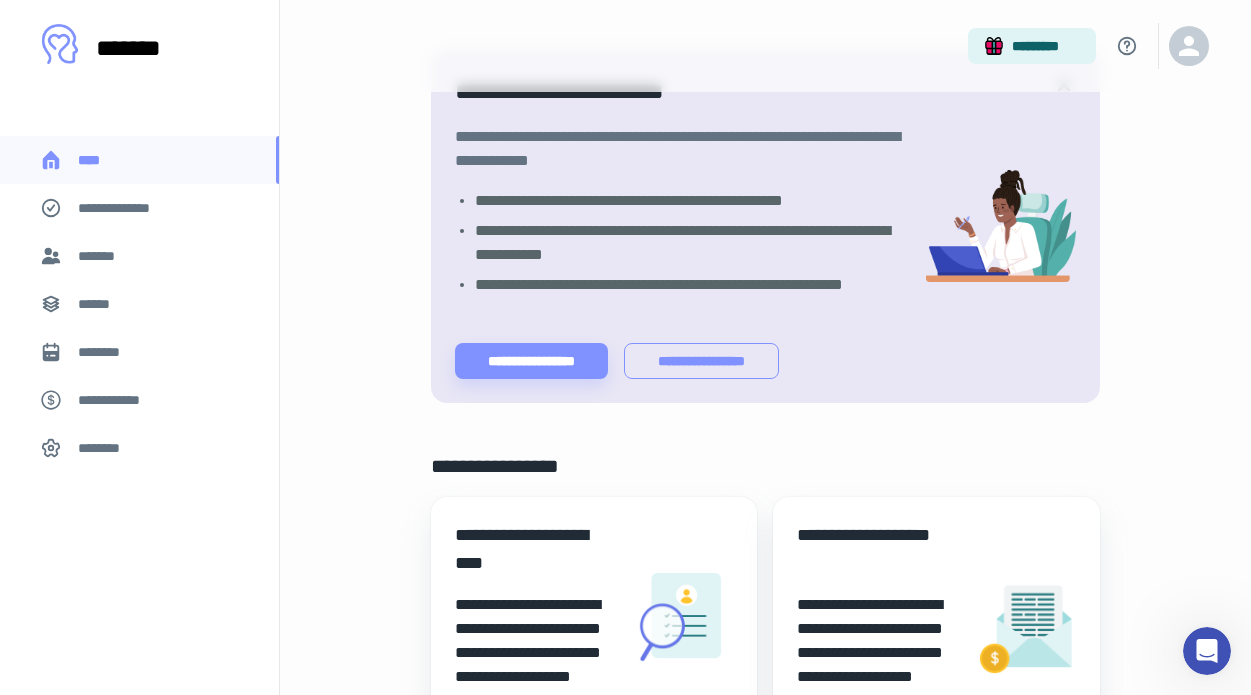 click on "**********" at bounding box center [702, 361] 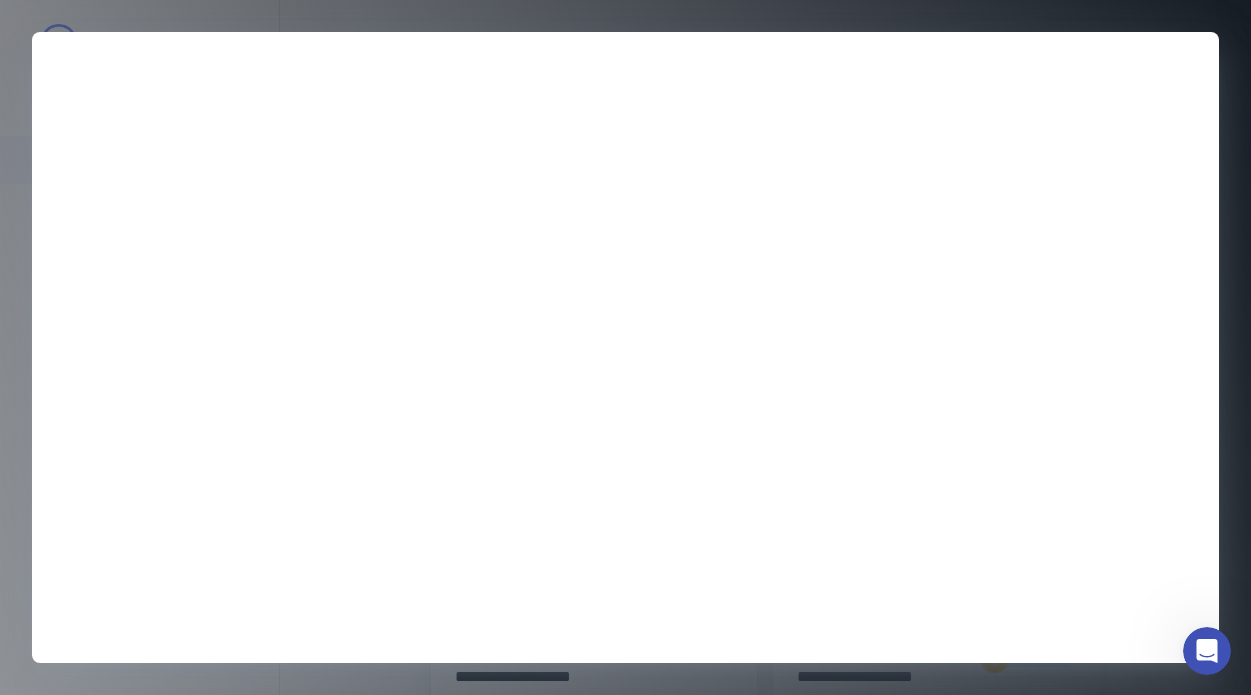 click at bounding box center [625, 347] 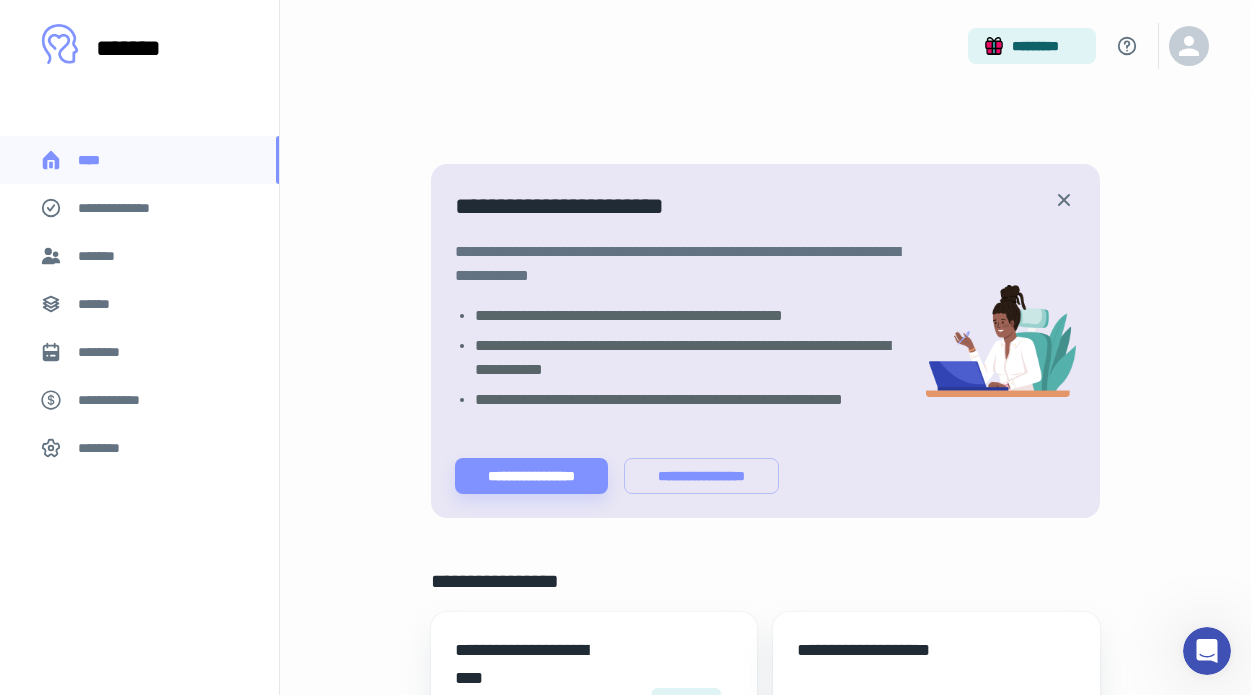 scroll, scrollTop: 0, scrollLeft: 0, axis: both 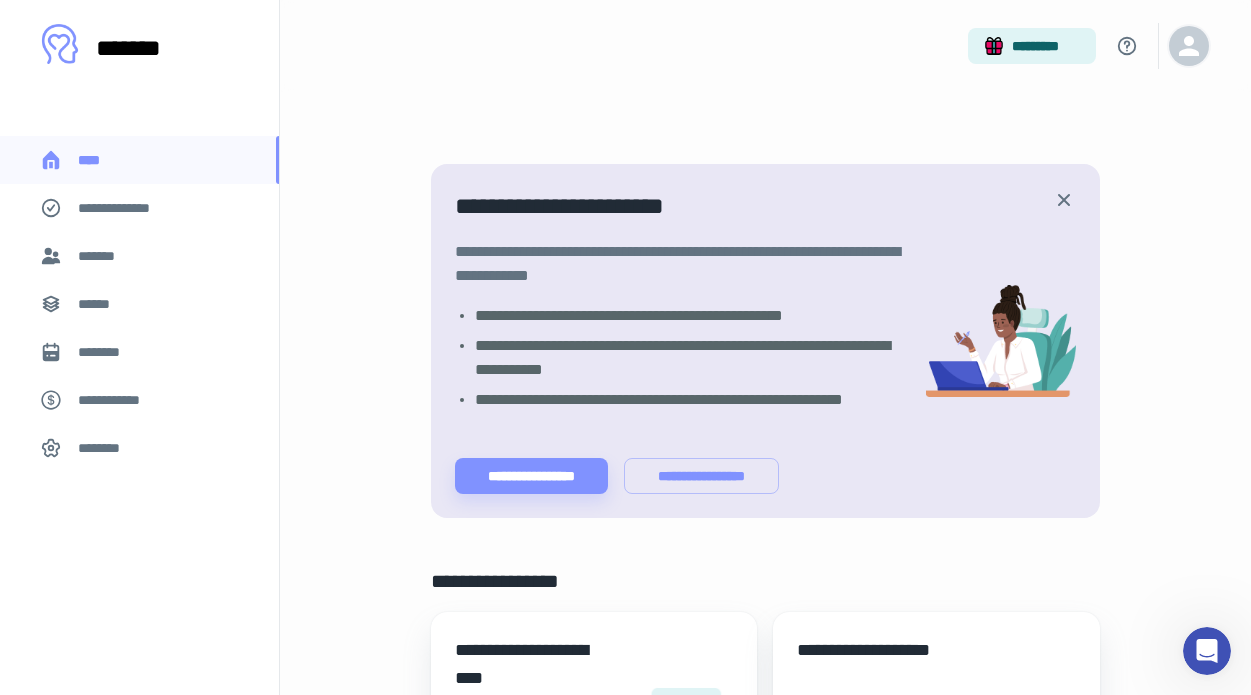 click 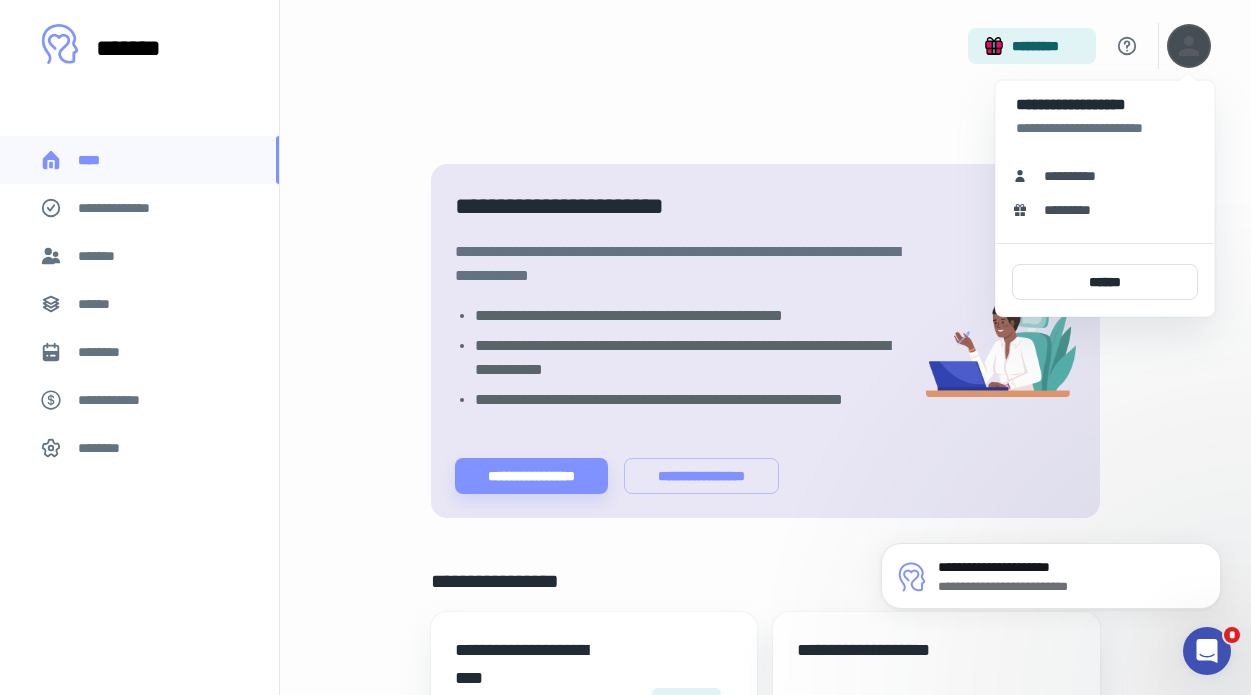scroll, scrollTop: 0, scrollLeft: 0, axis: both 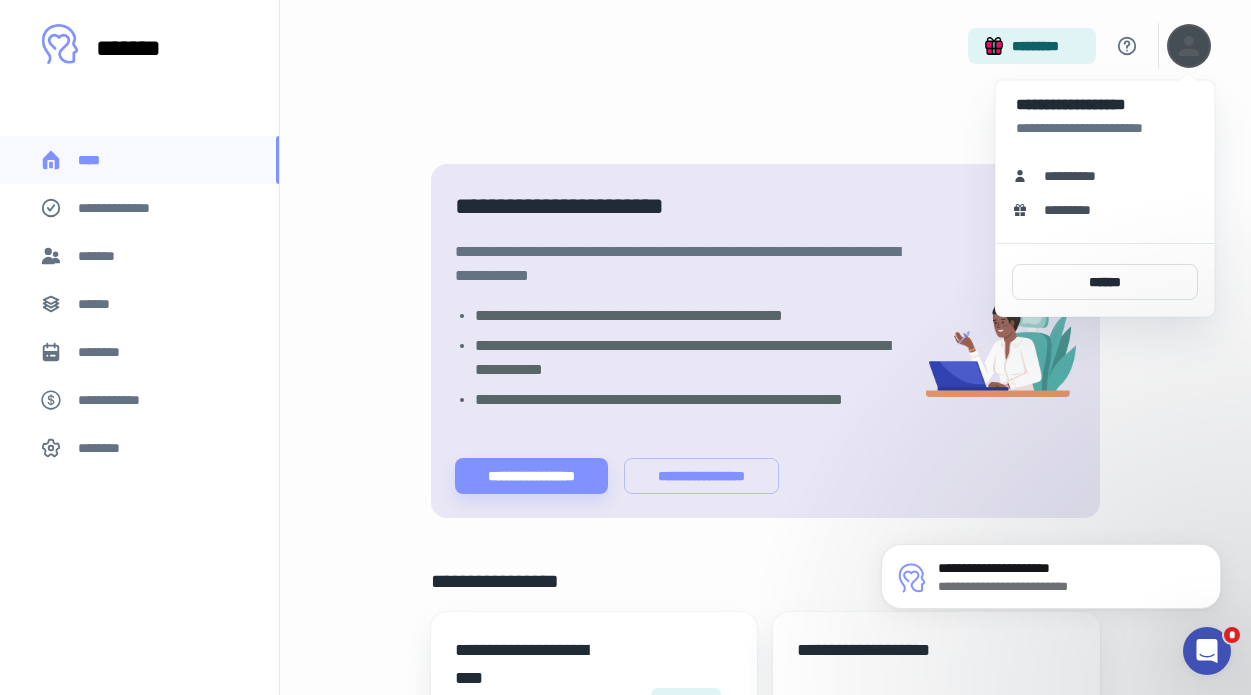 click at bounding box center (625, 347) 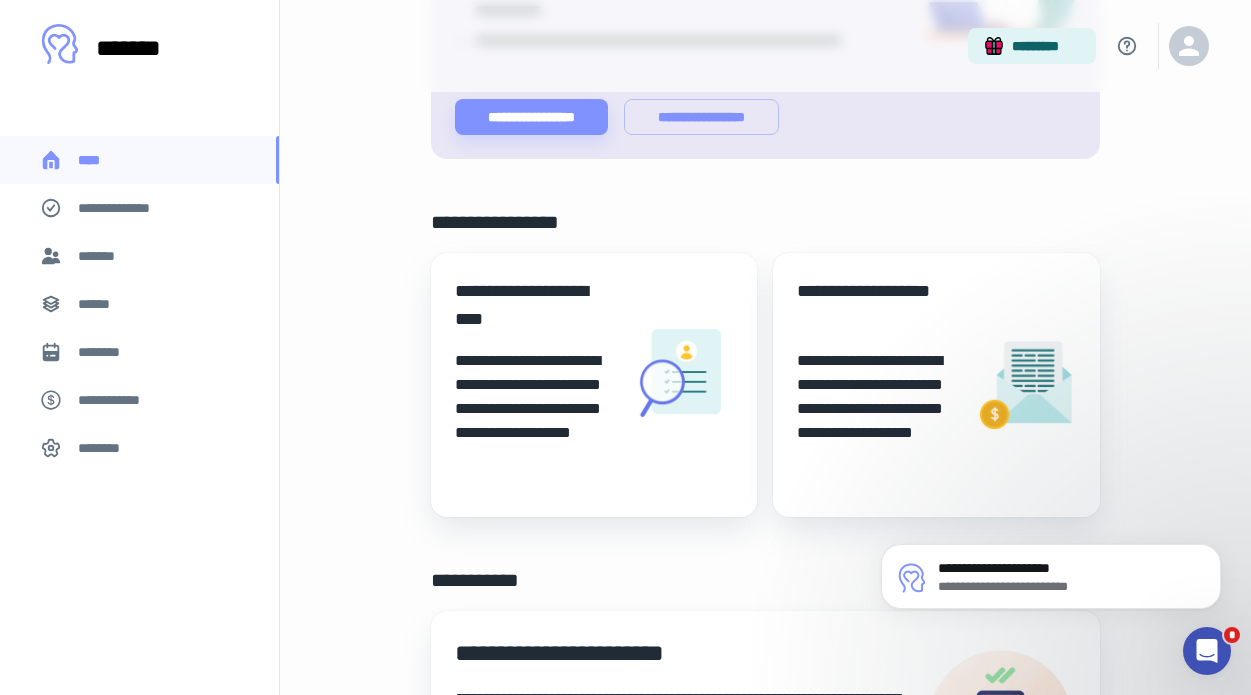 scroll, scrollTop: 364, scrollLeft: 0, axis: vertical 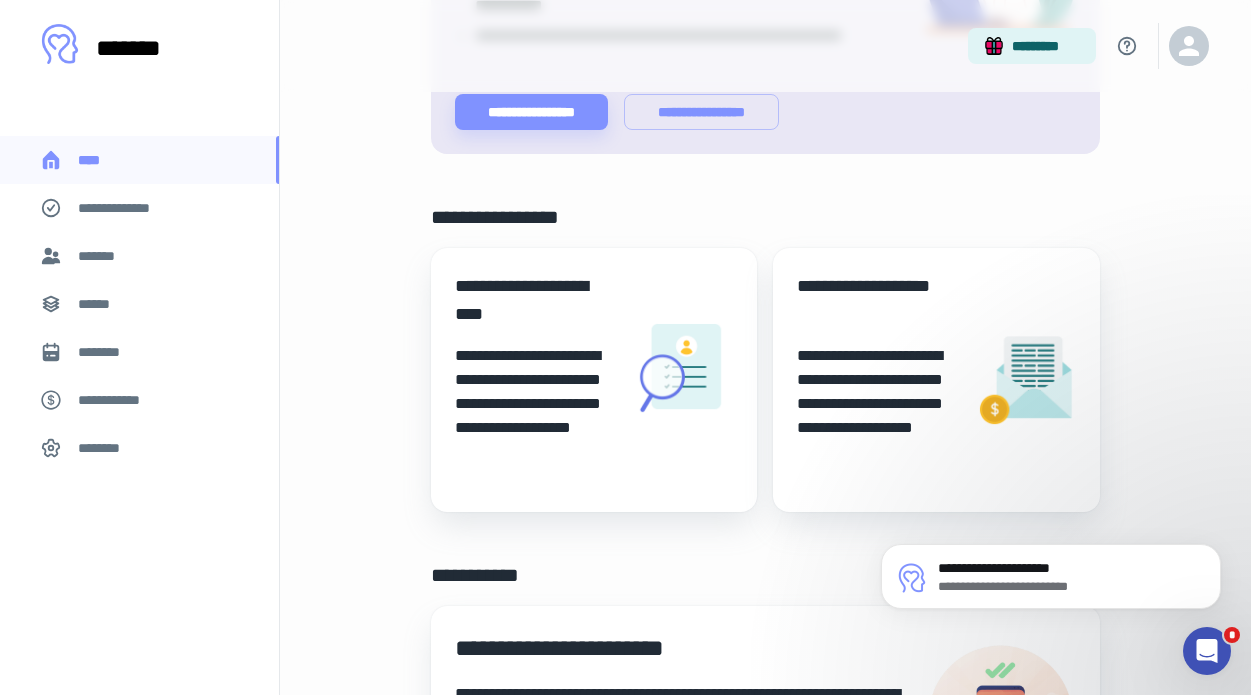 click on "**********" at bounding box center (594, 380) 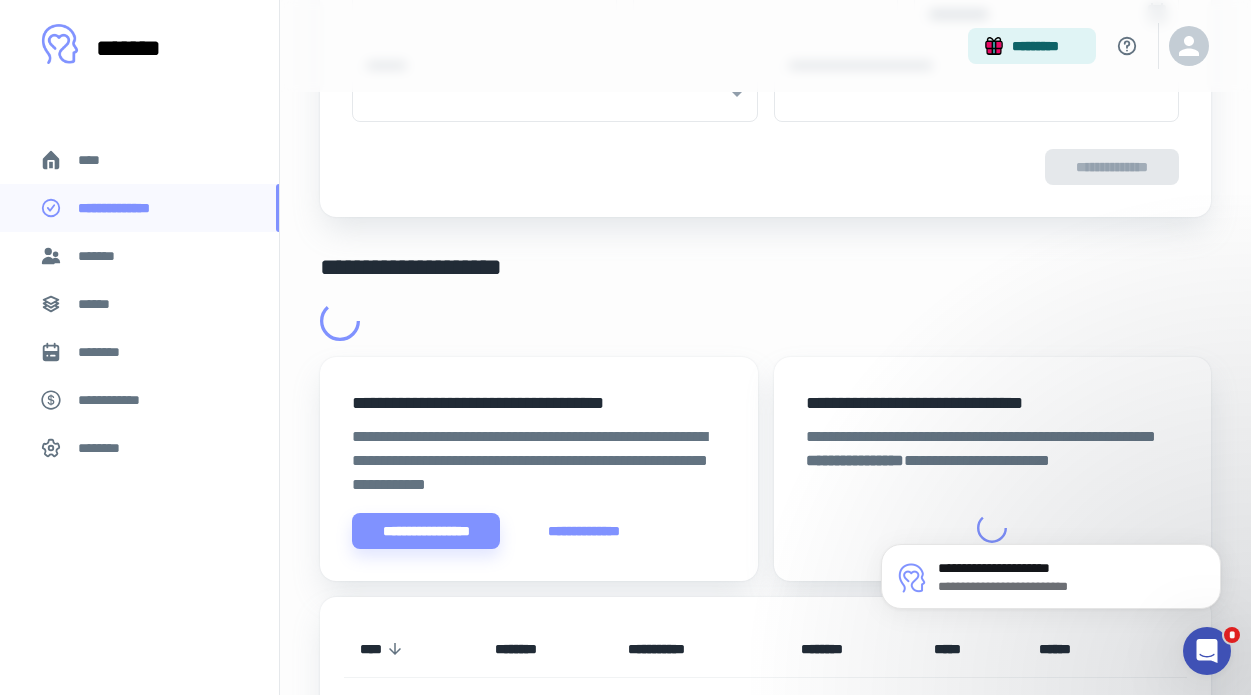 scroll, scrollTop: 0, scrollLeft: 0, axis: both 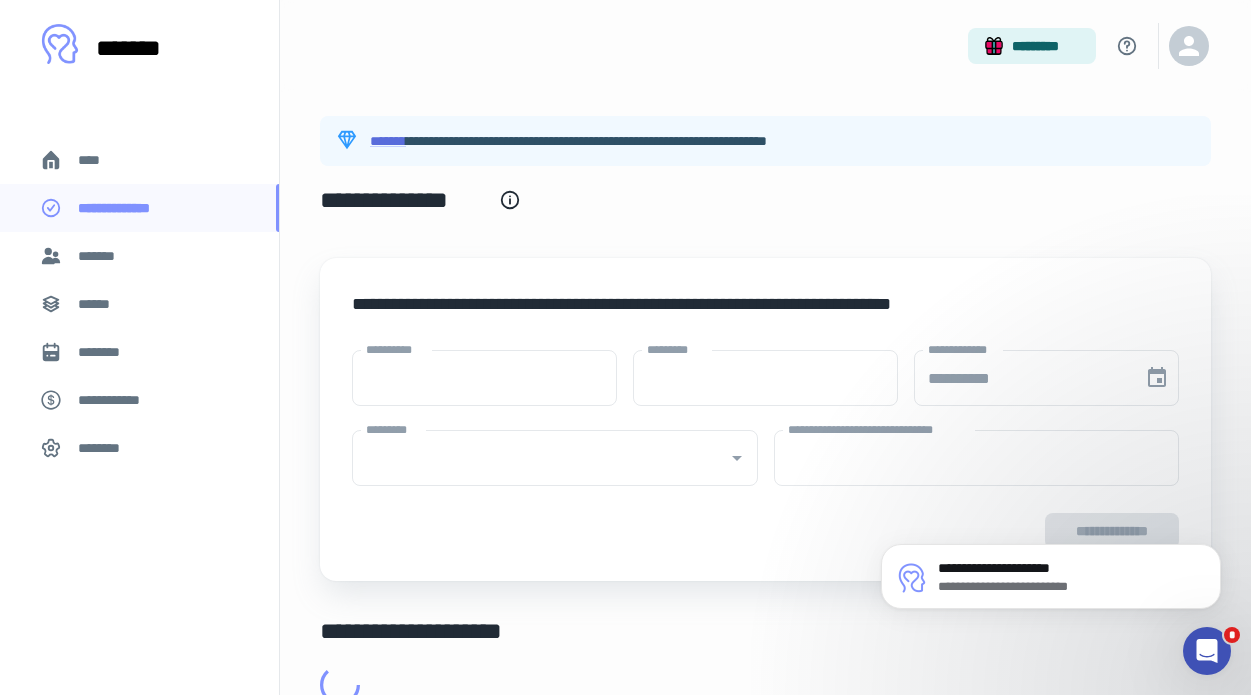 type on "****" 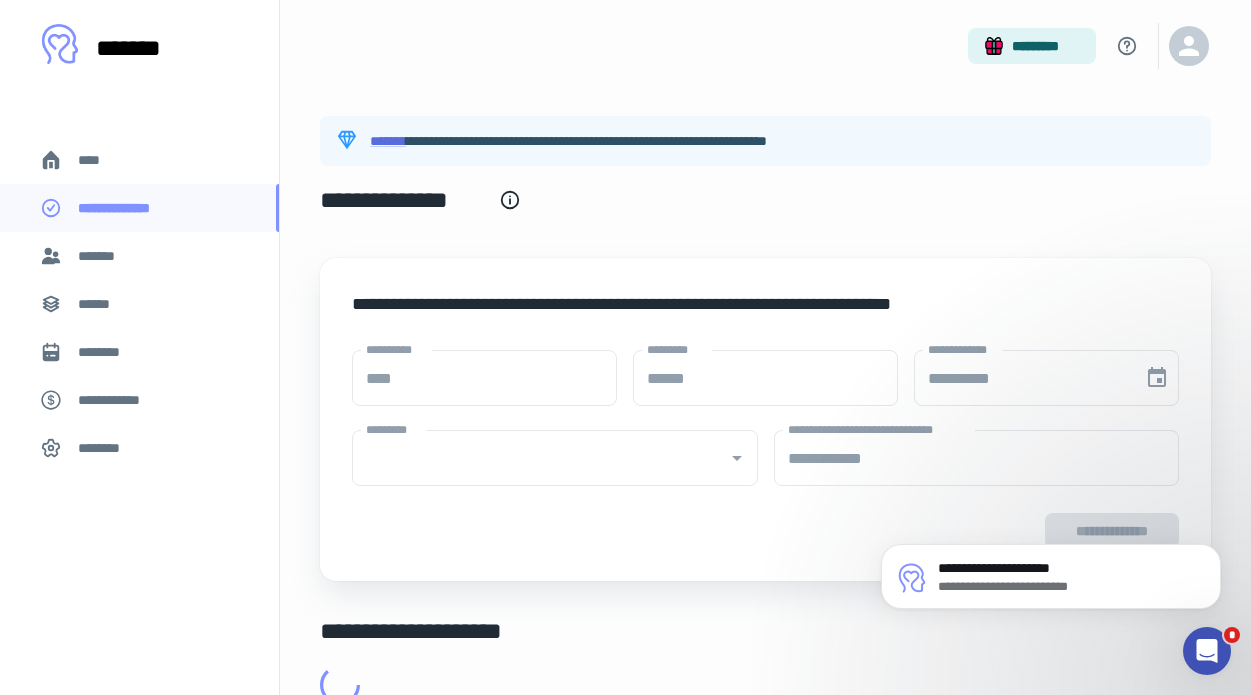 type on "**********" 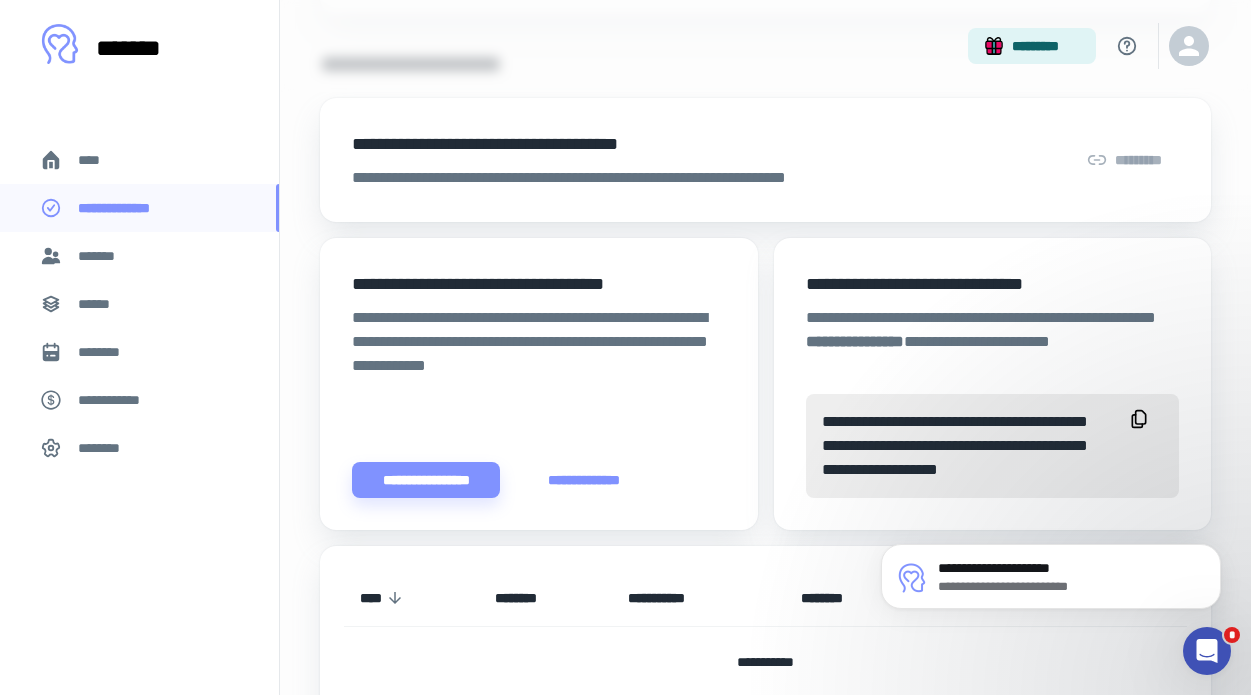 scroll, scrollTop: 575, scrollLeft: 0, axis: vertical 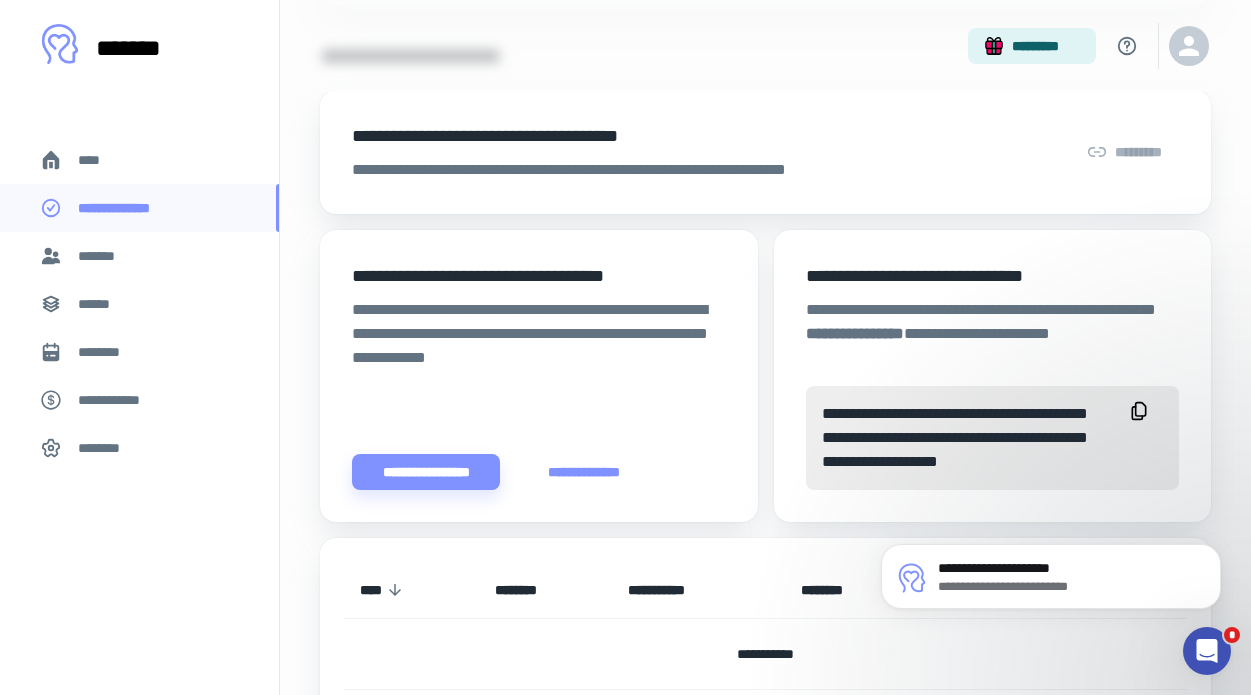 click on "**********" at bounding box center (539, 368) 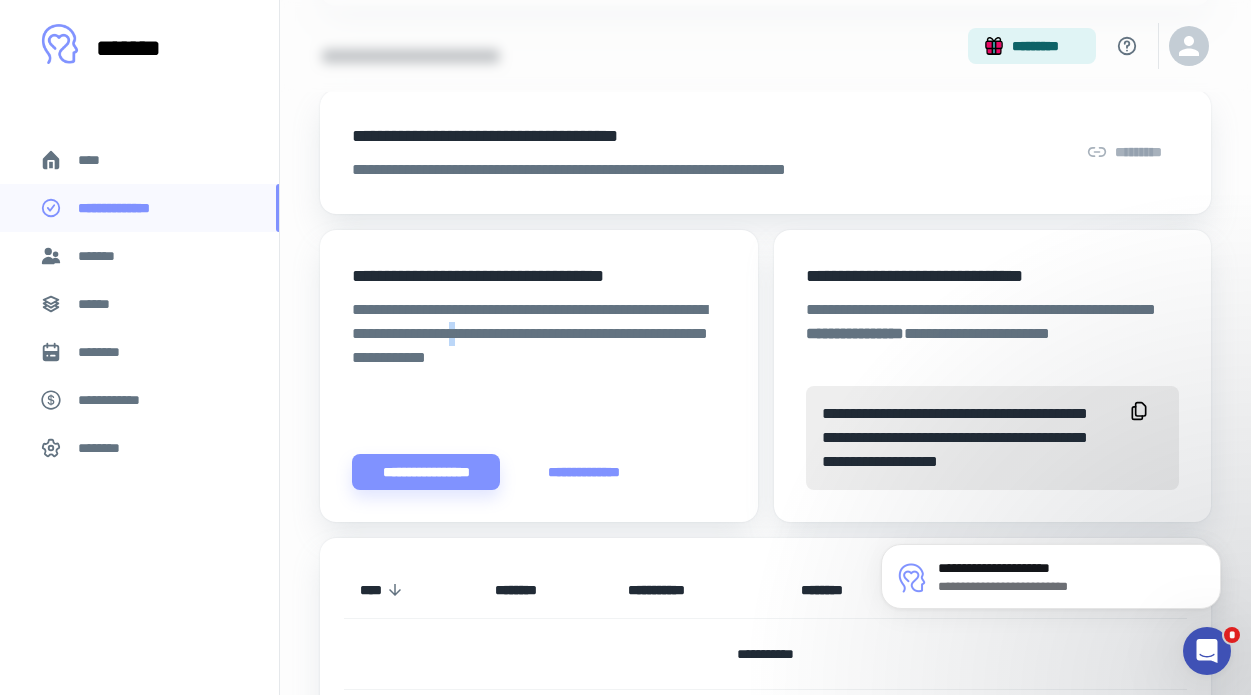 click on "**********" at bounding box center [539, 368] 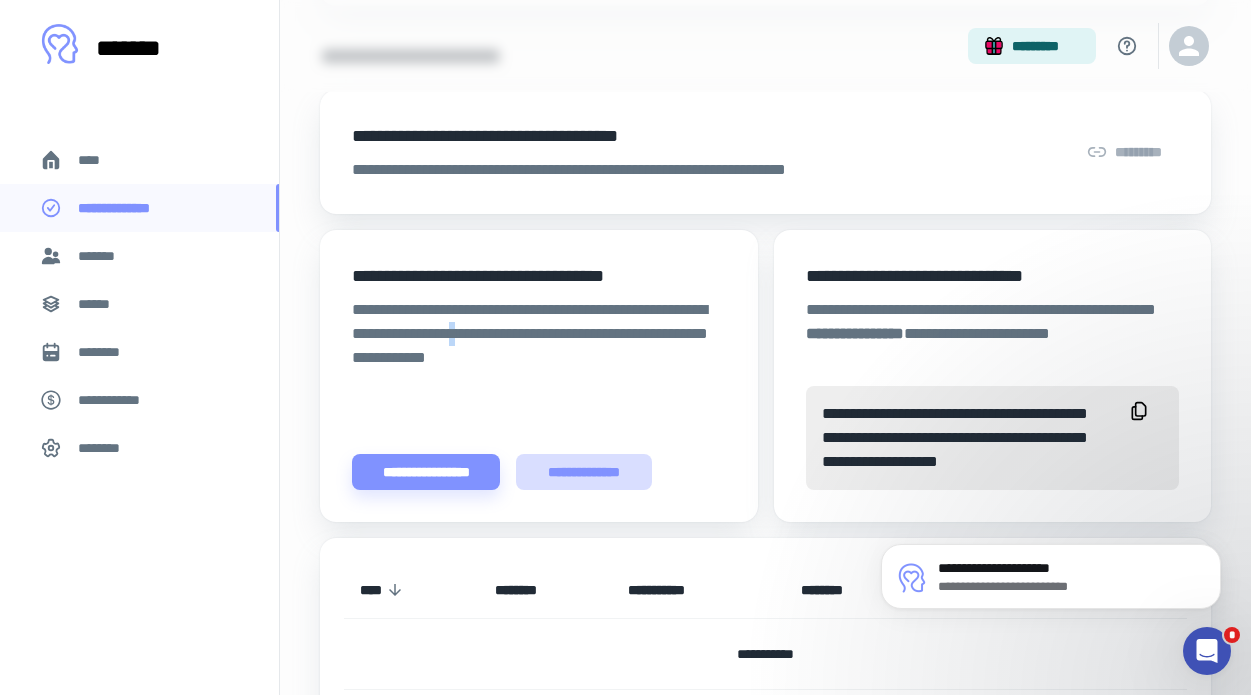 click on "**********" at bounding box center [584, 472] 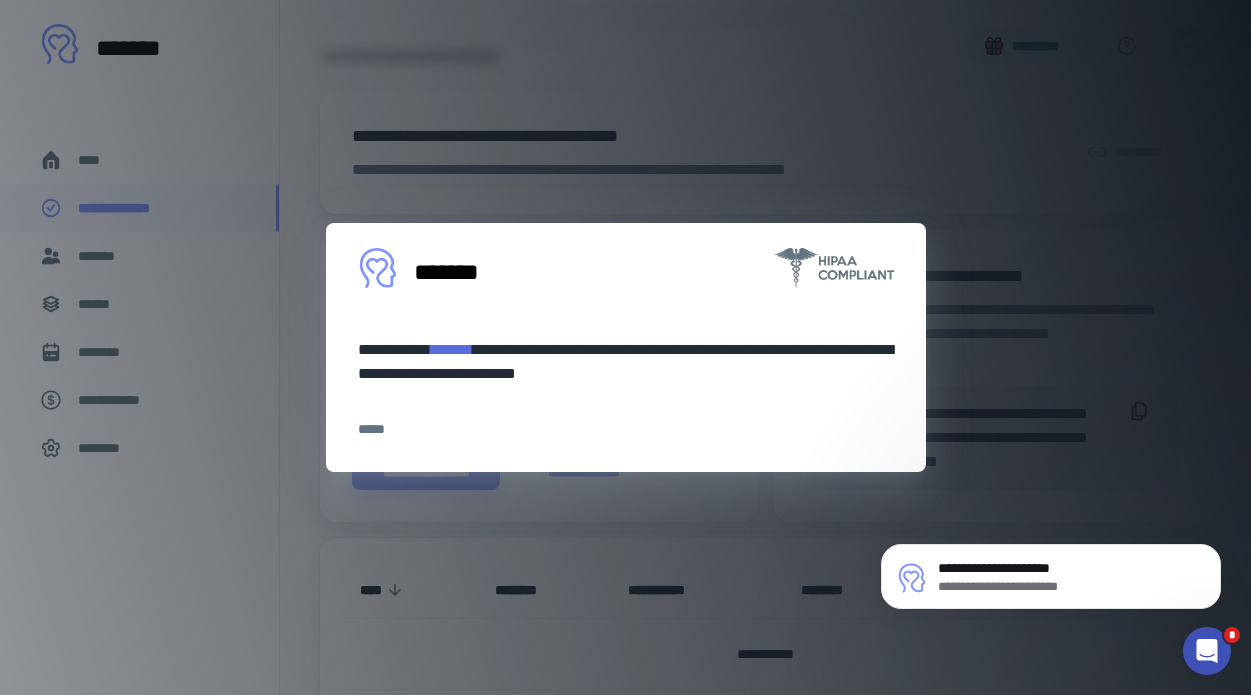 click on "**********" at bounding box center (625, 347) 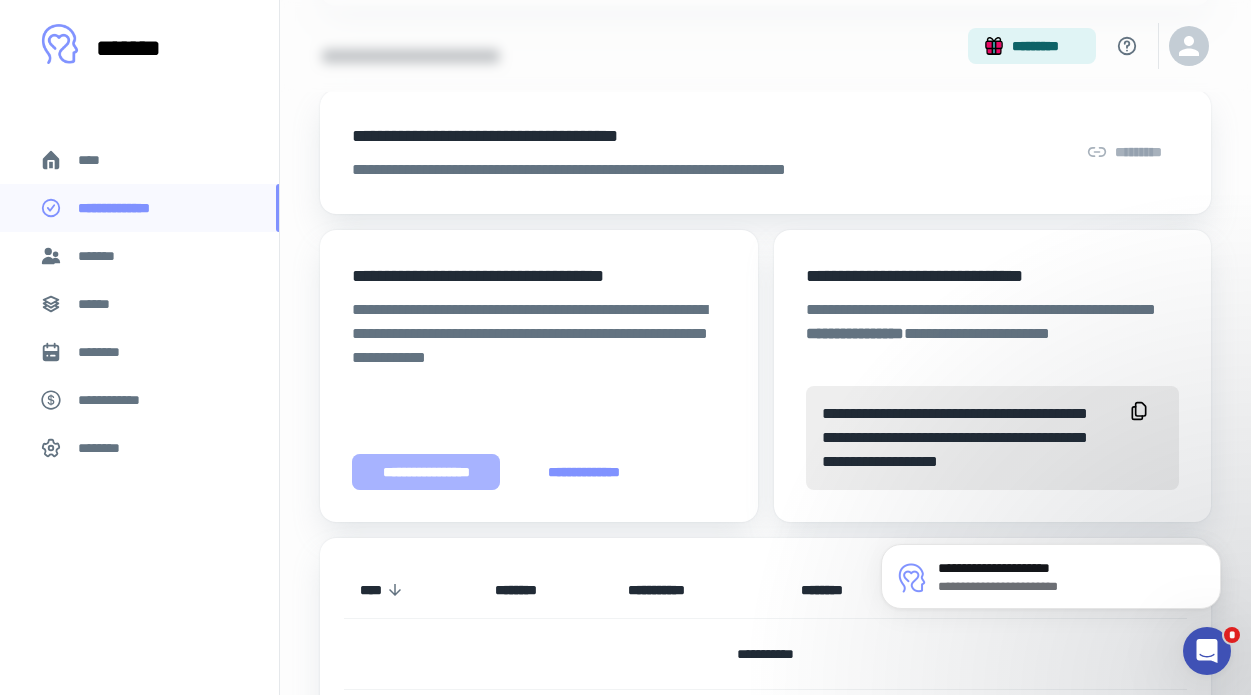 click on "**********" at bounding box center (426, 472) 